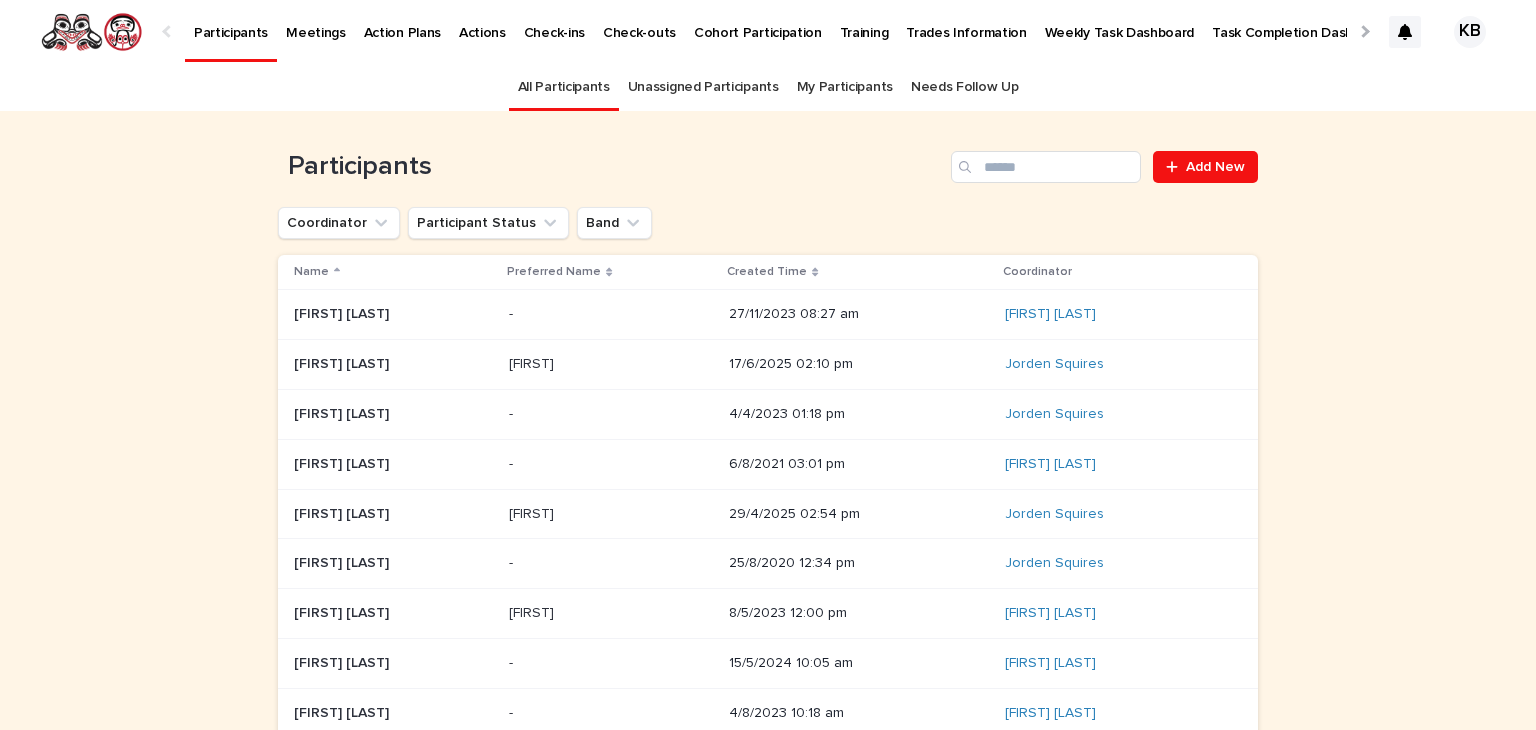 scroll, scrollTop: 0, scrollLeft: 0, axis: both 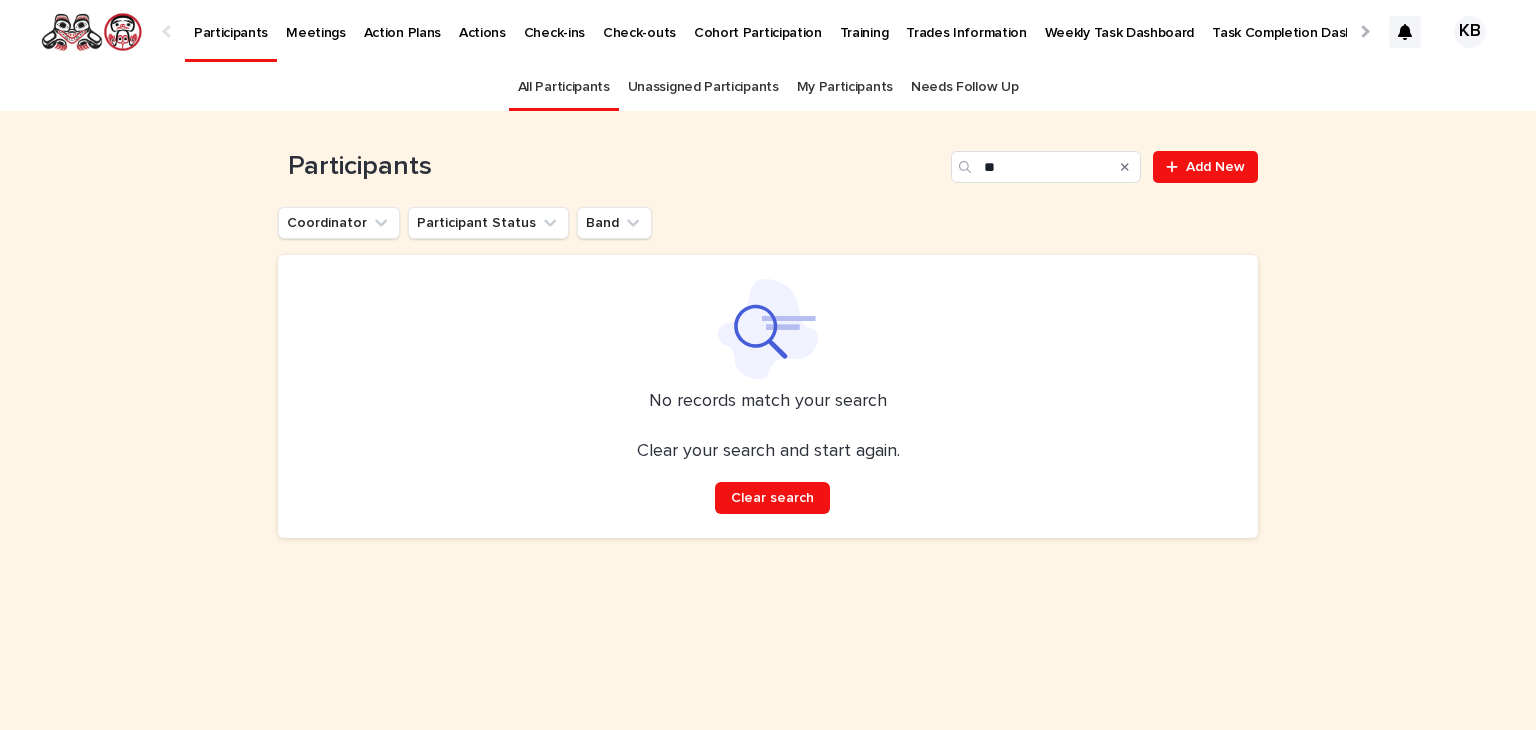 type on "*" 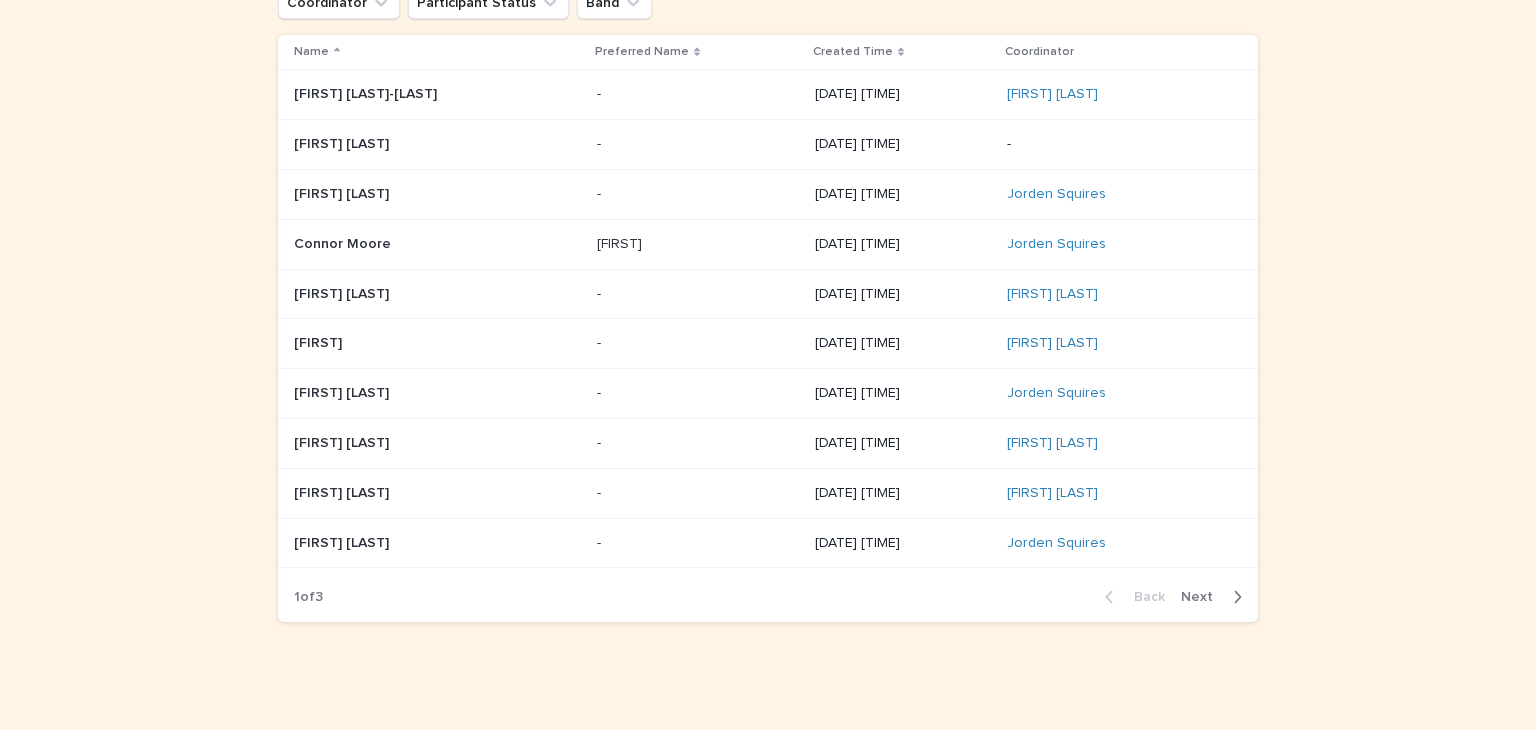 scroll, scrollTop: 226, scrollLeft: 0, axis: vertical 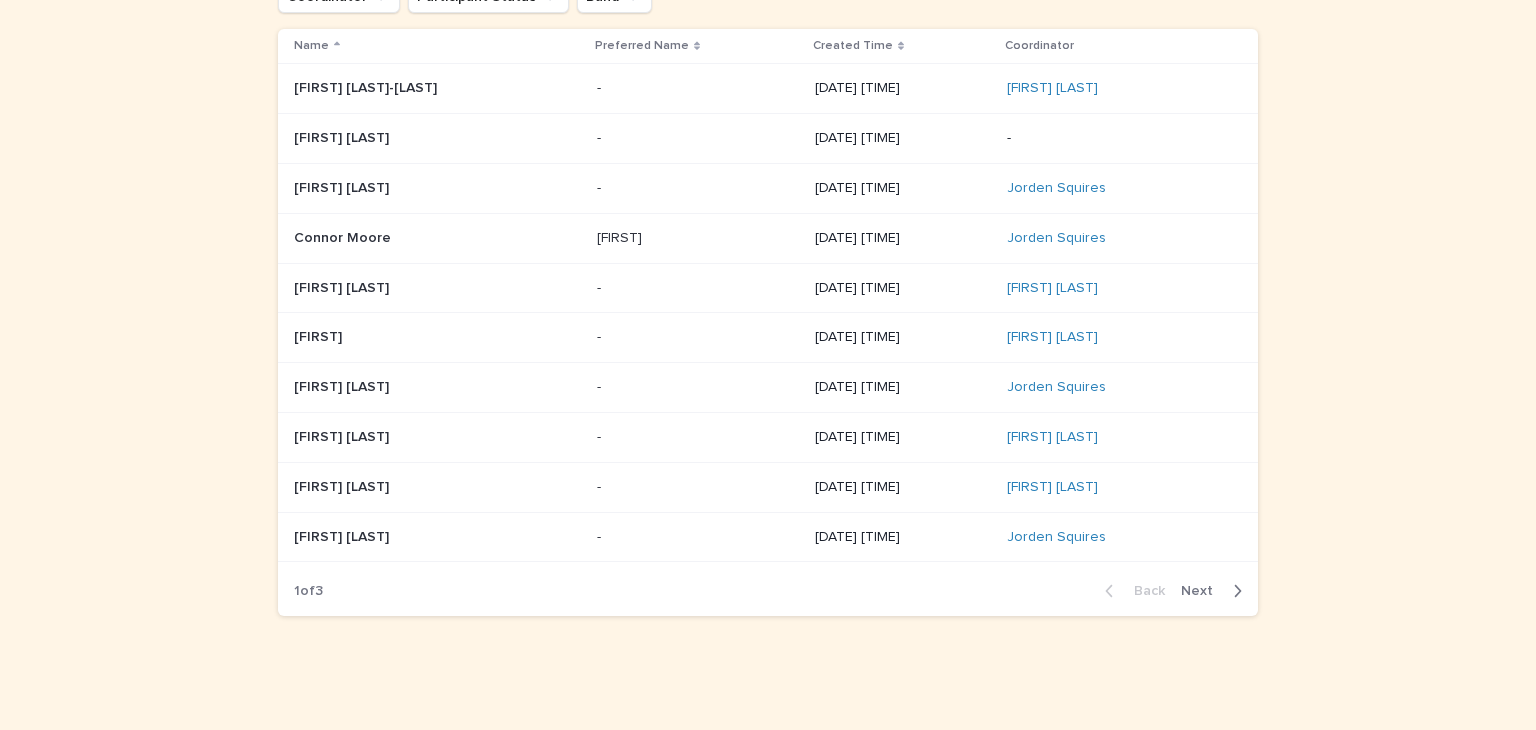 type on "*****" 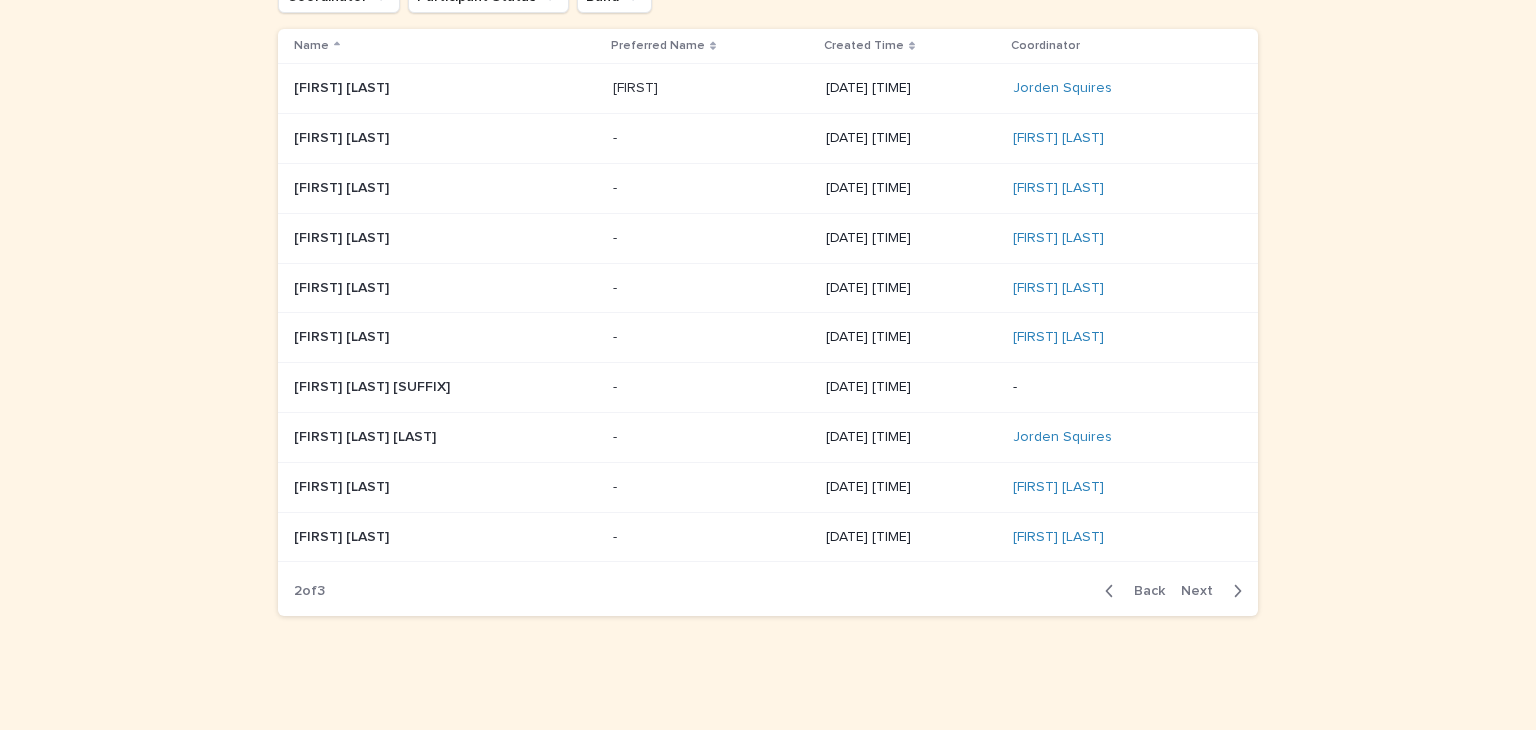 click on "Next" at bounding box center (1203, 591) 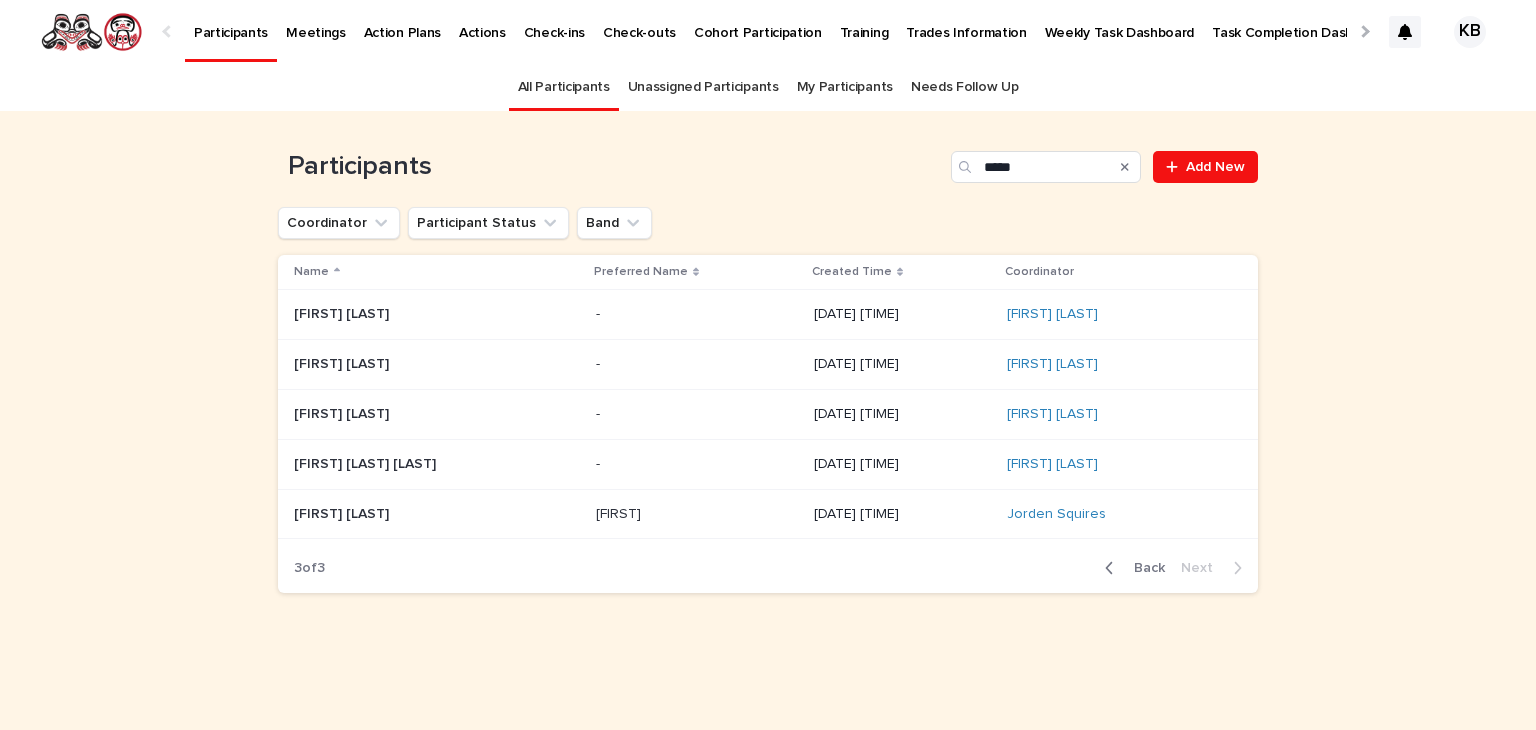 scroll, scrollTop: 0, scrollLeft: 0, axis: both 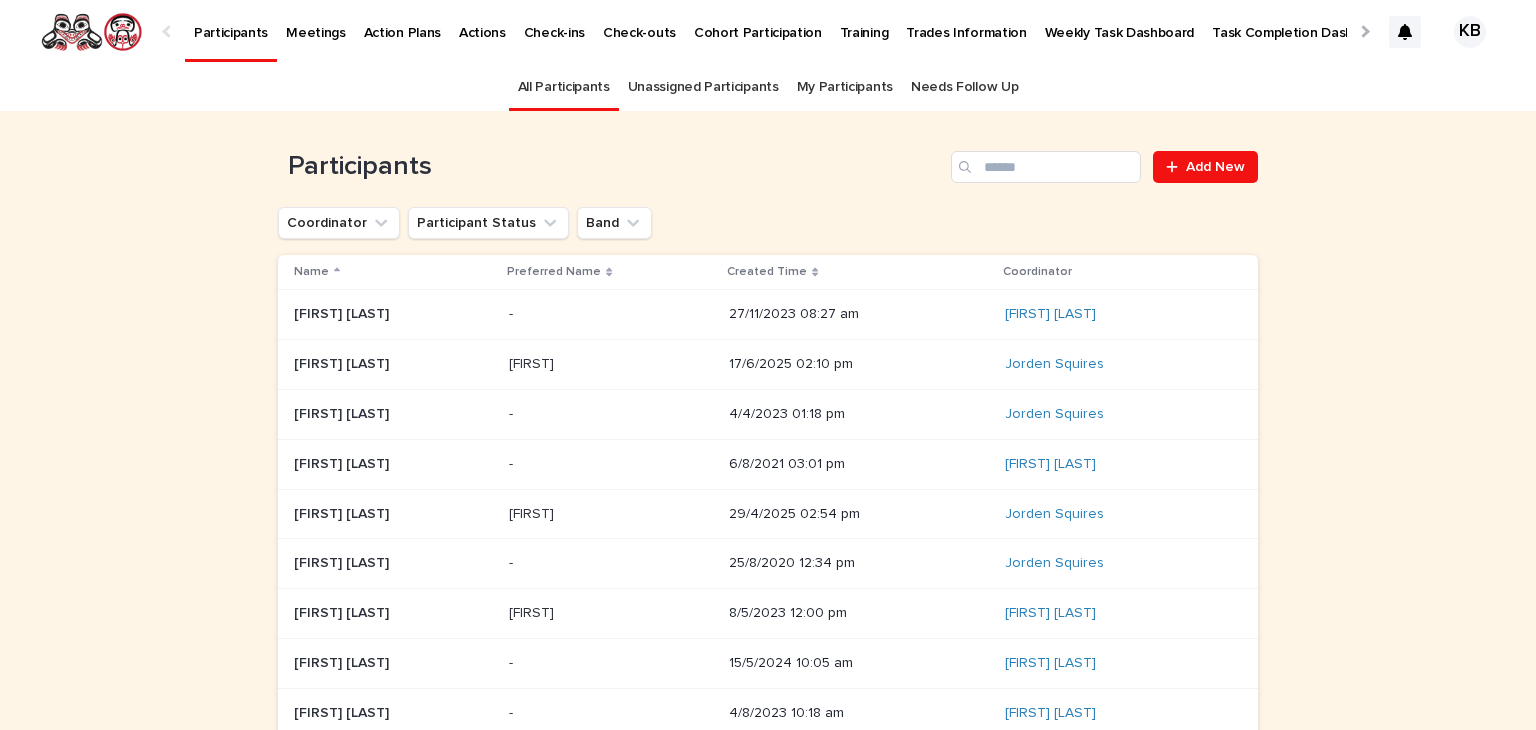 click on "Meetings" at bounding box center (316, 21) 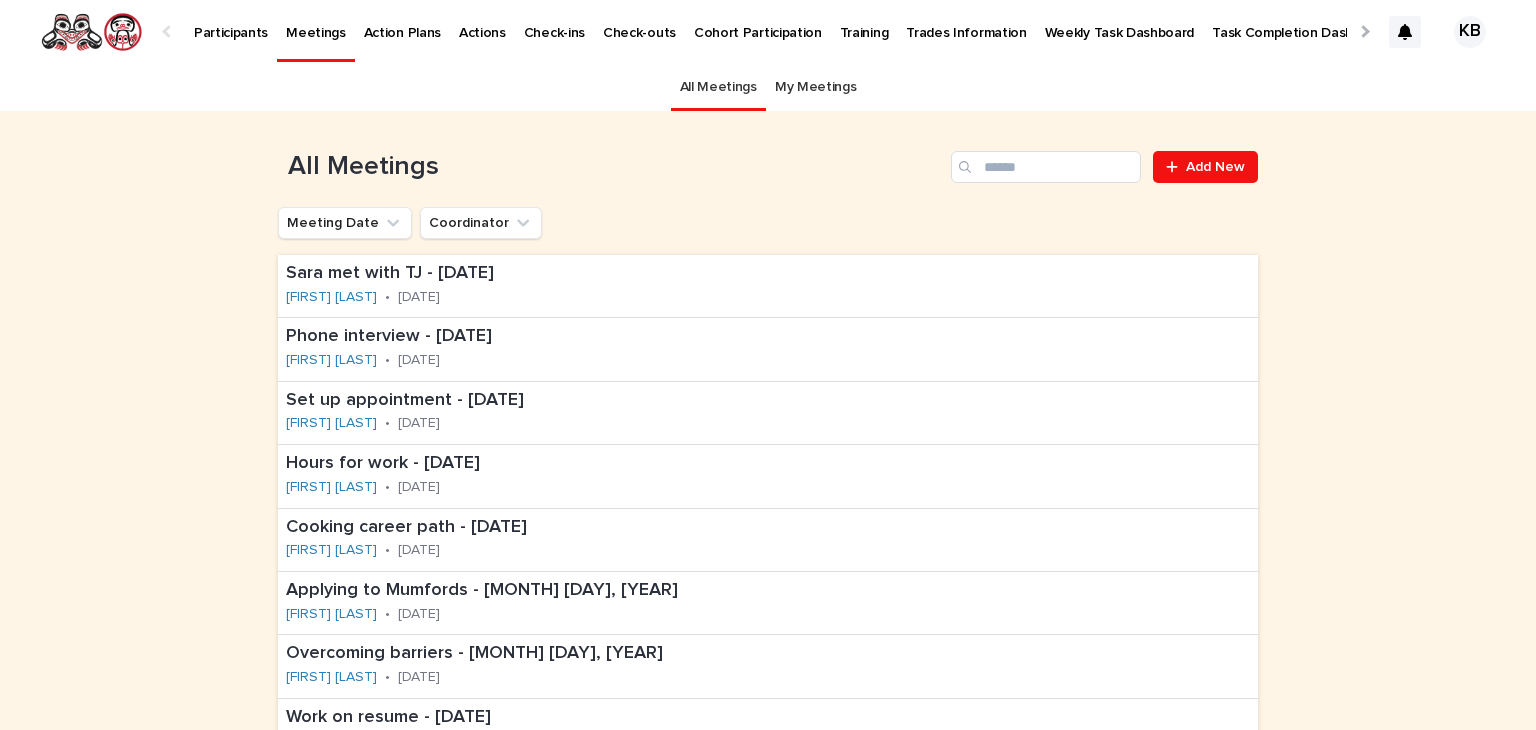 click on "Participants" at bounding box center (231, 21) 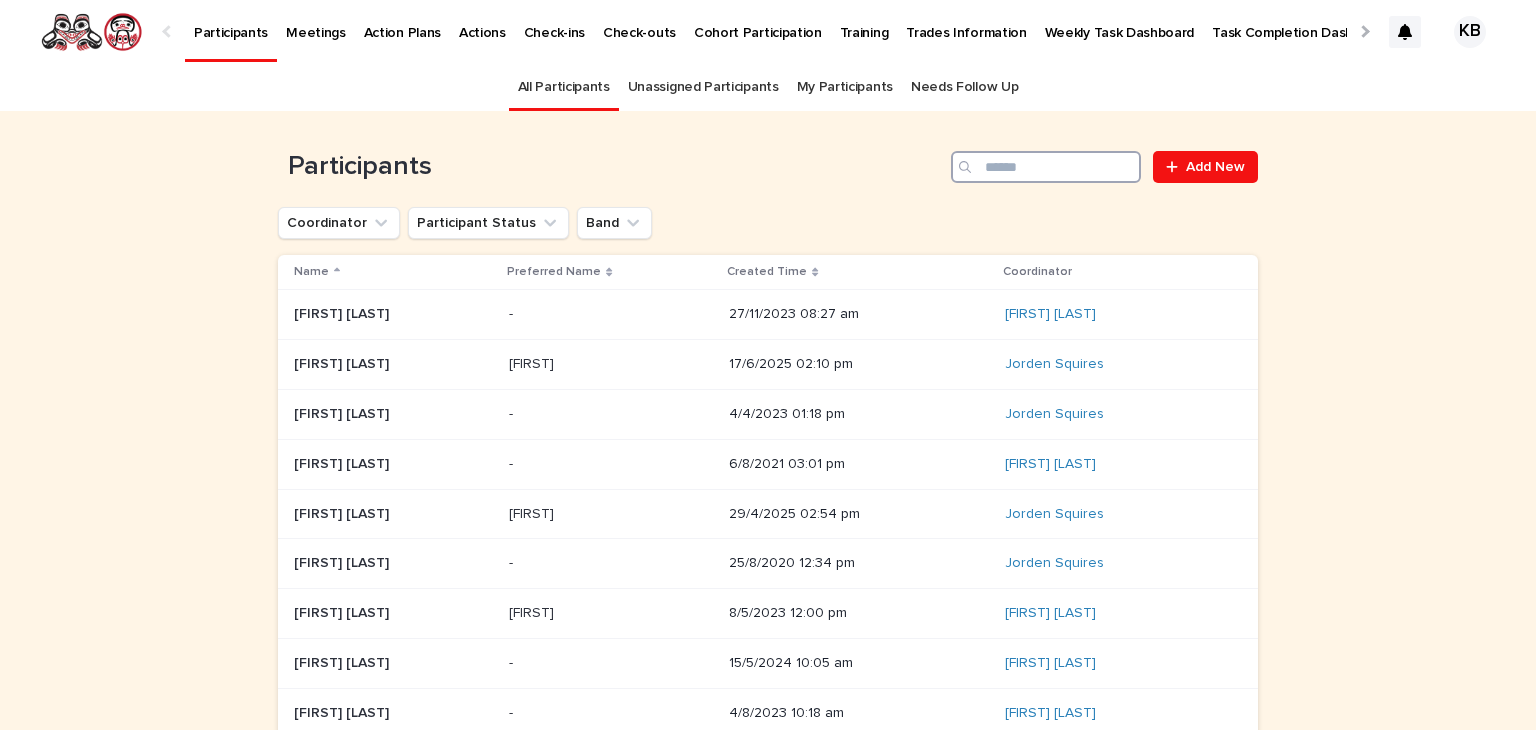 click at bounding box center (1046, 167) 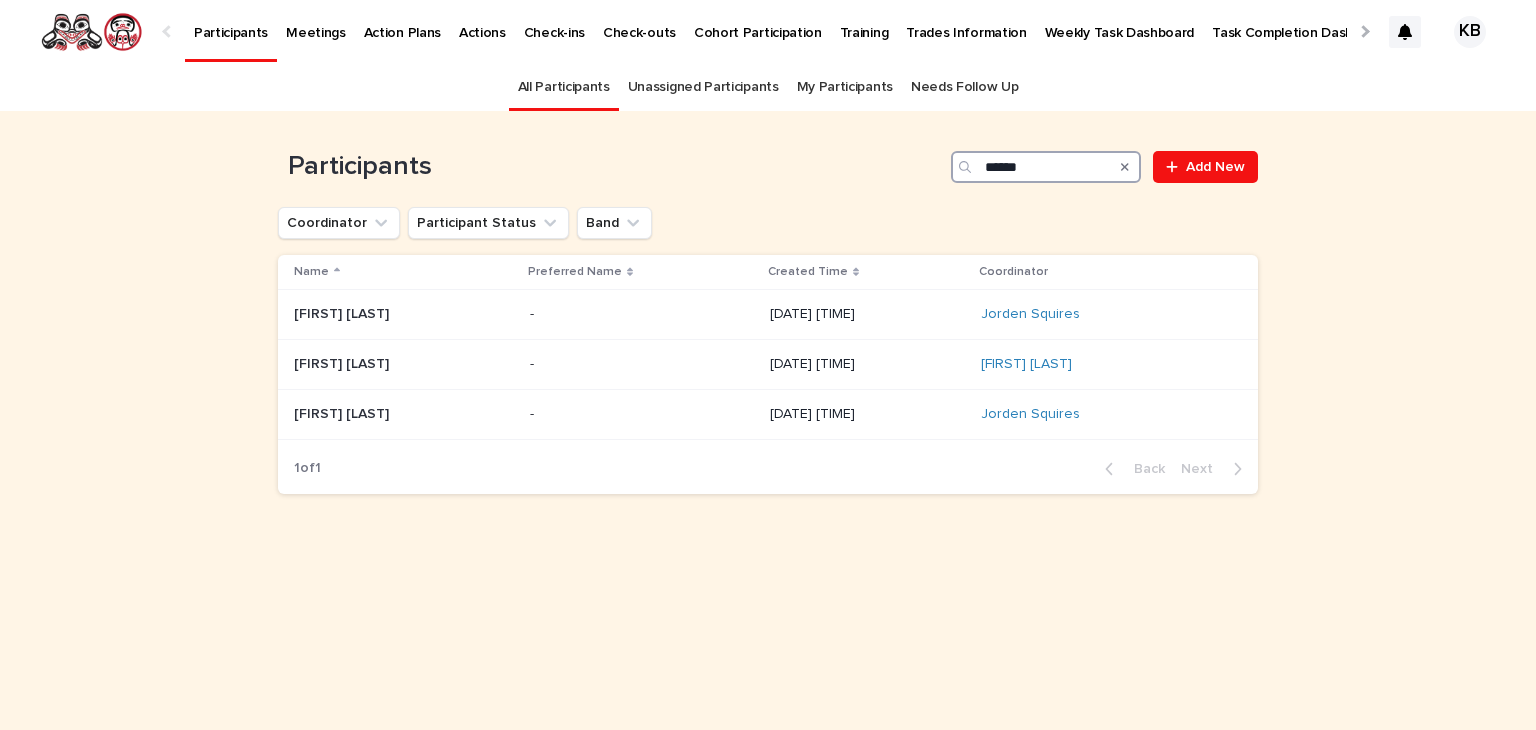 type on "******" 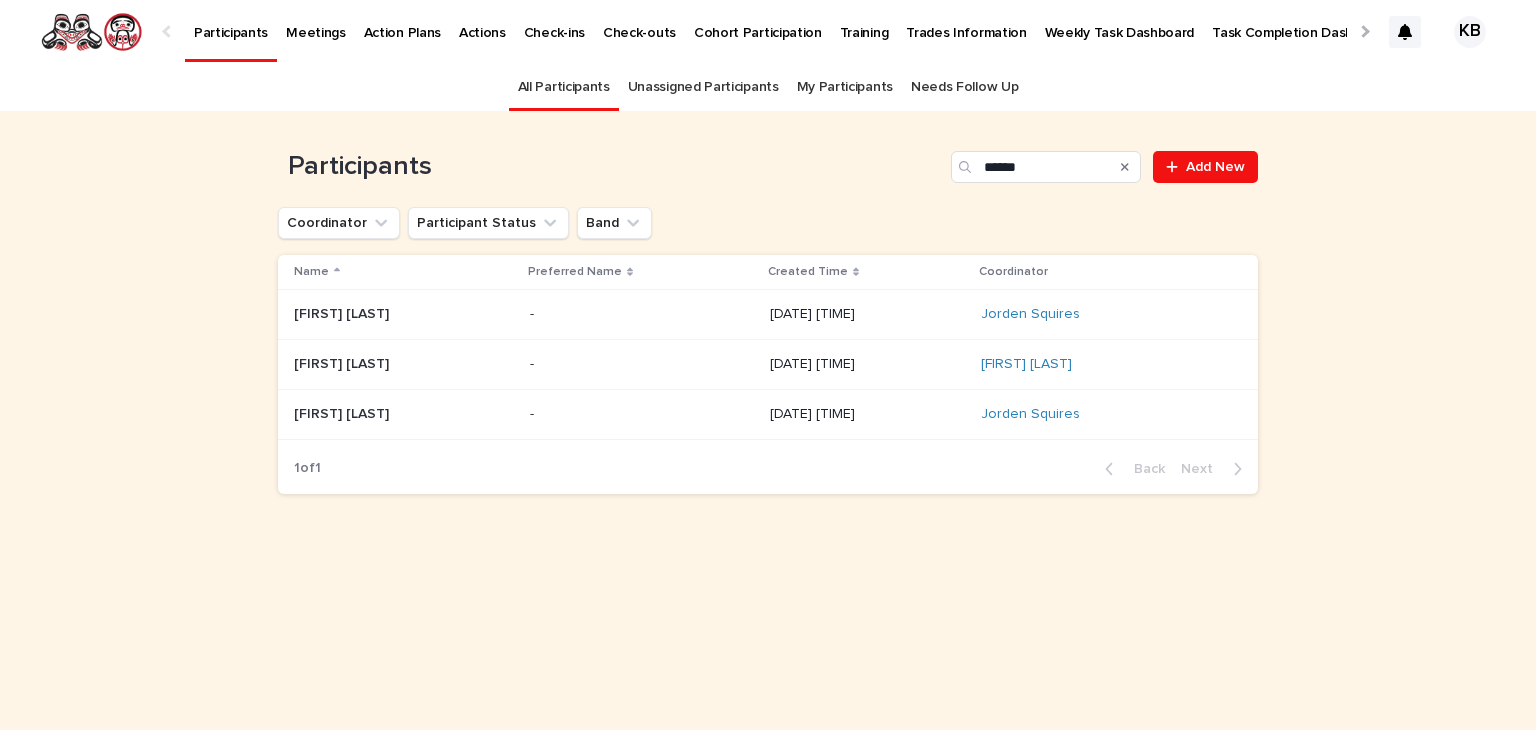 click on "Rodney Brown Rodney Brown" at bounding box center [404, 314] 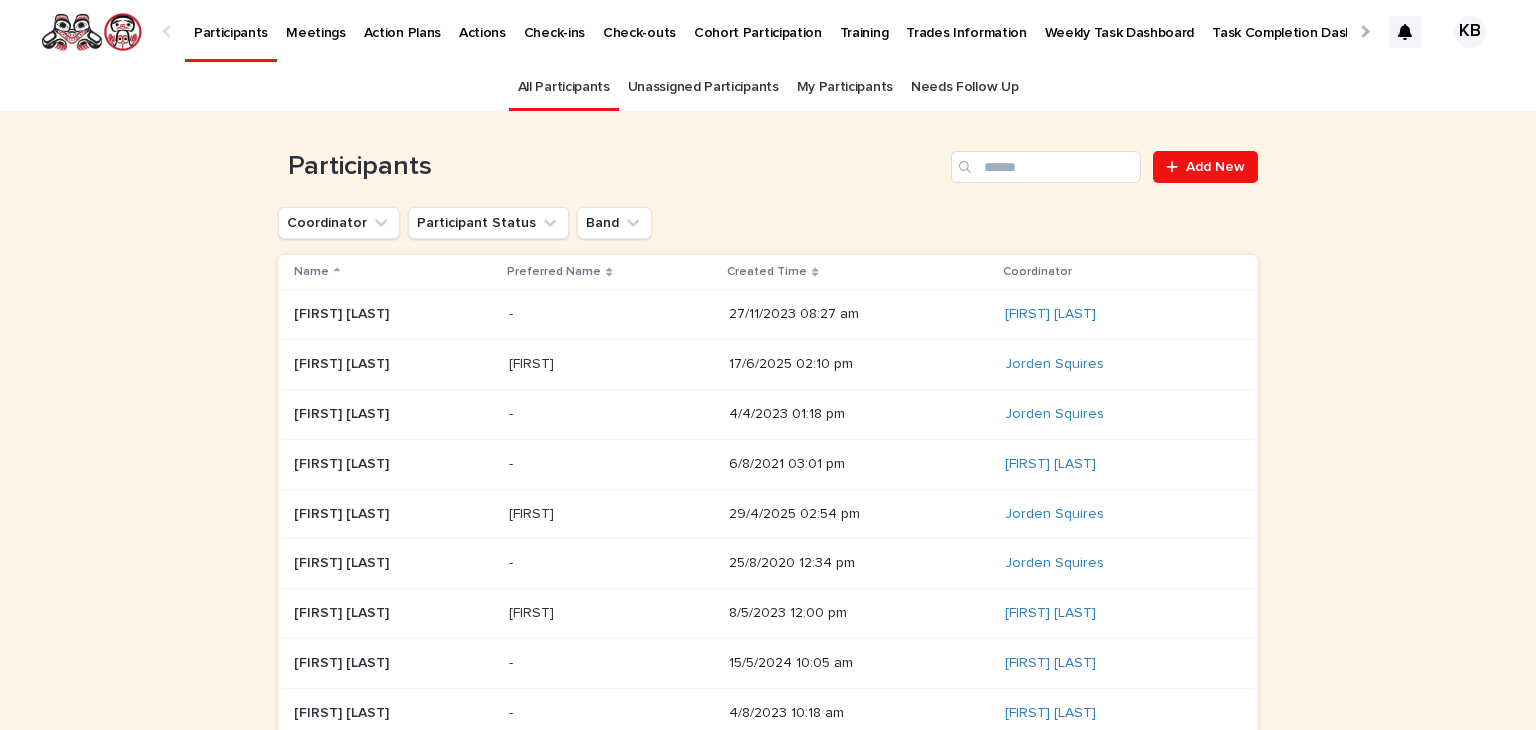 click at bounding box center (1363, 31) 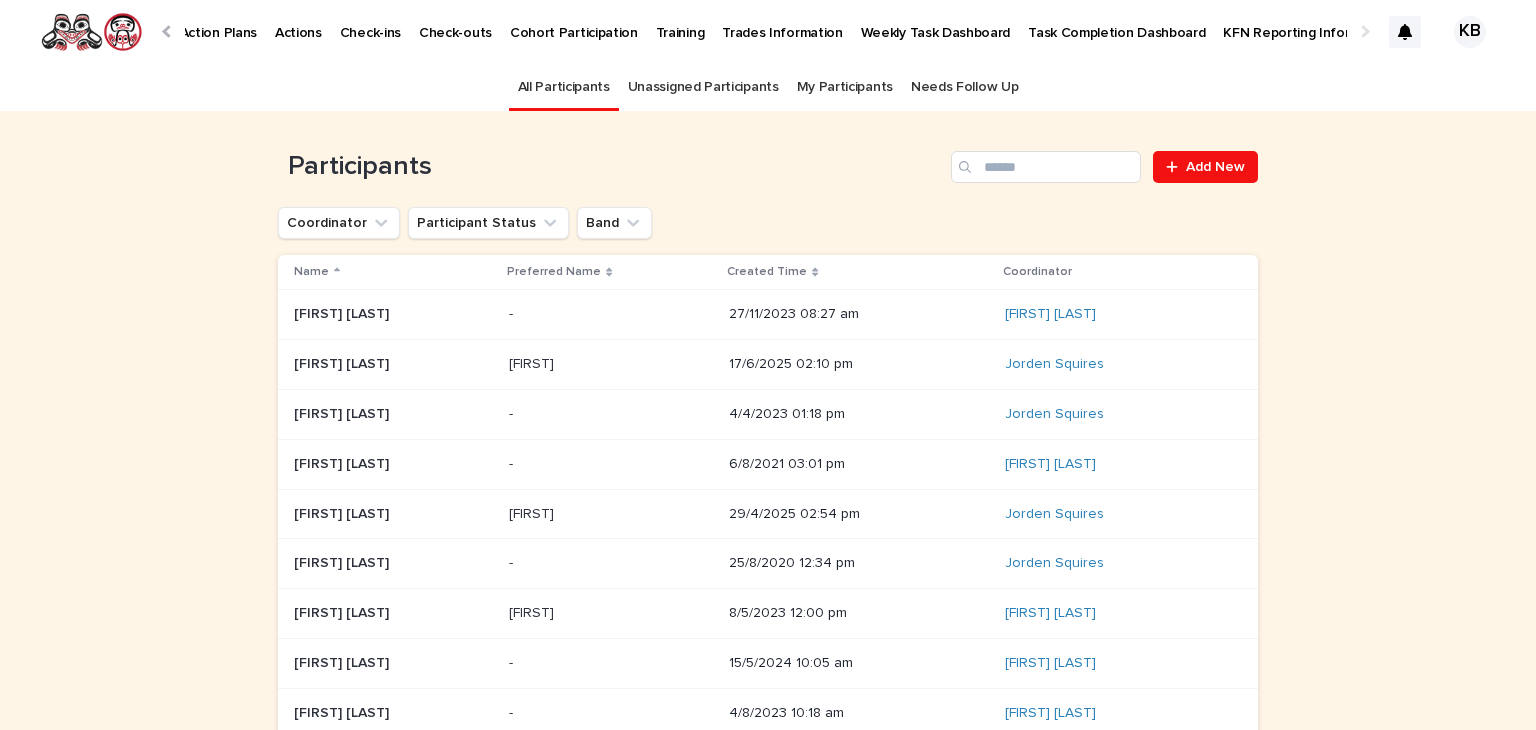 scroll, scrollTop: 0, scrollLeft: 188, axis: horizontal 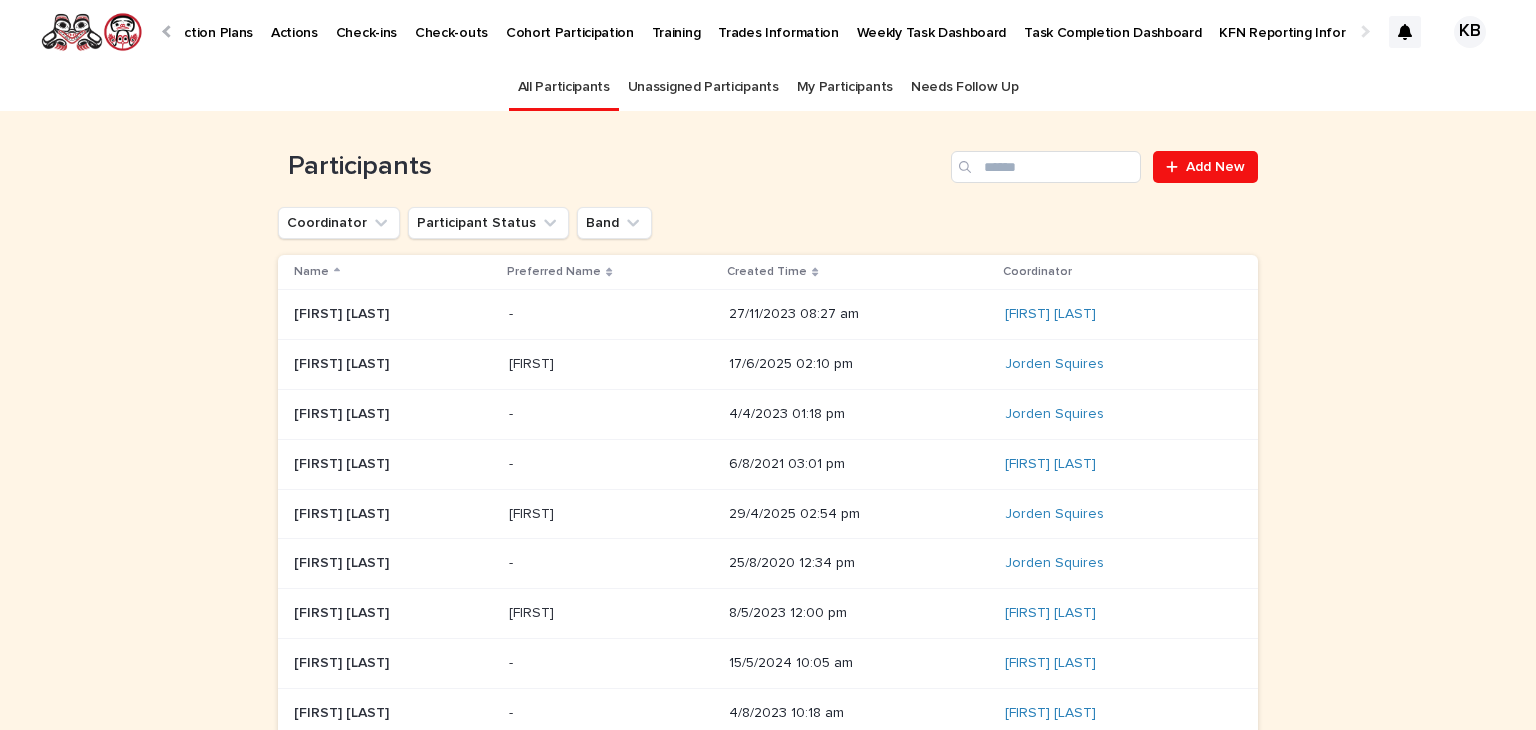 click at bounding box center [1363, 31] 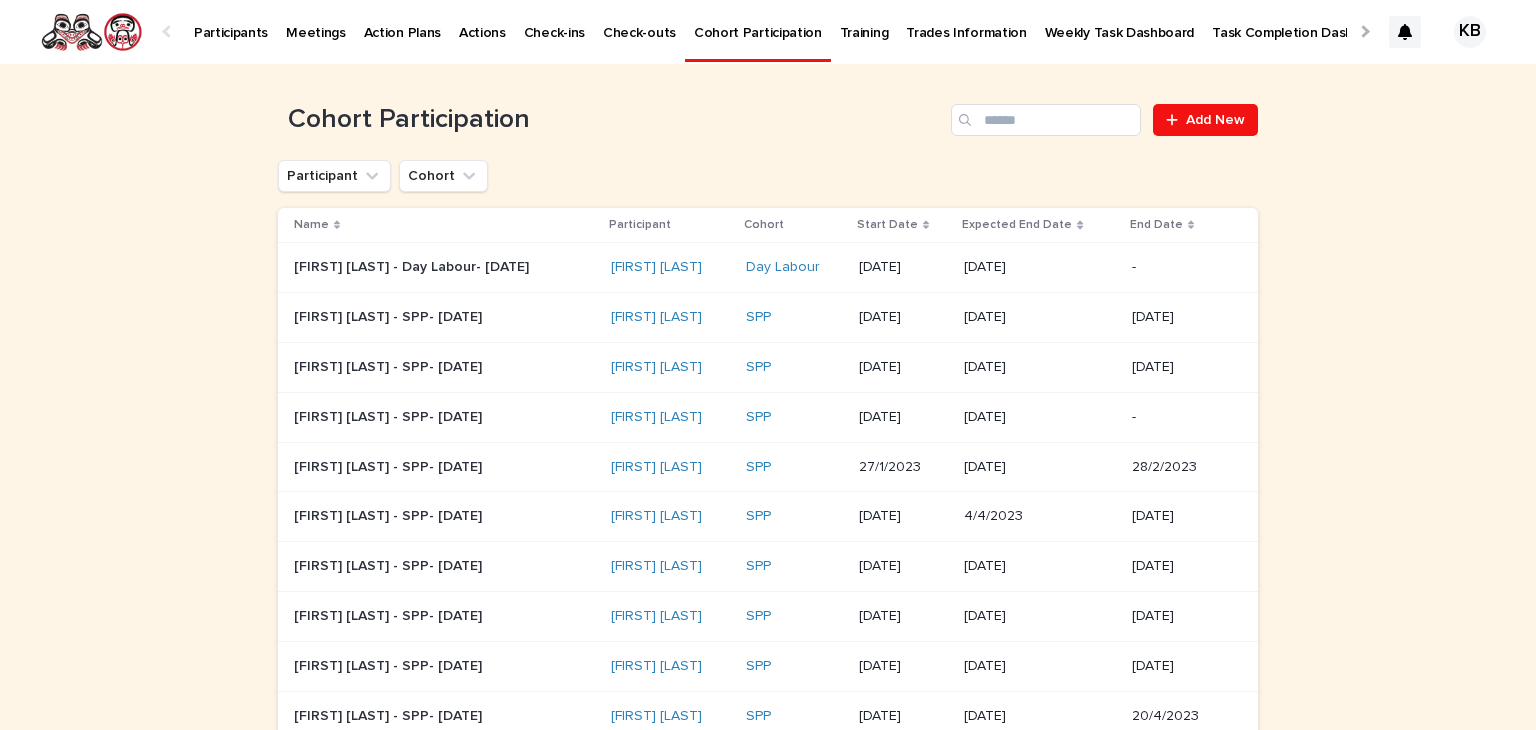 click on "Action Plans" at bounding box center [402, 21] 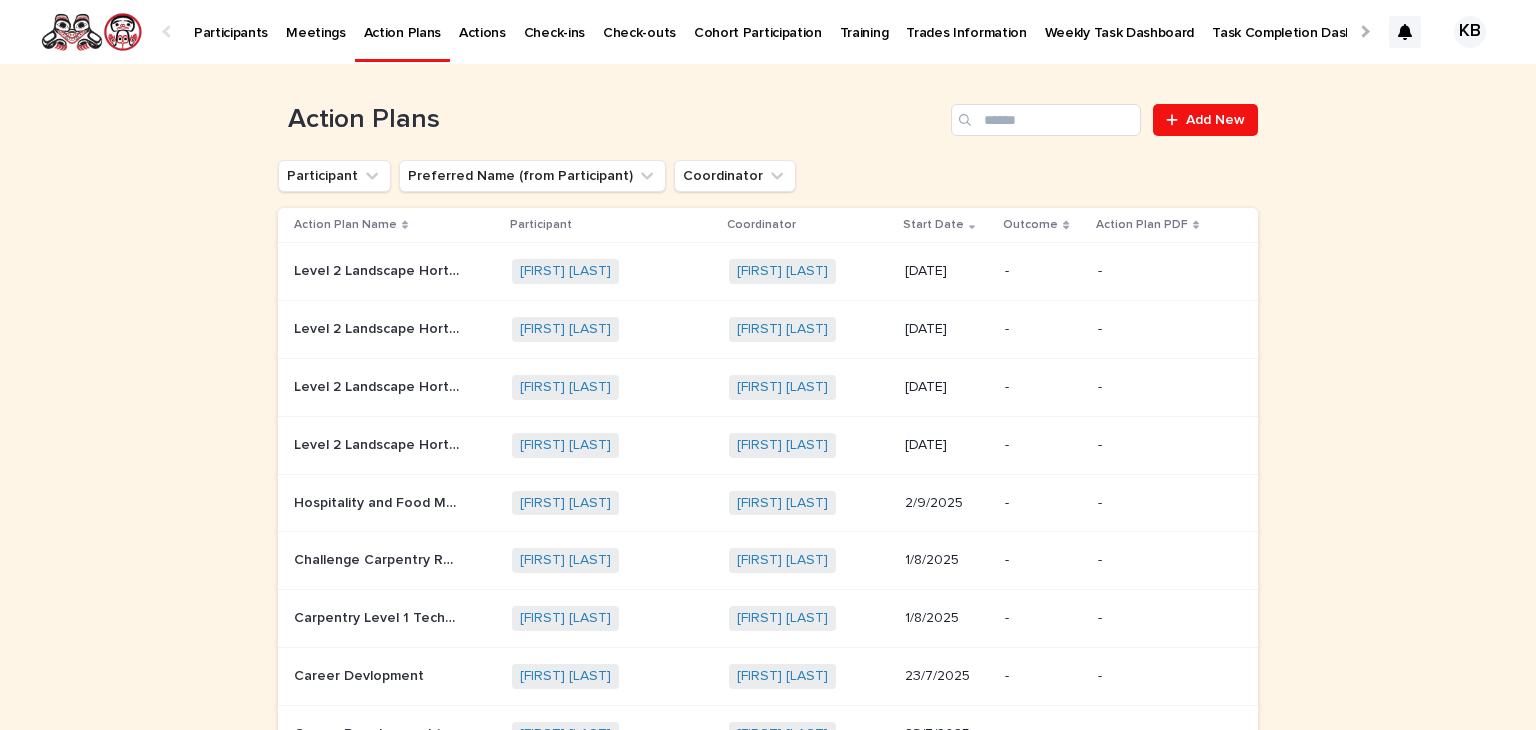 click on "Task Completion Dashboard" at bounding box center [1300, 21] 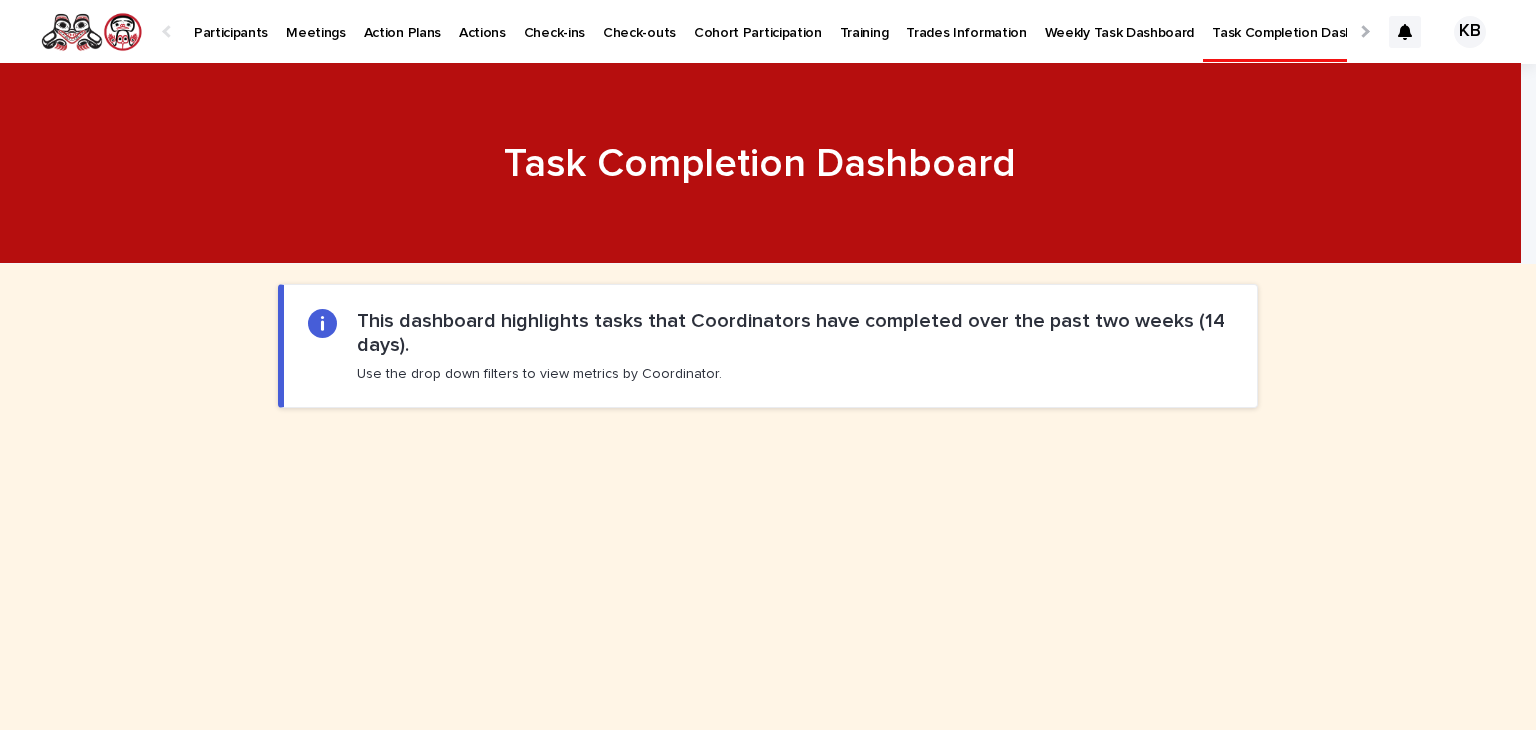 click on "Weekly Task Dashboard" at bounding box center (1120, 21) 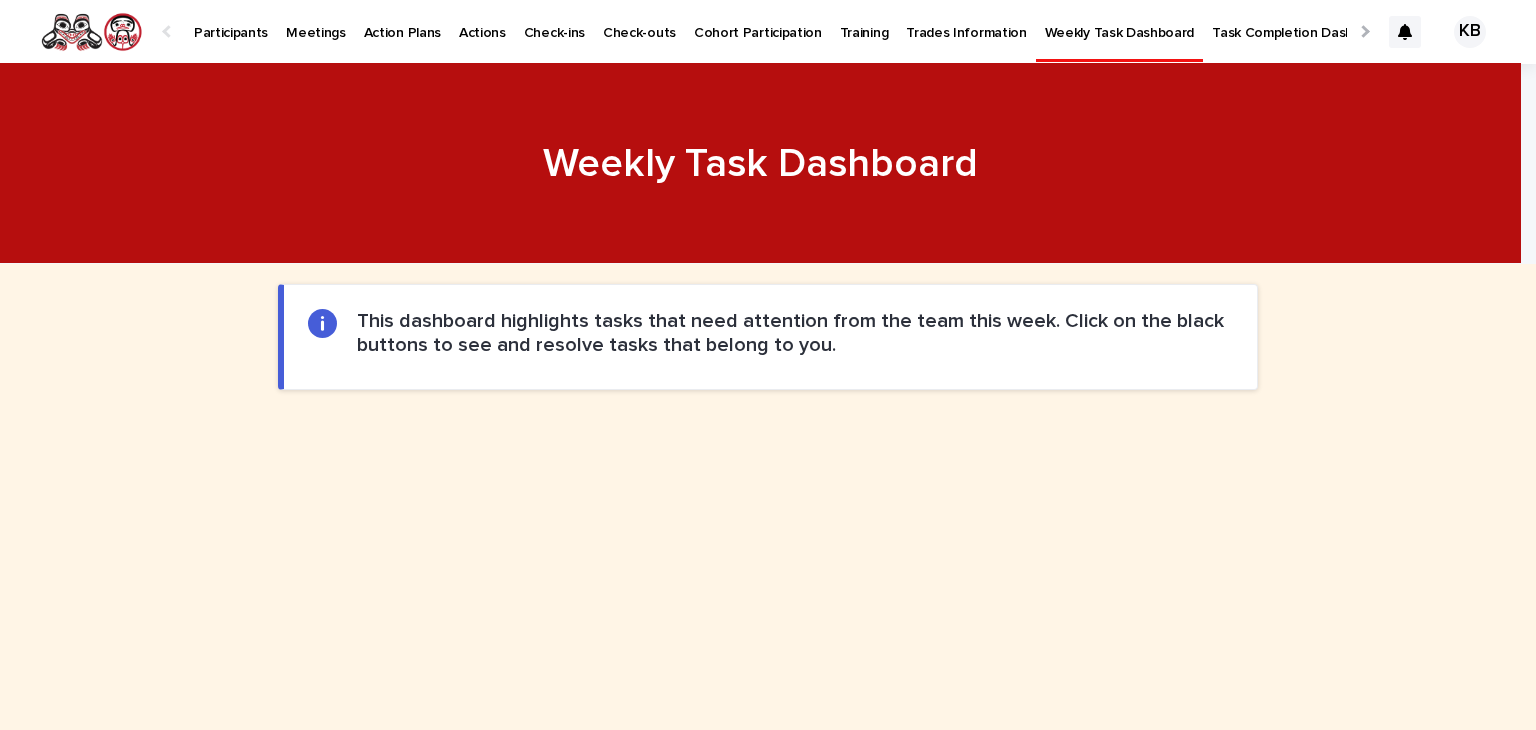 scroll, scrollTop: 1576, scrollLeft: 0, axis: vertical 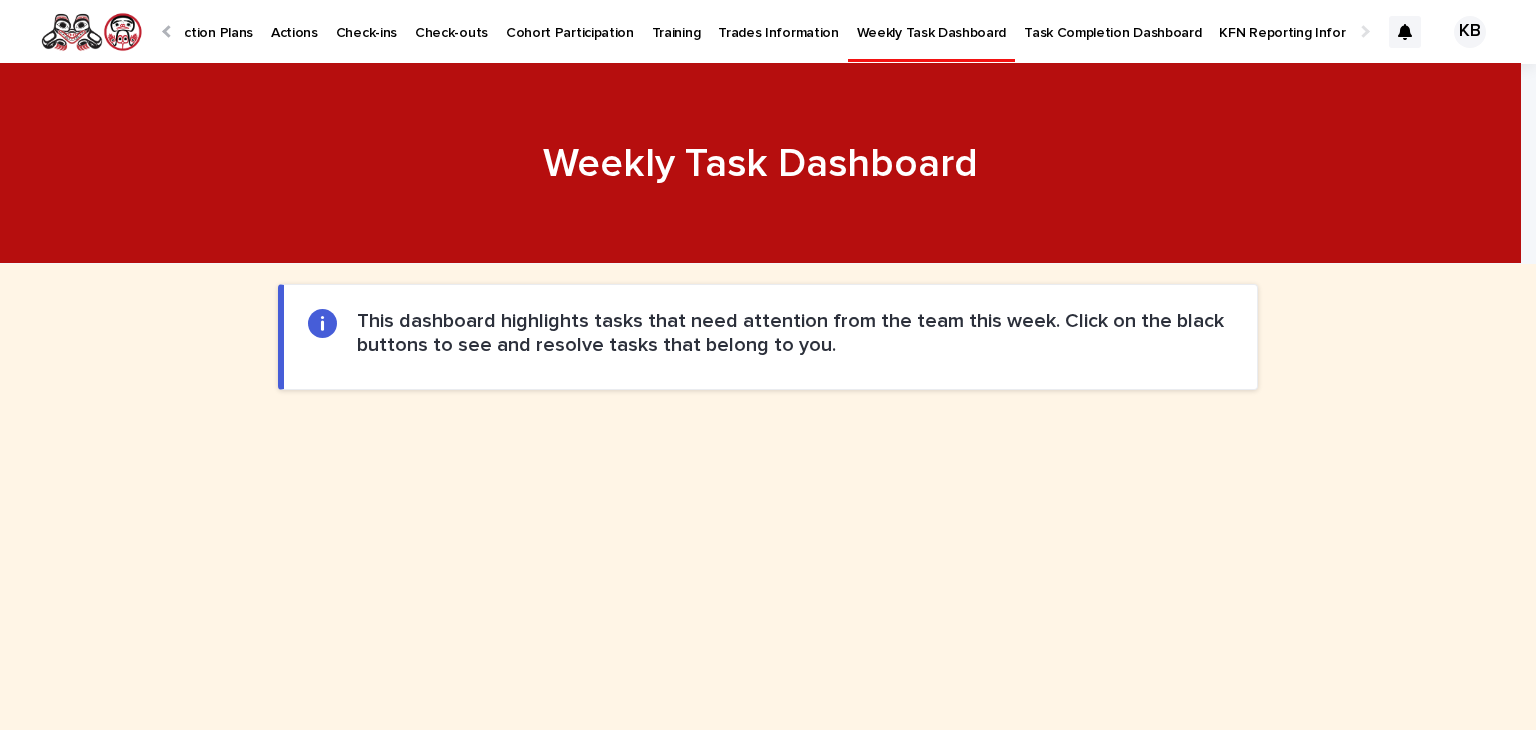 click at bounding box center [1363, 31] 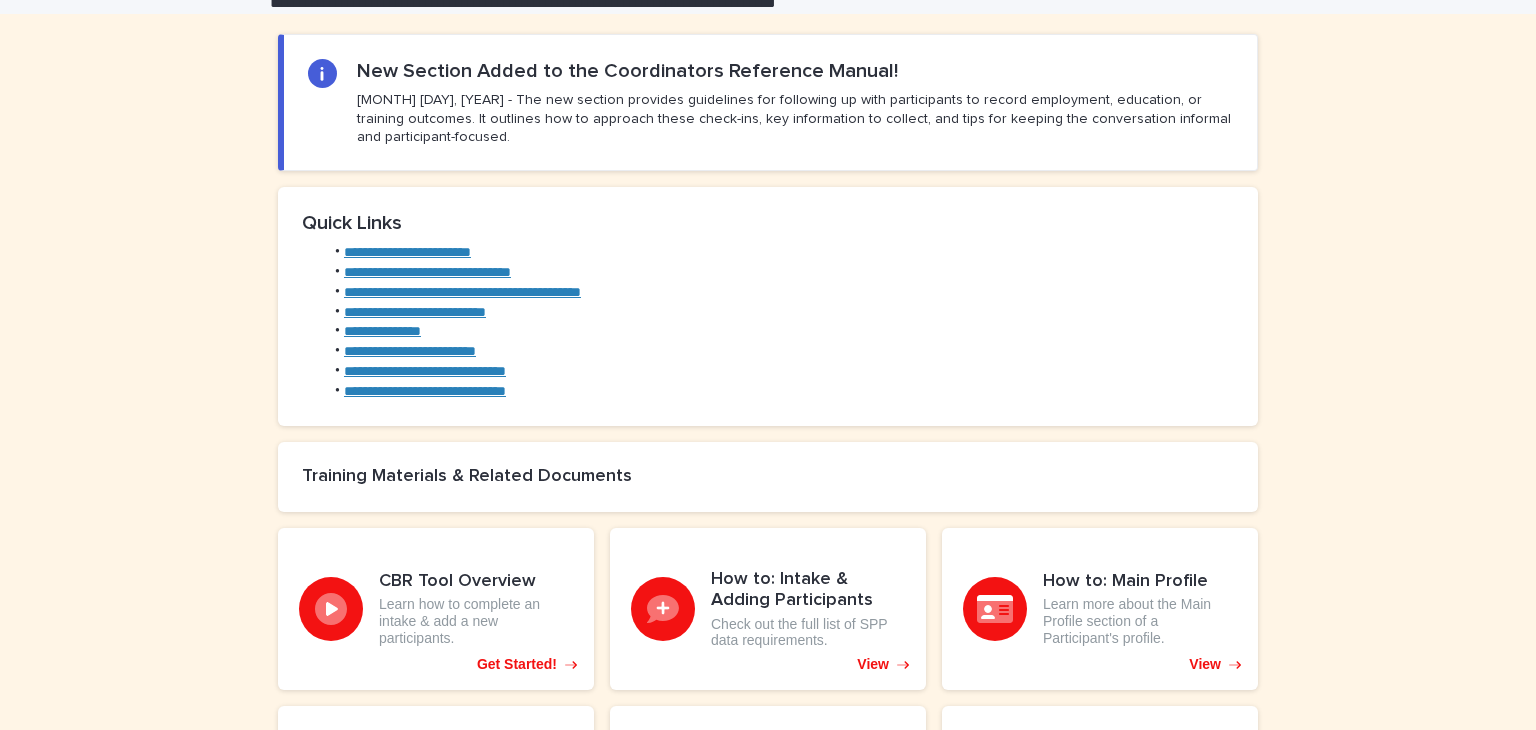 scroll, scrollTop: 0, scrollLeft: 0, axis: both 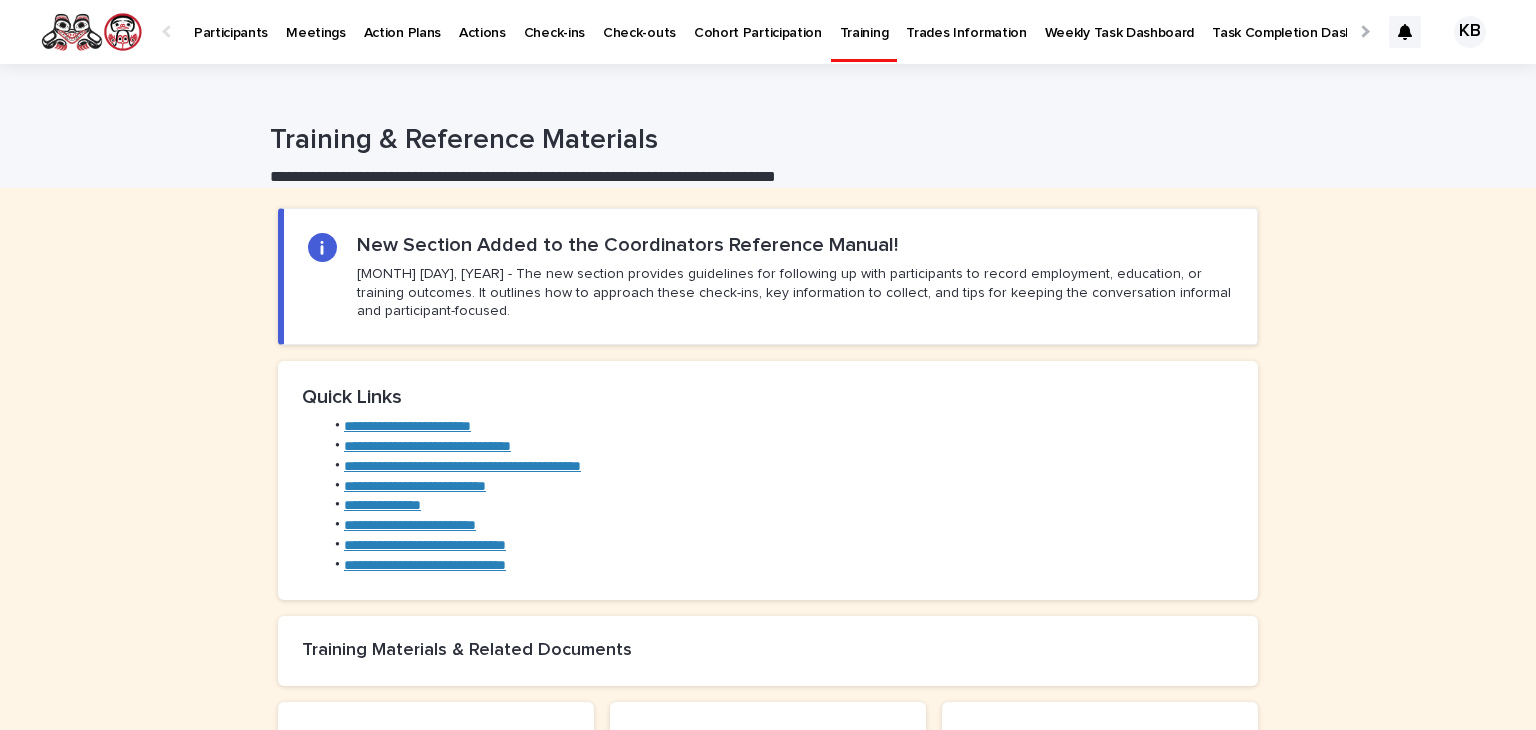 click on "Participants" at bounding box center (231, 21) 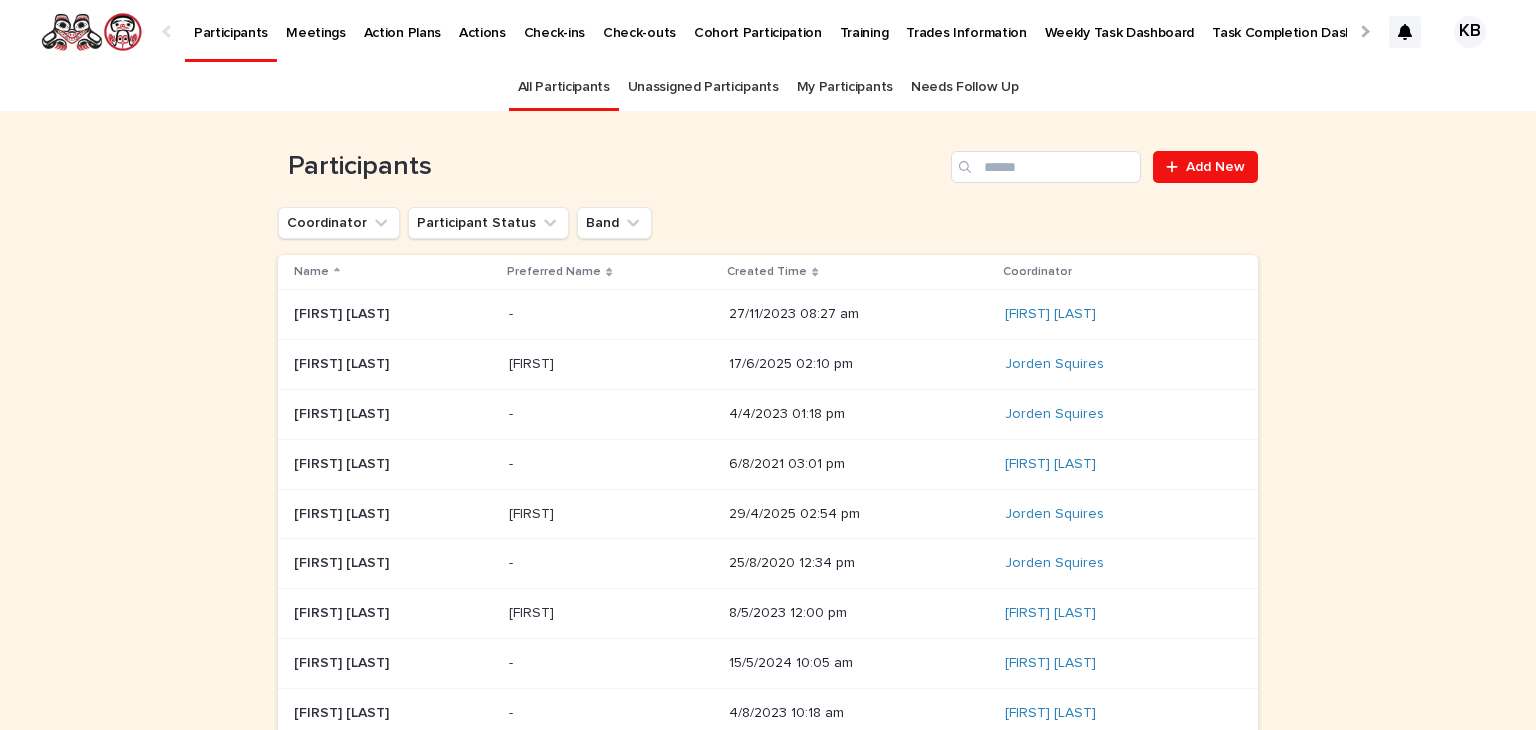 click on "Actions" at bounding box center [482, 21] 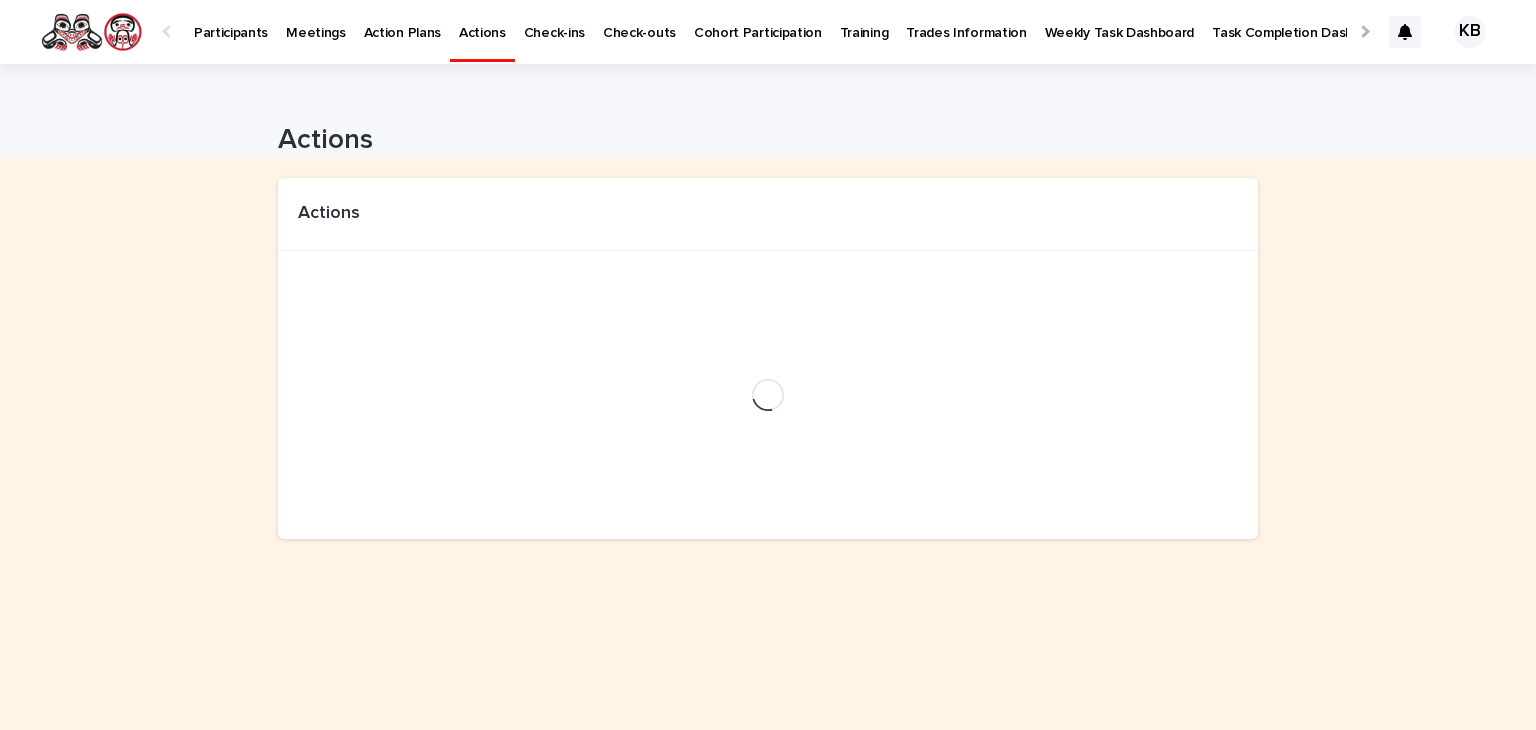 click on "Actions" at bounding box center [482, 21] 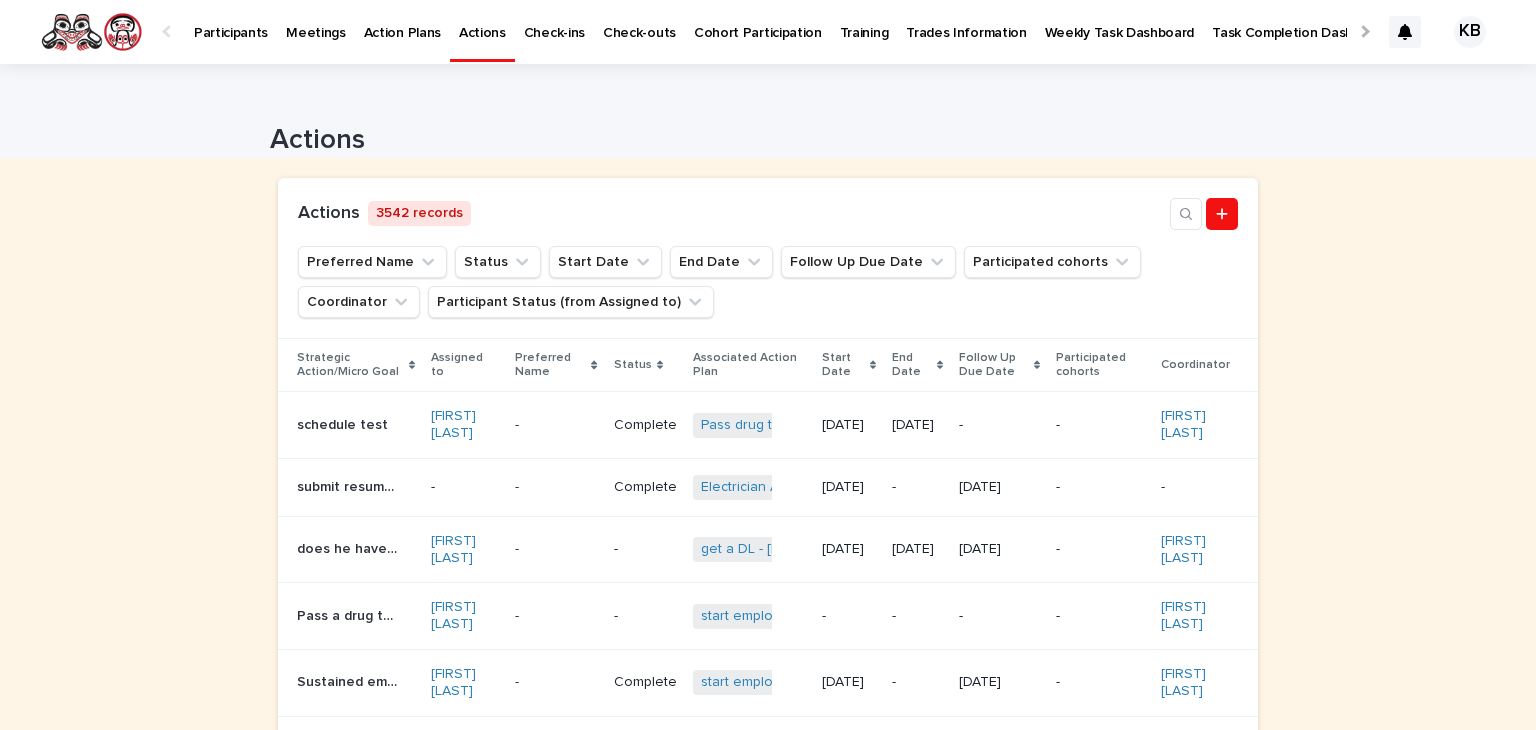 click on "Action Plans" at bounding box center (402, 21) 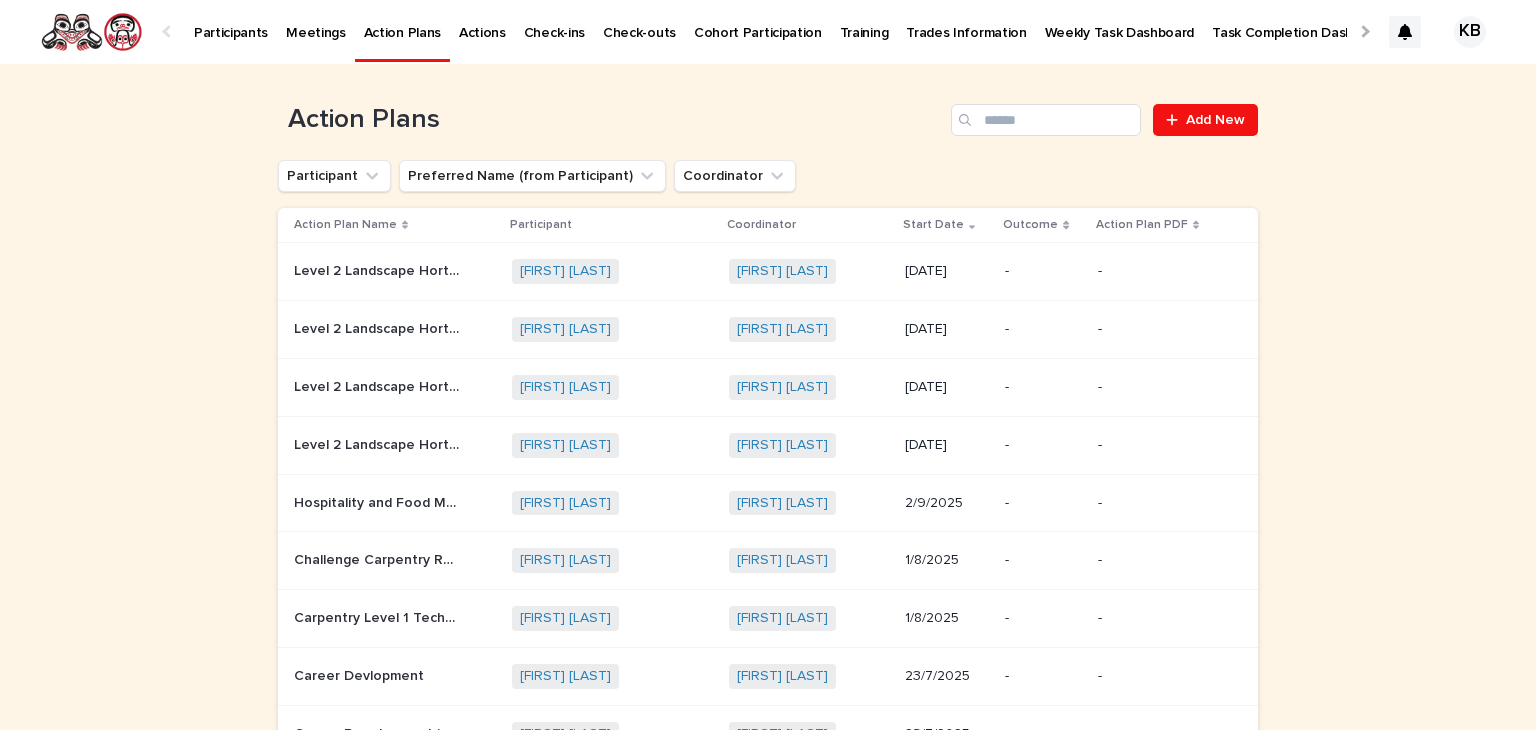 click on "Check-ins" at bounding box center (554, 21) 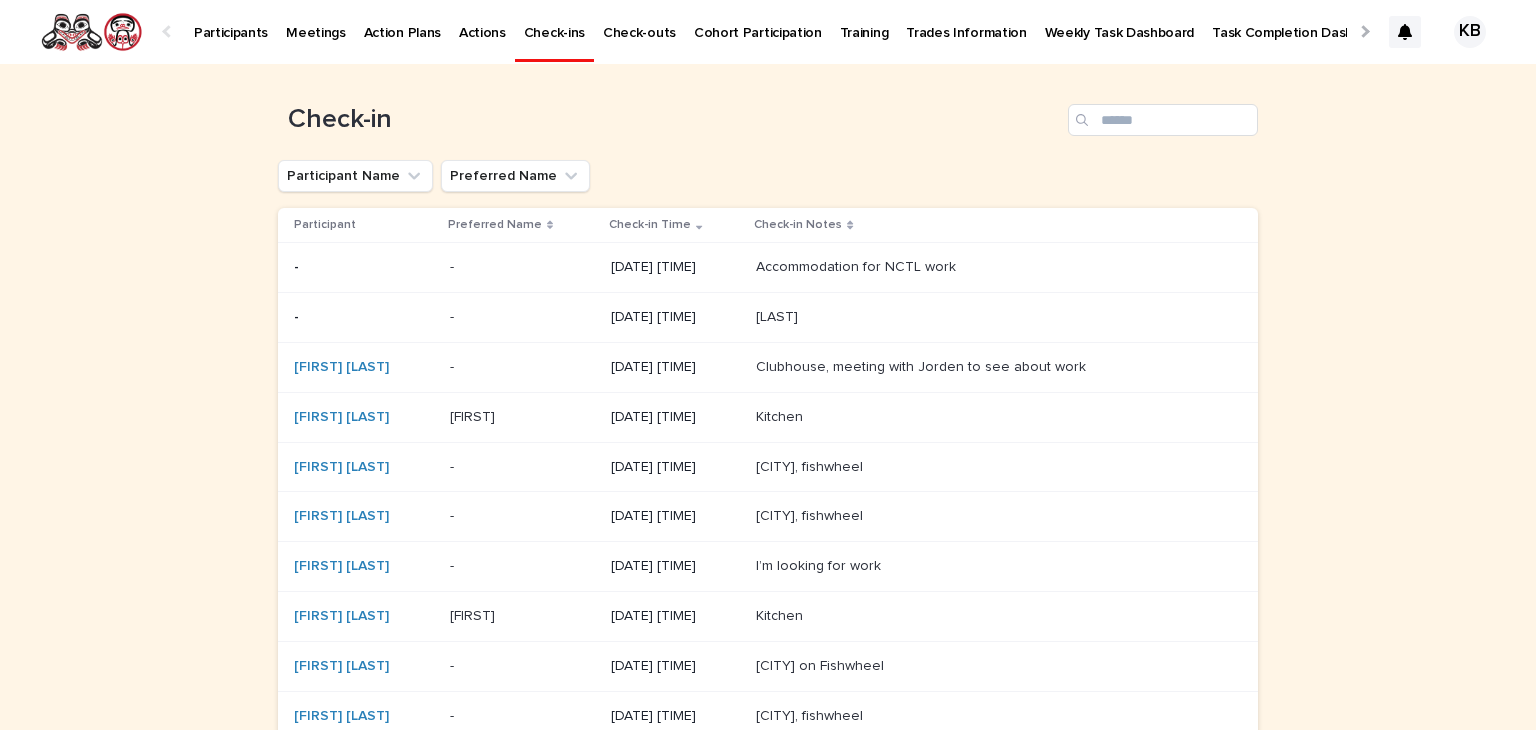 click on "Check-outs" at bounding box center (639, 31) 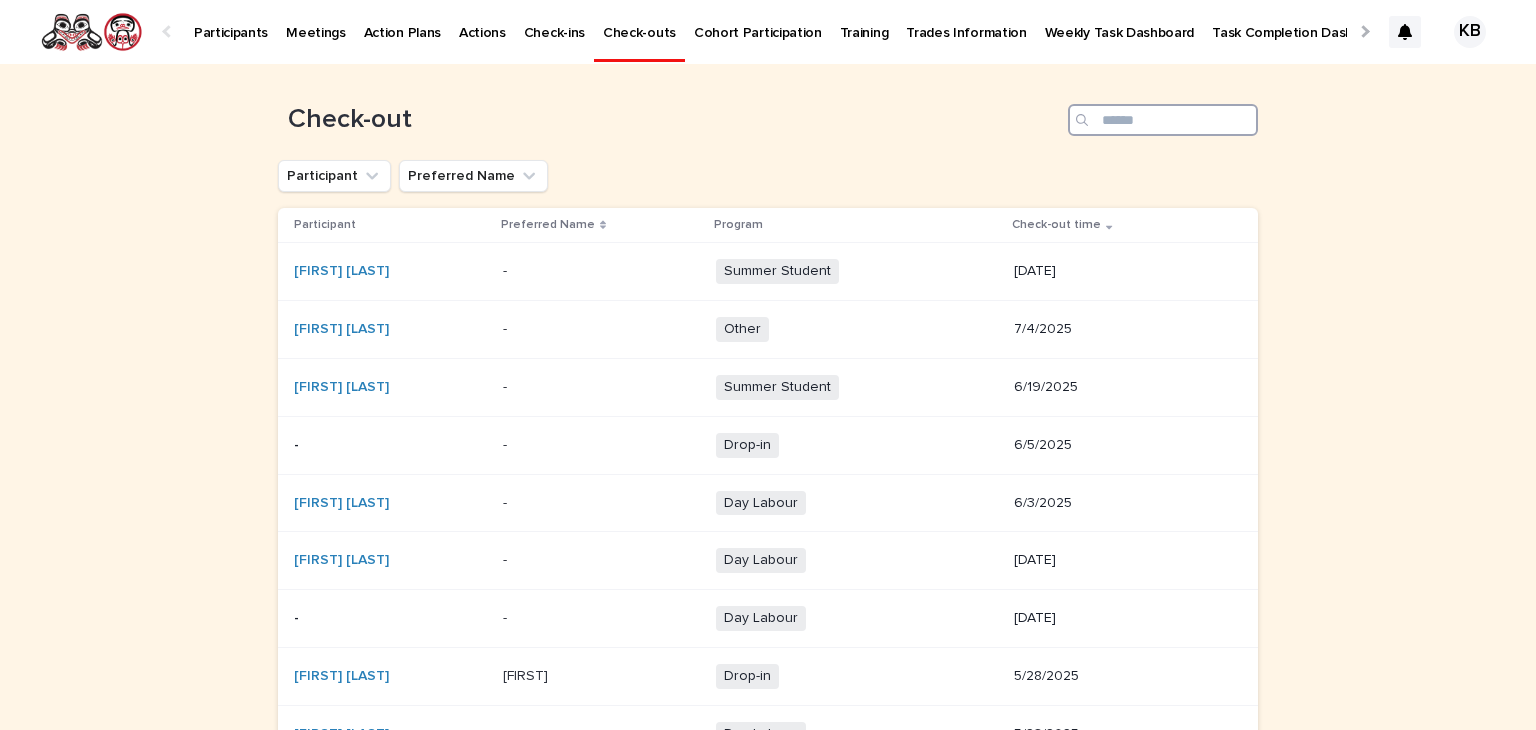 click at bounding box center [1163, 120] 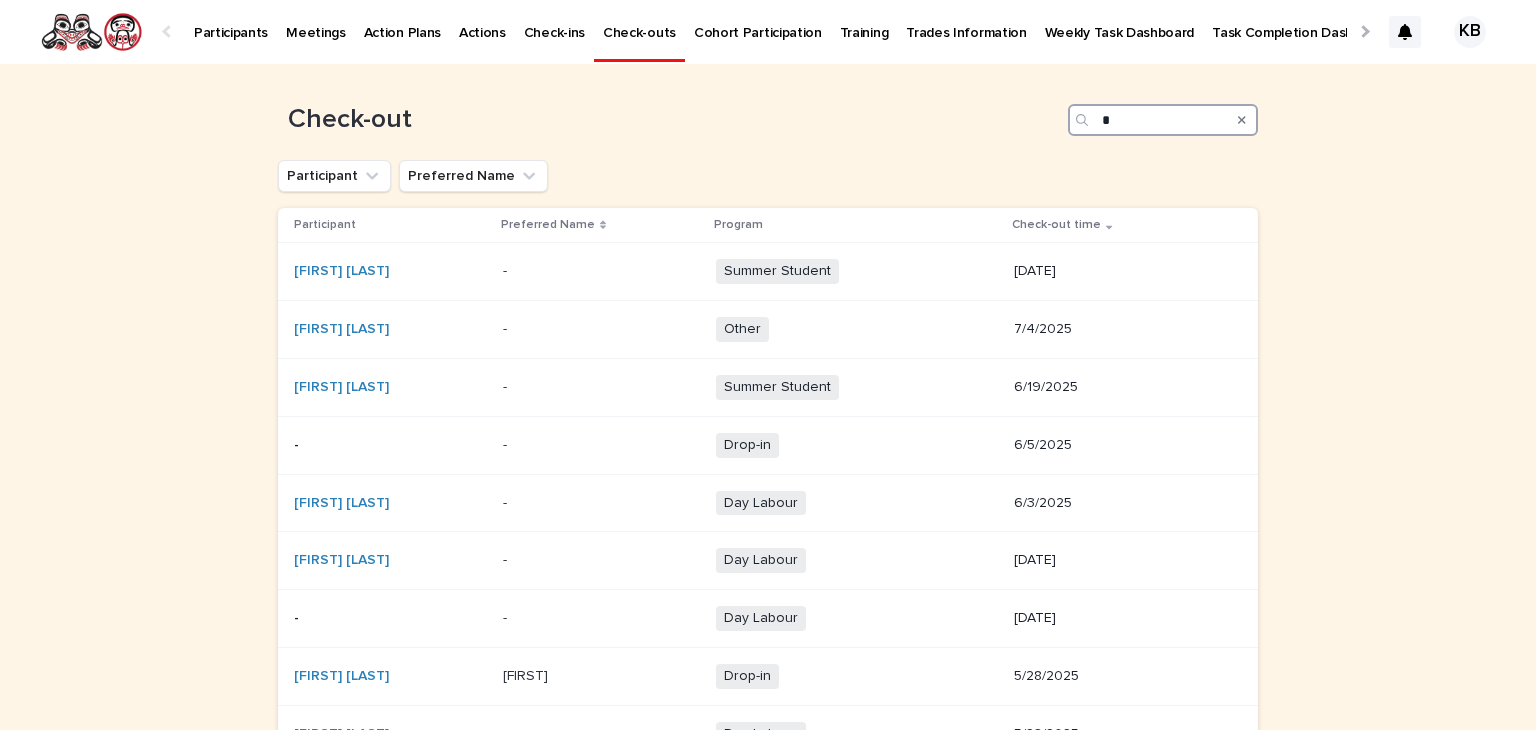 click on "*" at bounding box center [1163, 120] 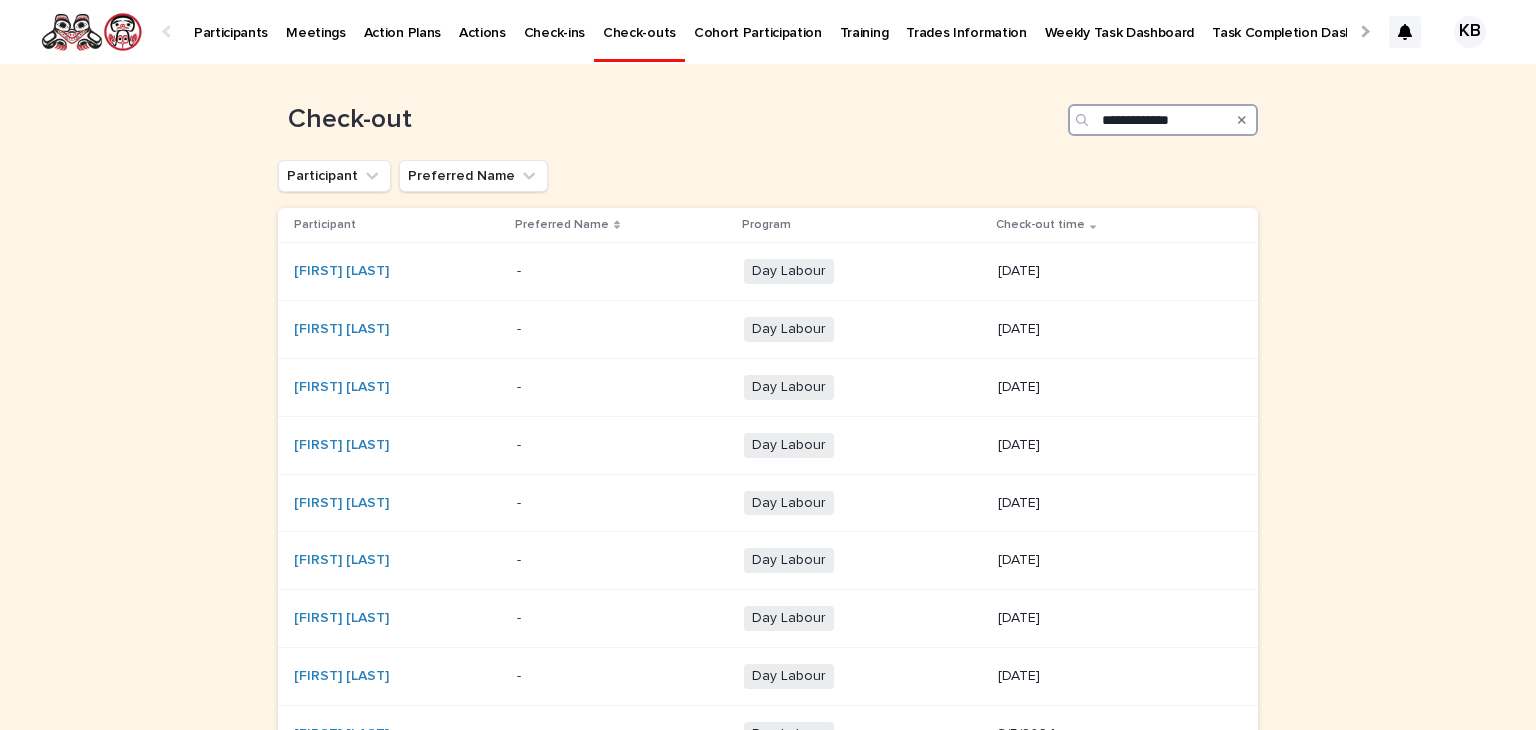 type on "**********" 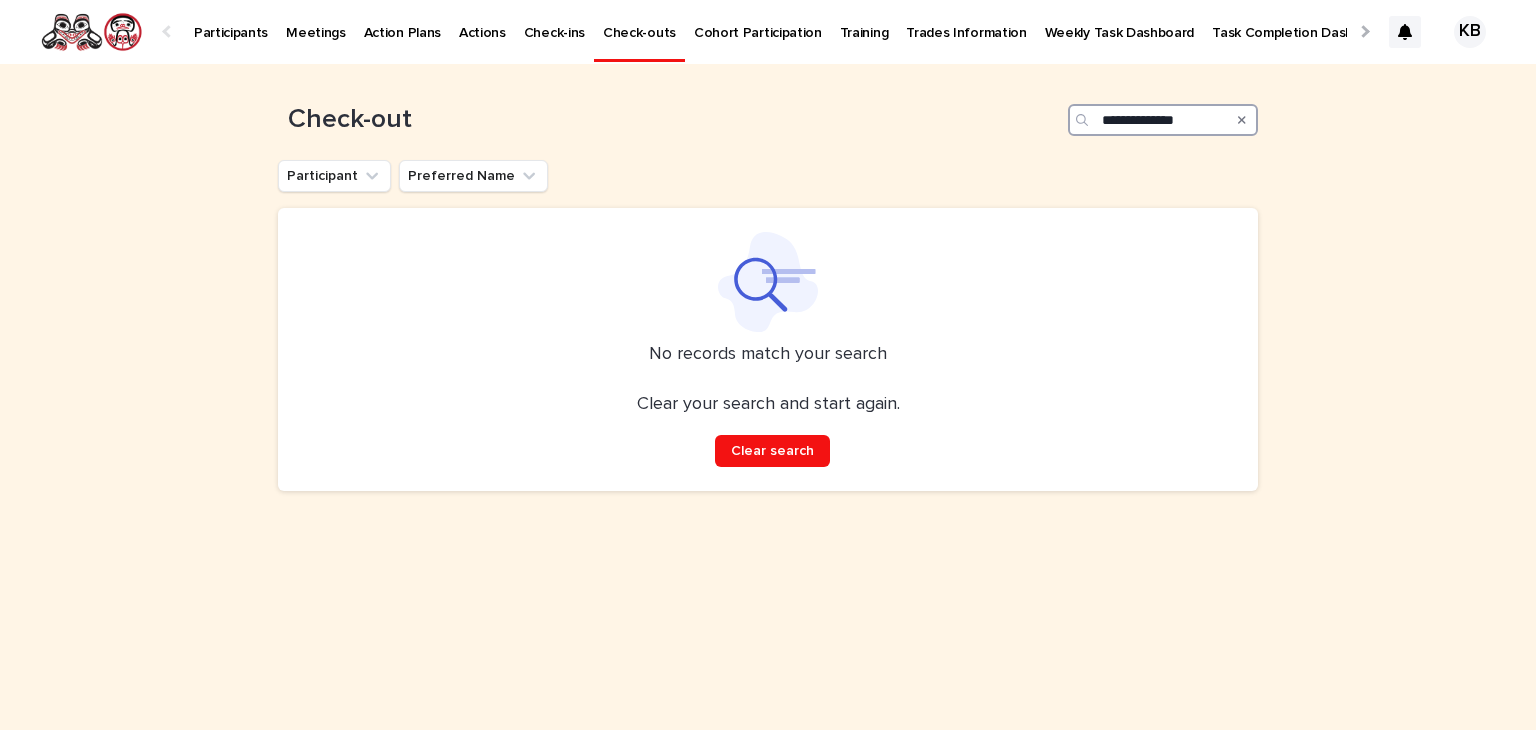 click on "**********" at bounding box center [1163, 120] 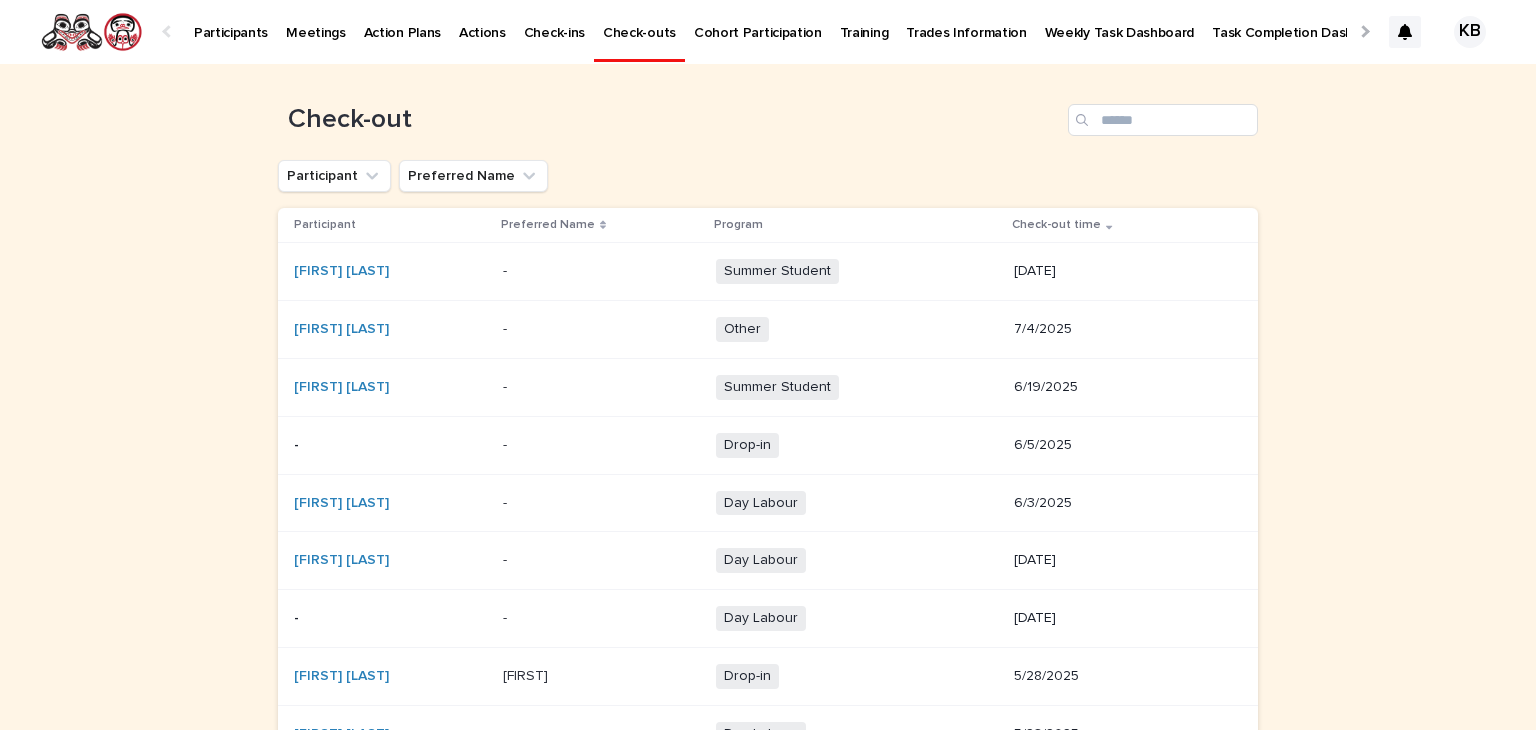 click on "Participants" at bounding box center [231, 21] 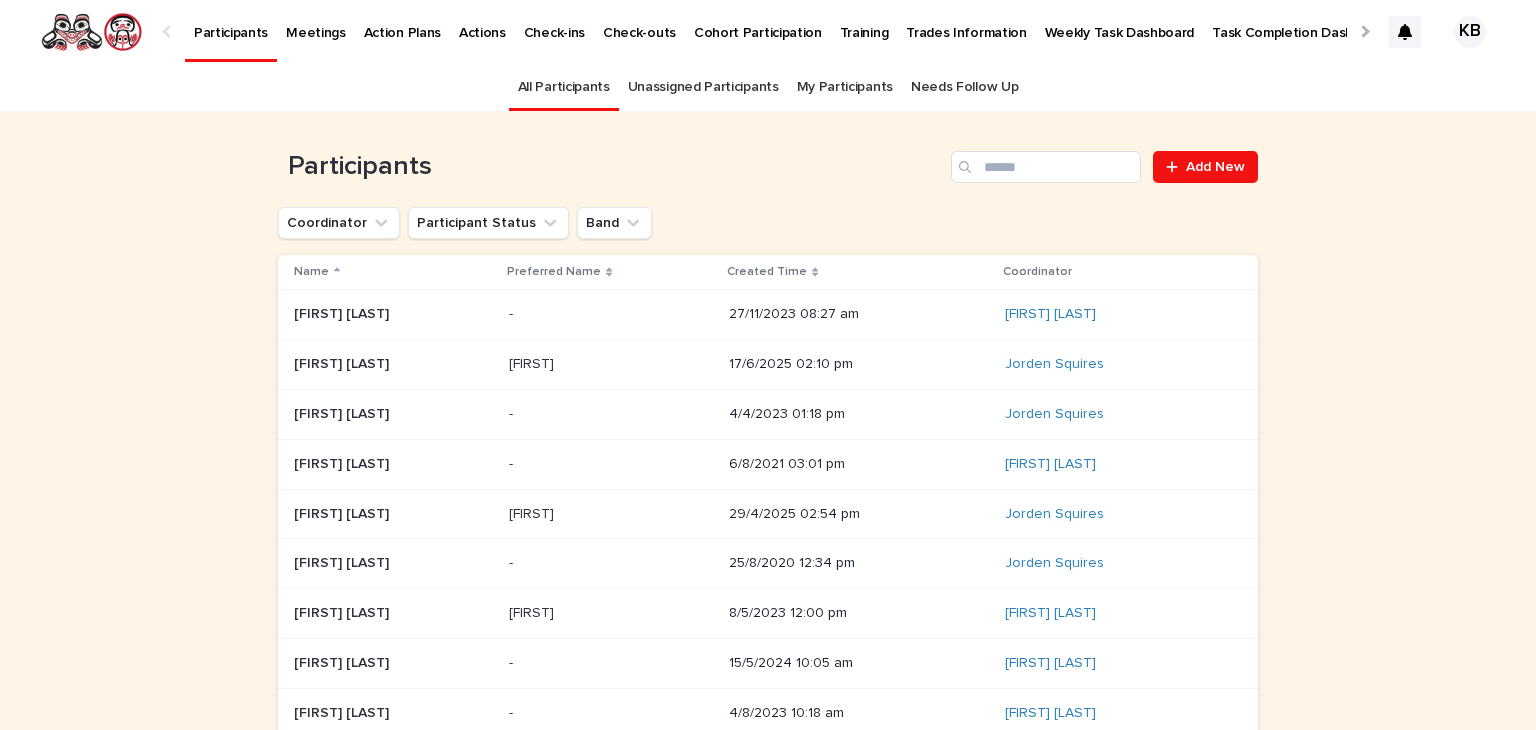 click on "Weekly Task Dashboard" at bounding box center (1120, 21) 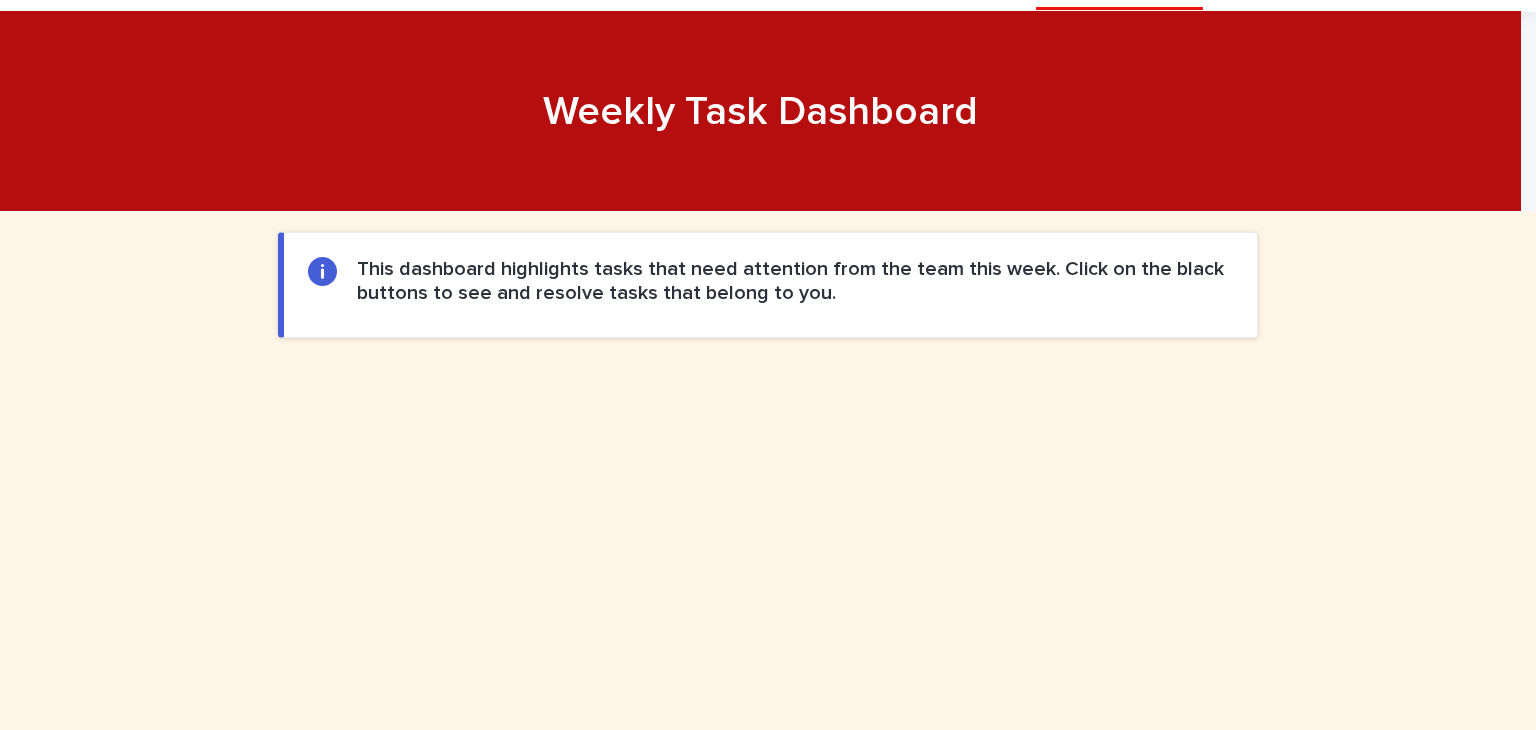 scroll, scrollTop: 0, scrollLeft: 0, axis: both 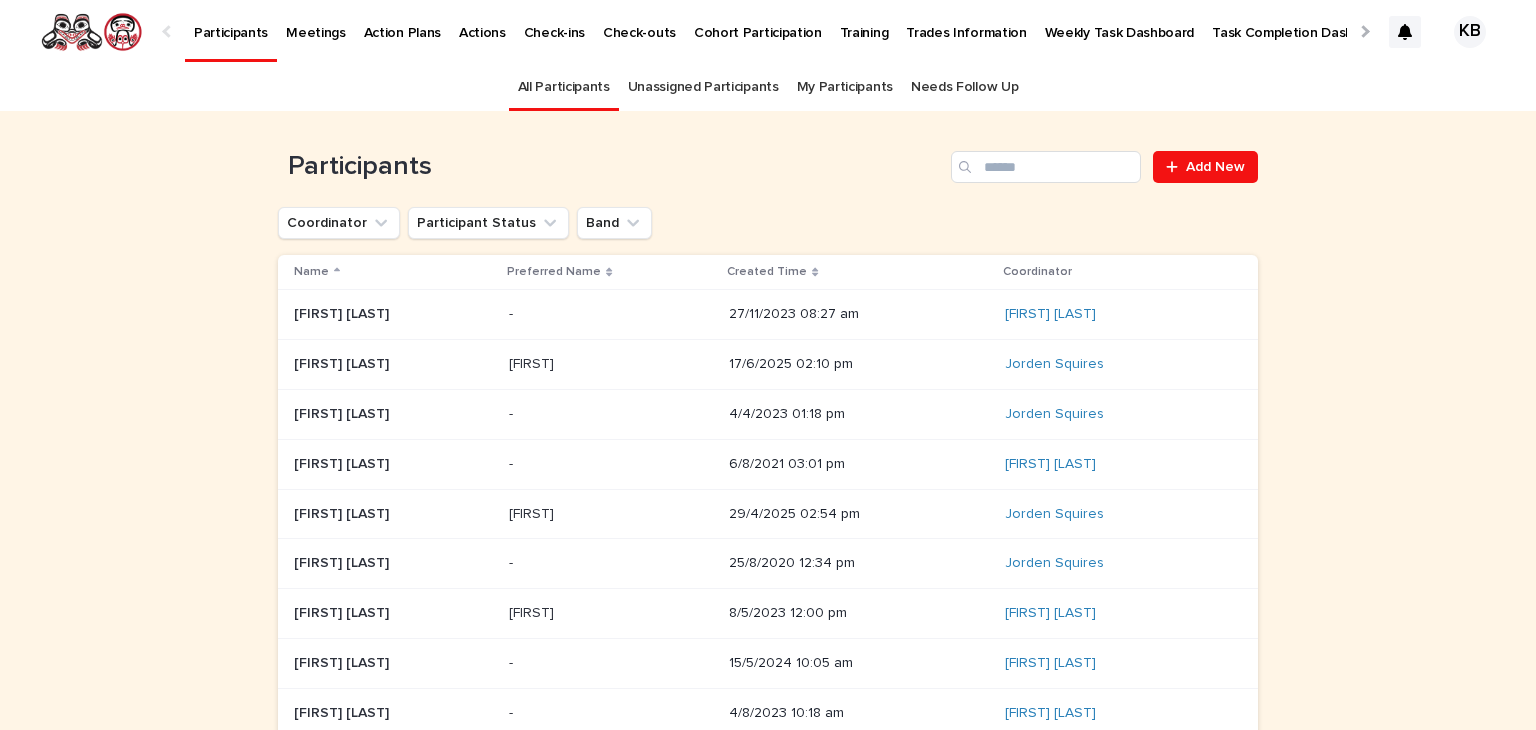 click on "Task Completion Dashboard" at bounding box center [1300, 21] 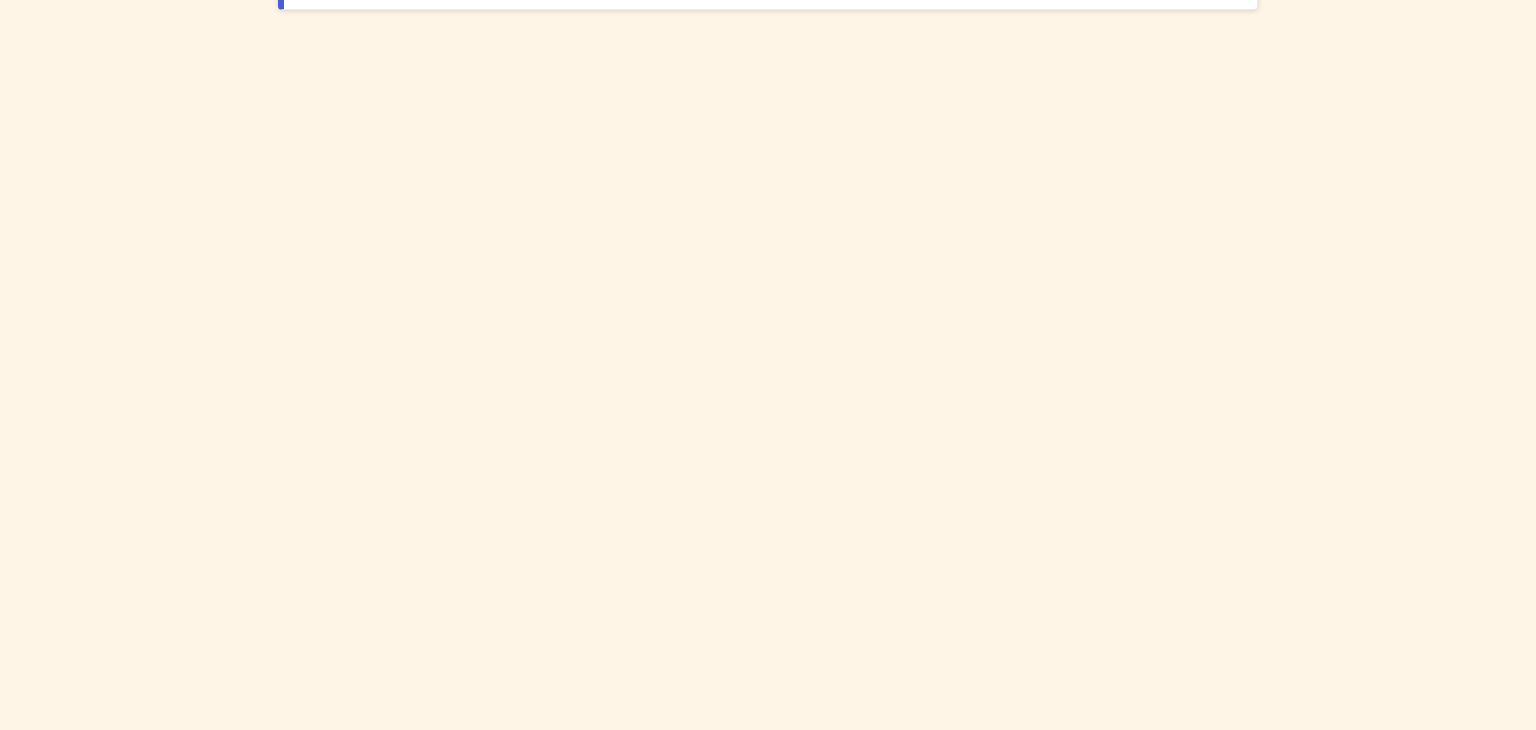 scroll, scrollTop: 438, scrollLeft: 0, axis: vertical 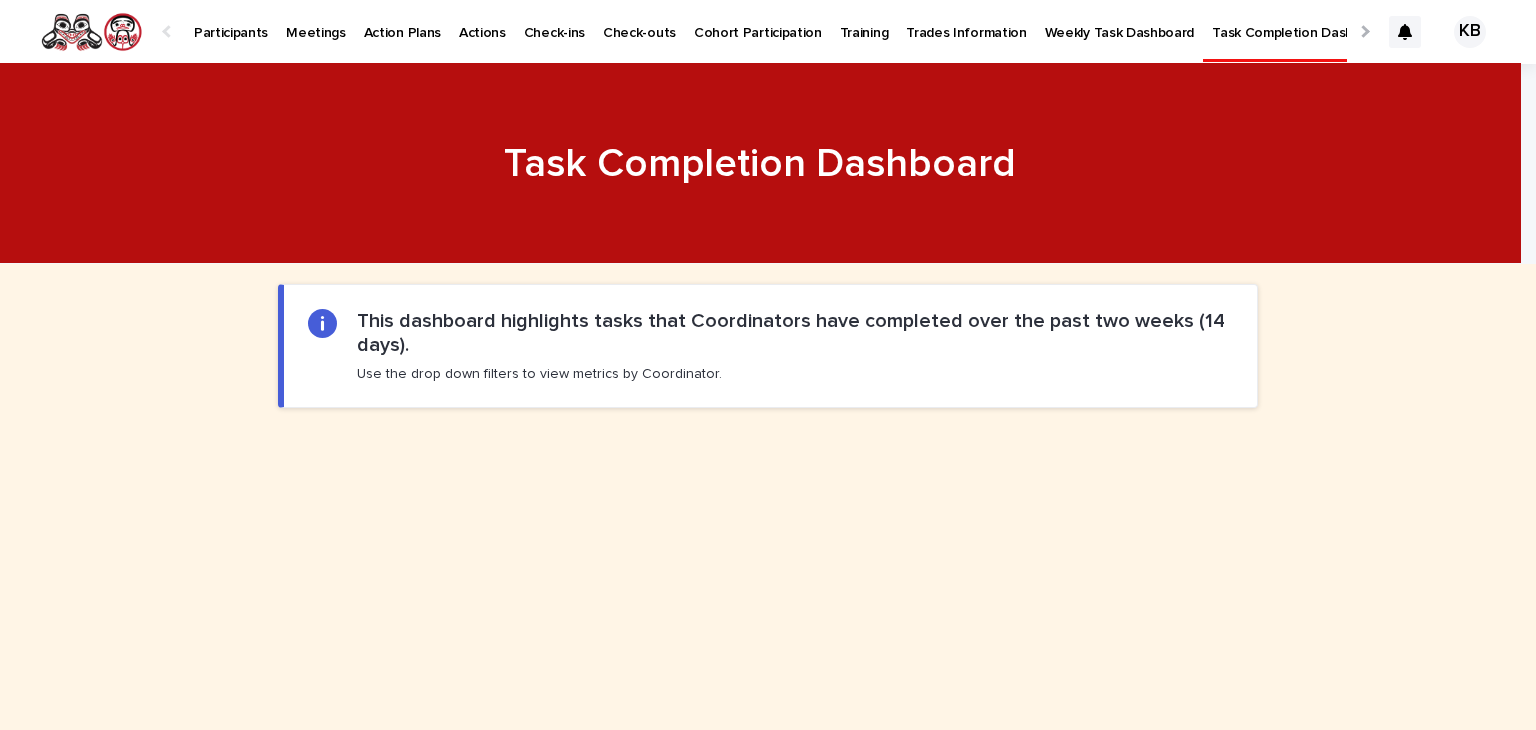 click on "Weekly Task Dashboard" at bounding box center (1120, 21) 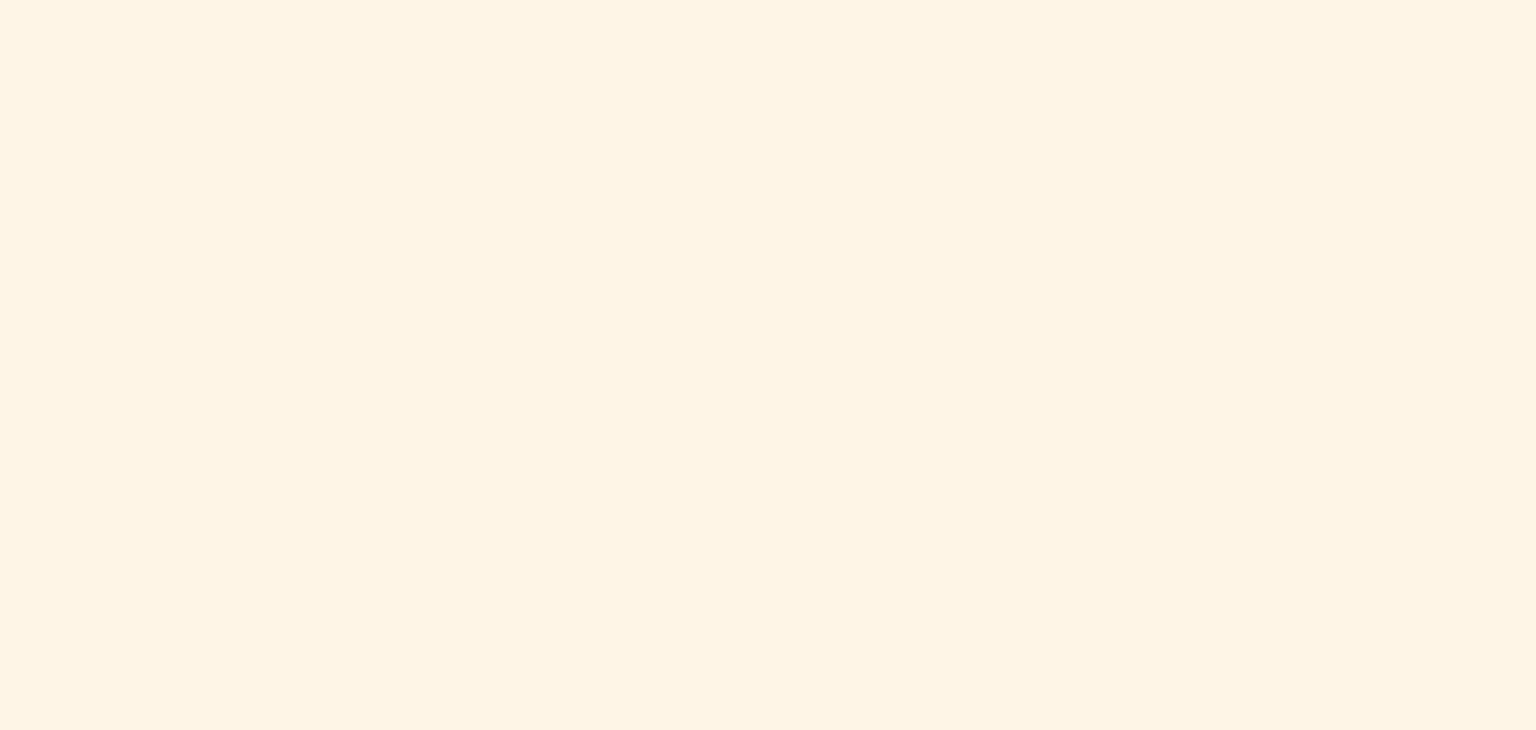 scroll, scrollTop: 478, scrollLeft: 0, axis: vertical 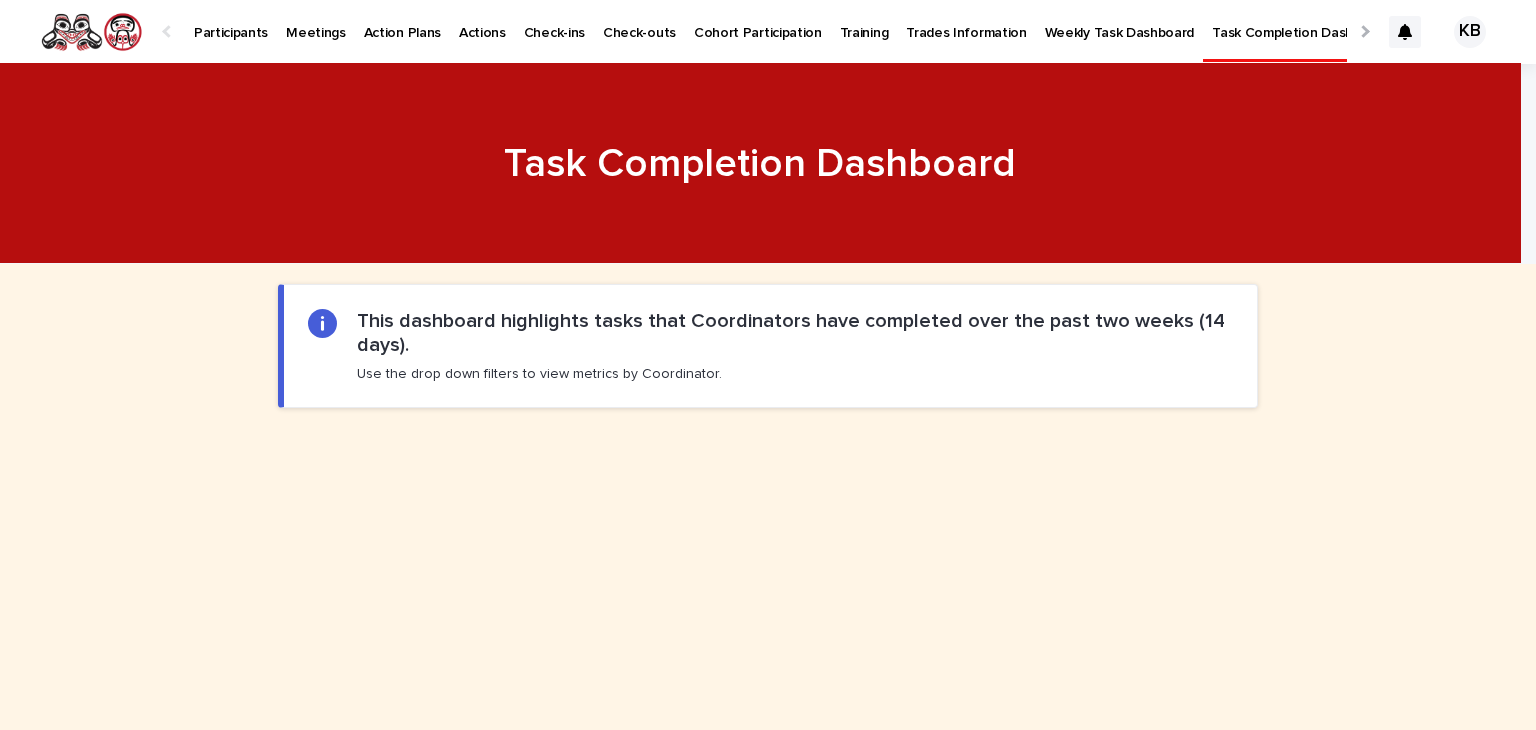 click on "Loading... Saving… Loading... Saving… Loading... Saving… Loading... Saving… Loading... Saving… This dashboard highlights tasks that Coordinators have completed over the past two weeks (14 days).  Use the drop down filters to view metrics by Coordinator.  Loading... Saving… Loading... Saving… Loading... Saving…" at bounding box center (768, 1844) 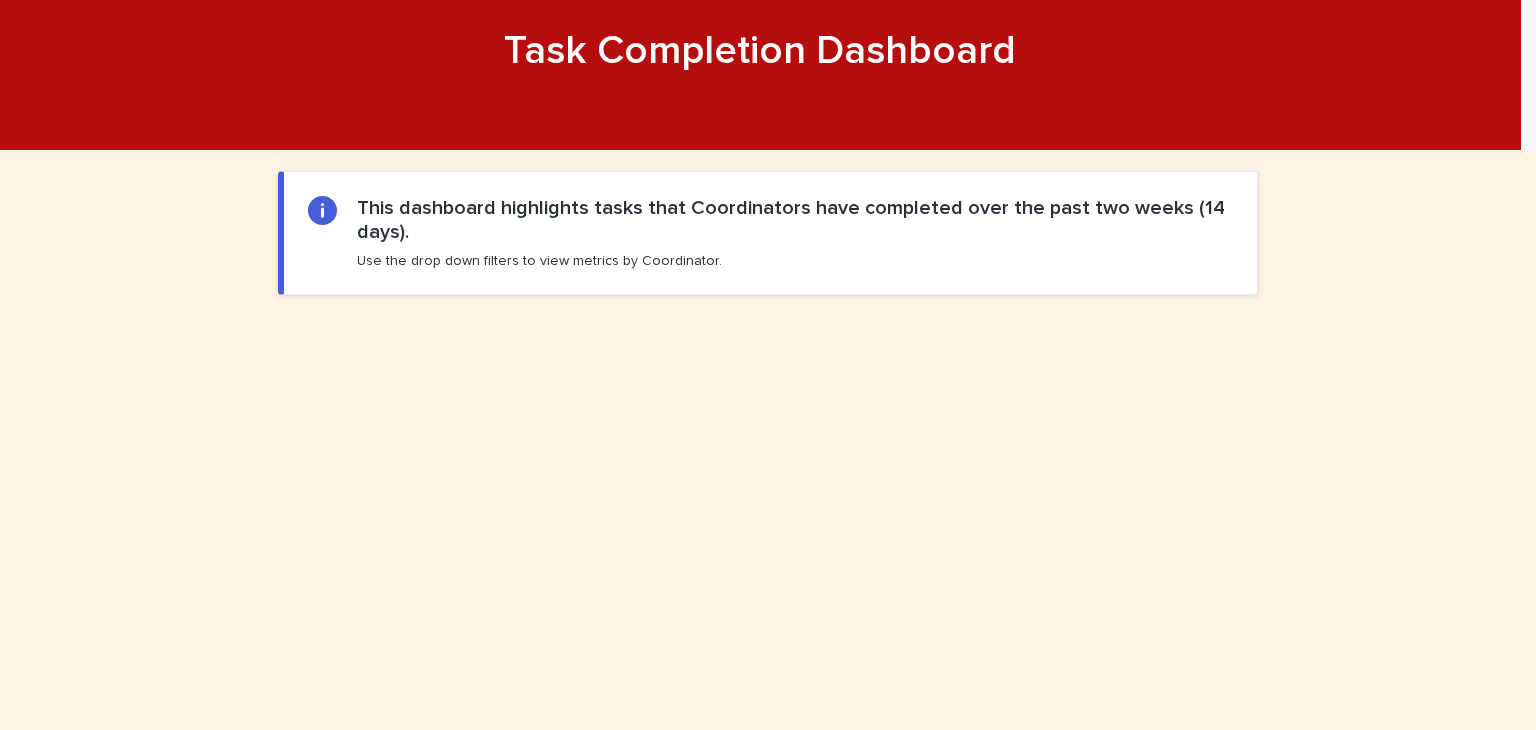 scroll, scrollTop: 0, scrollLeft: 0, axis: both 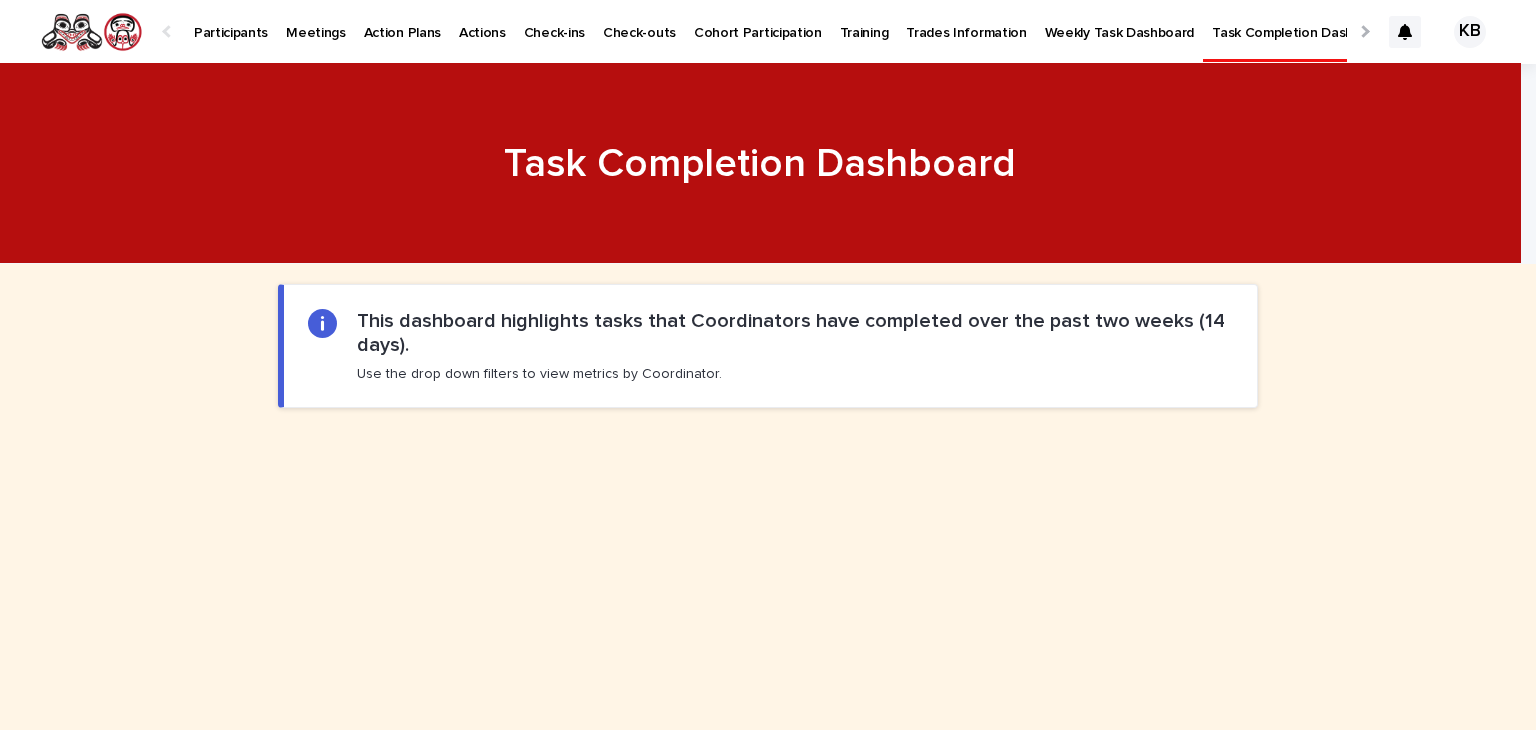 click on "Participants" at bounding box center (231, 21) 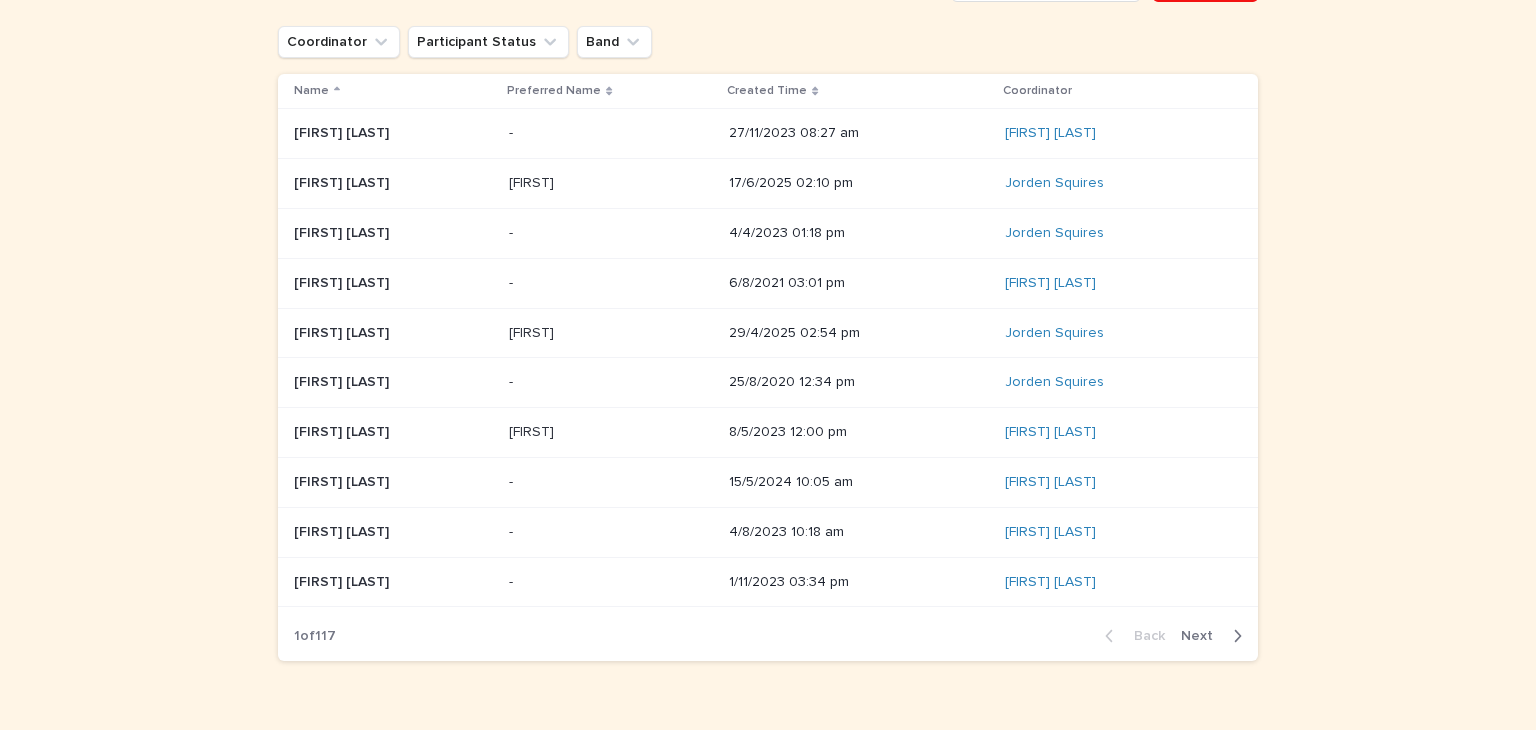 scroll, scrollTop: 160, scrollLeft: 0, axis: vertical 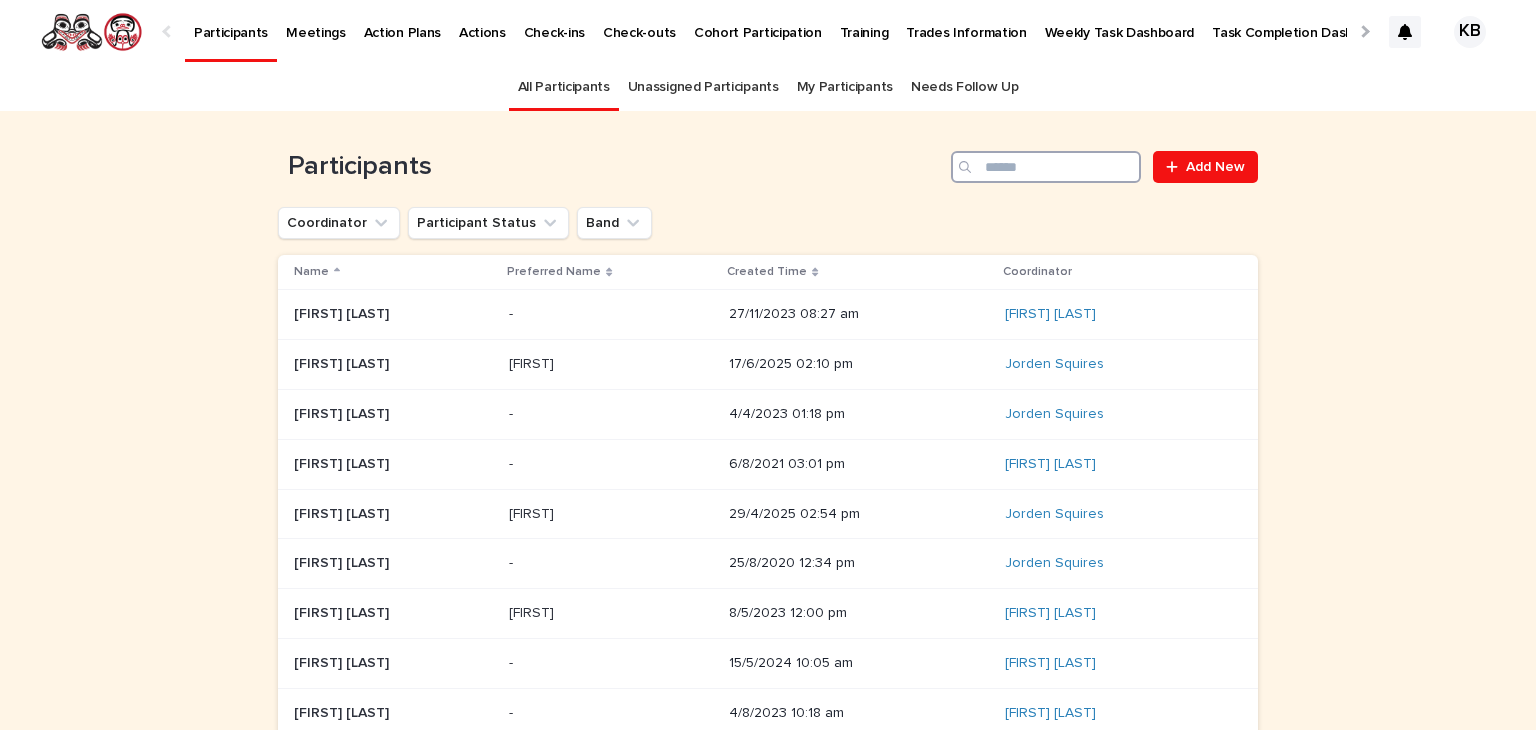 click at bounding box center [1046, 167] 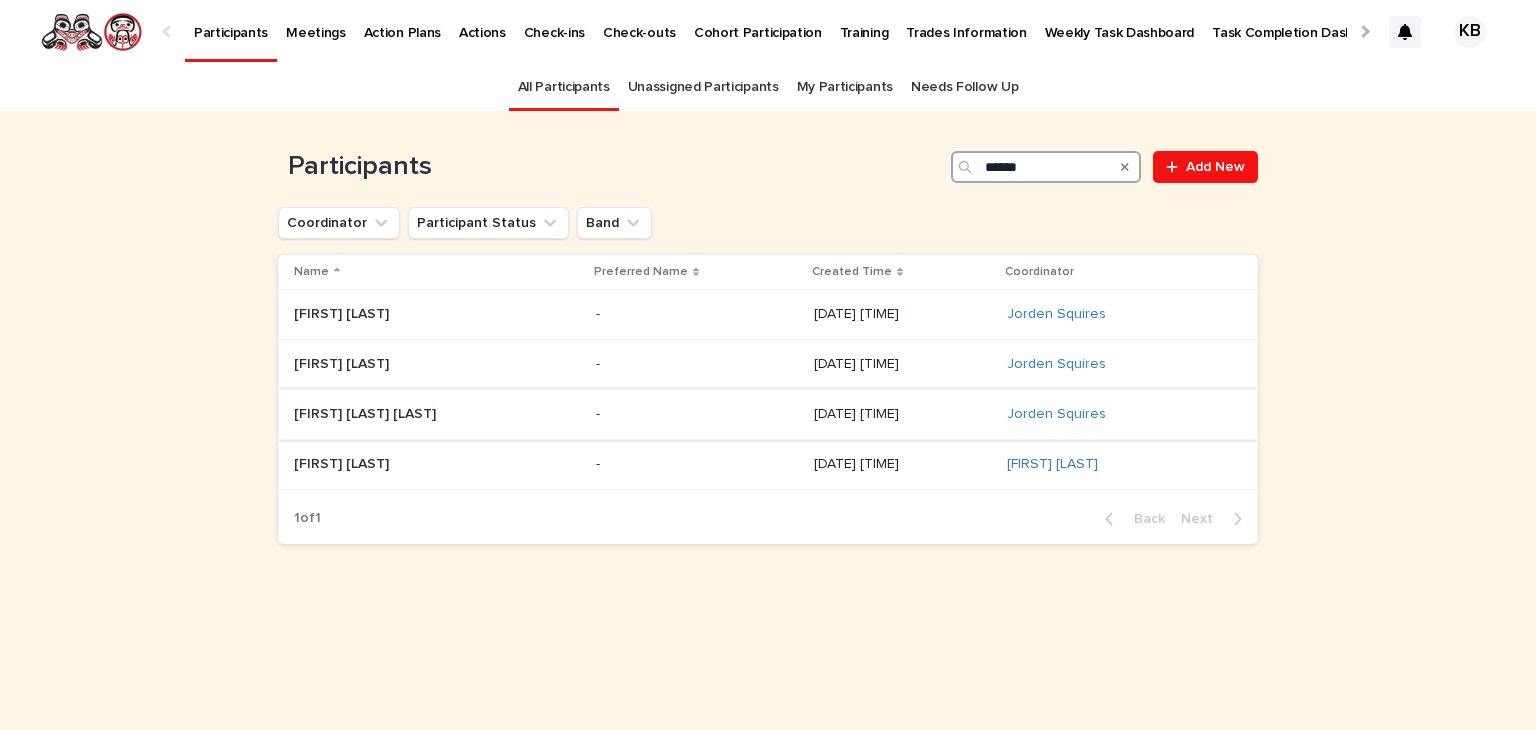 type on "******" 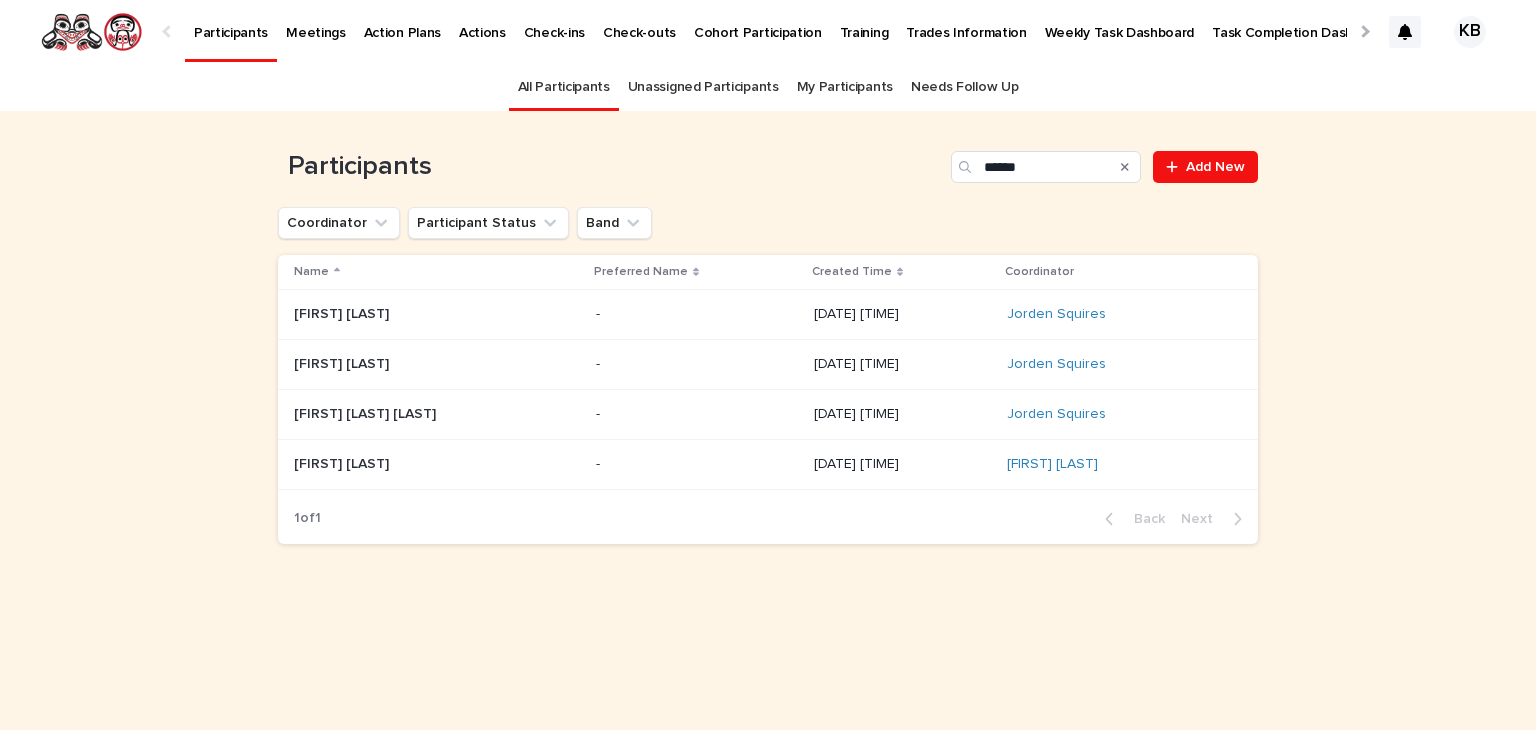 click on "Andrew Paul Tait" at bounding box center [367, 412] 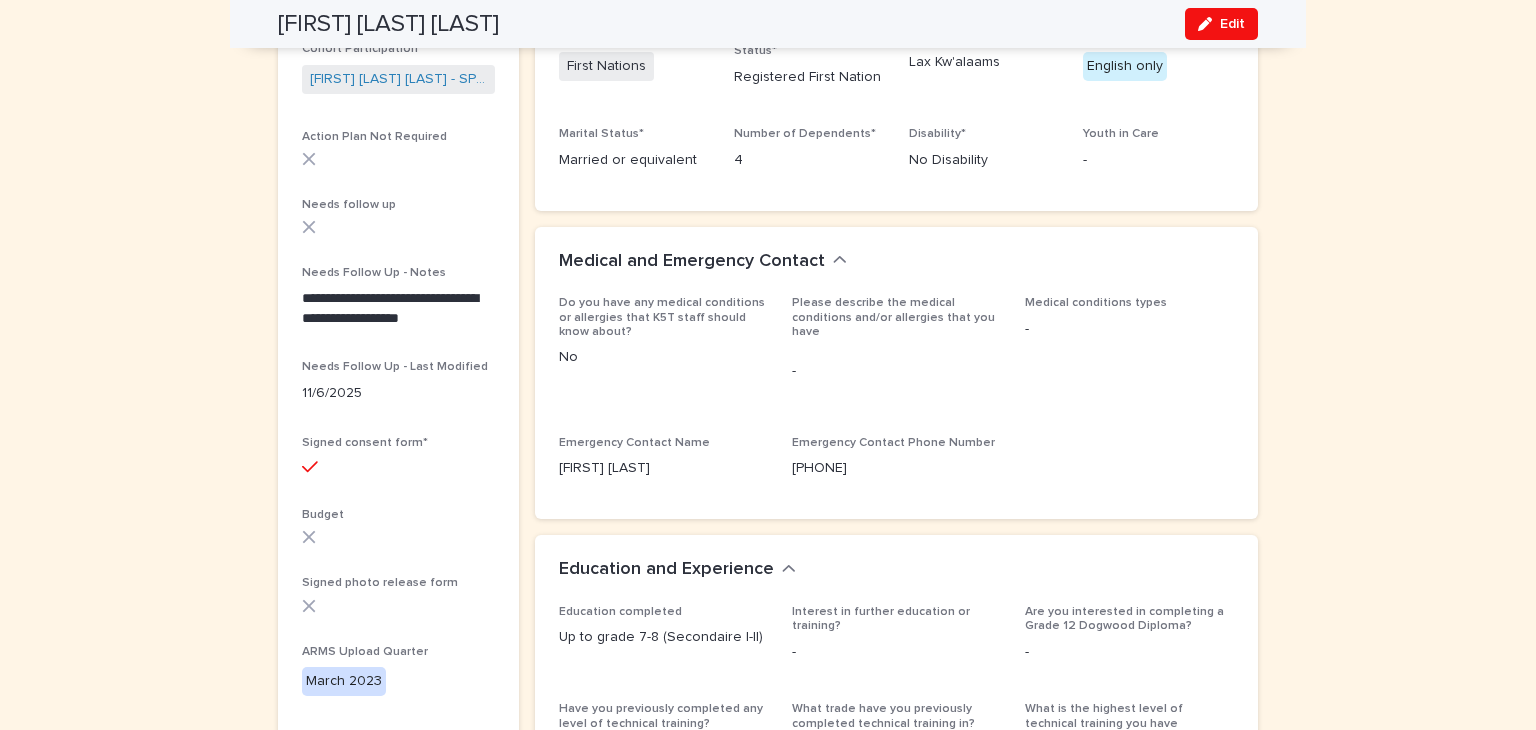 scroll, scrollTop: 588, scrollLeft: 0, axis: vertical 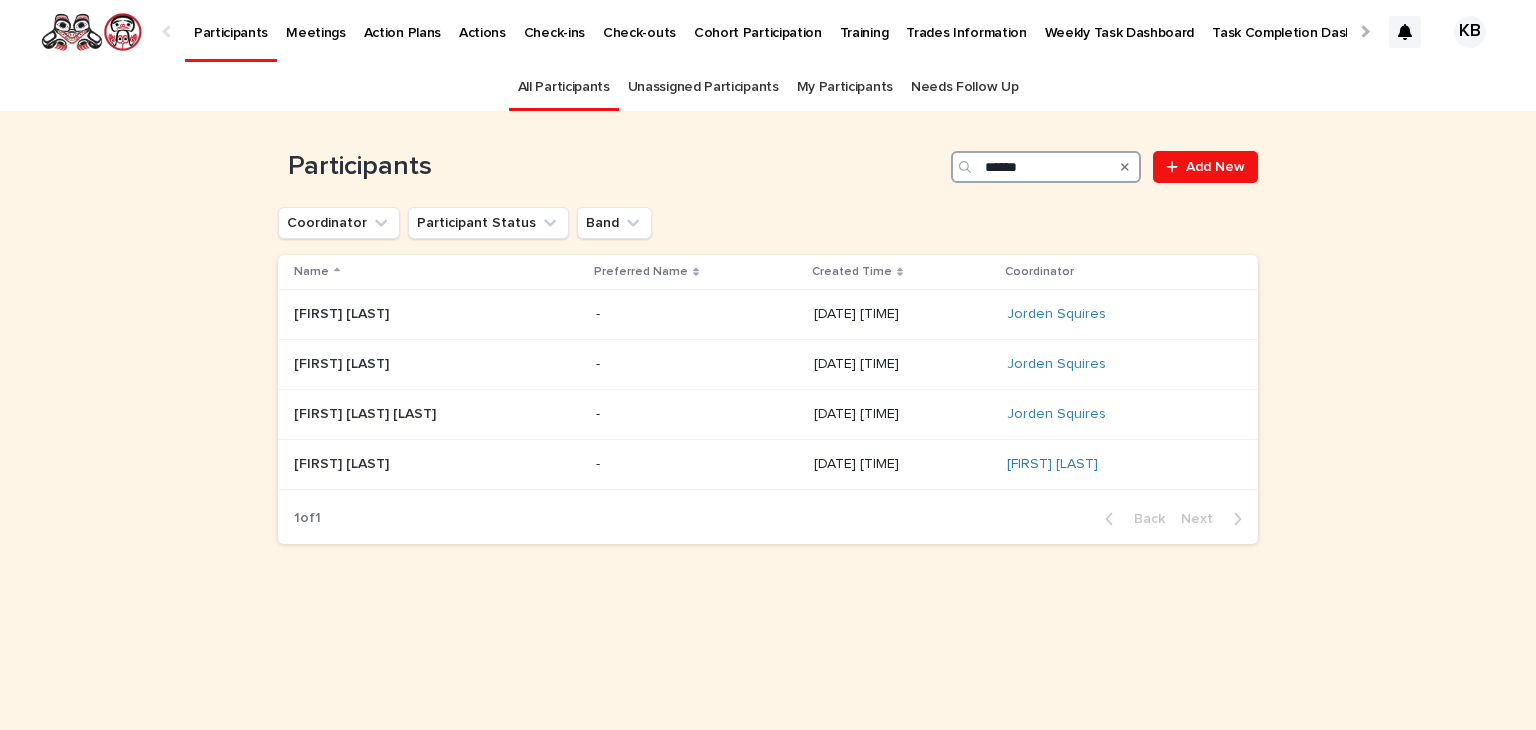 click on "******" at bounding box center (1046, 167) 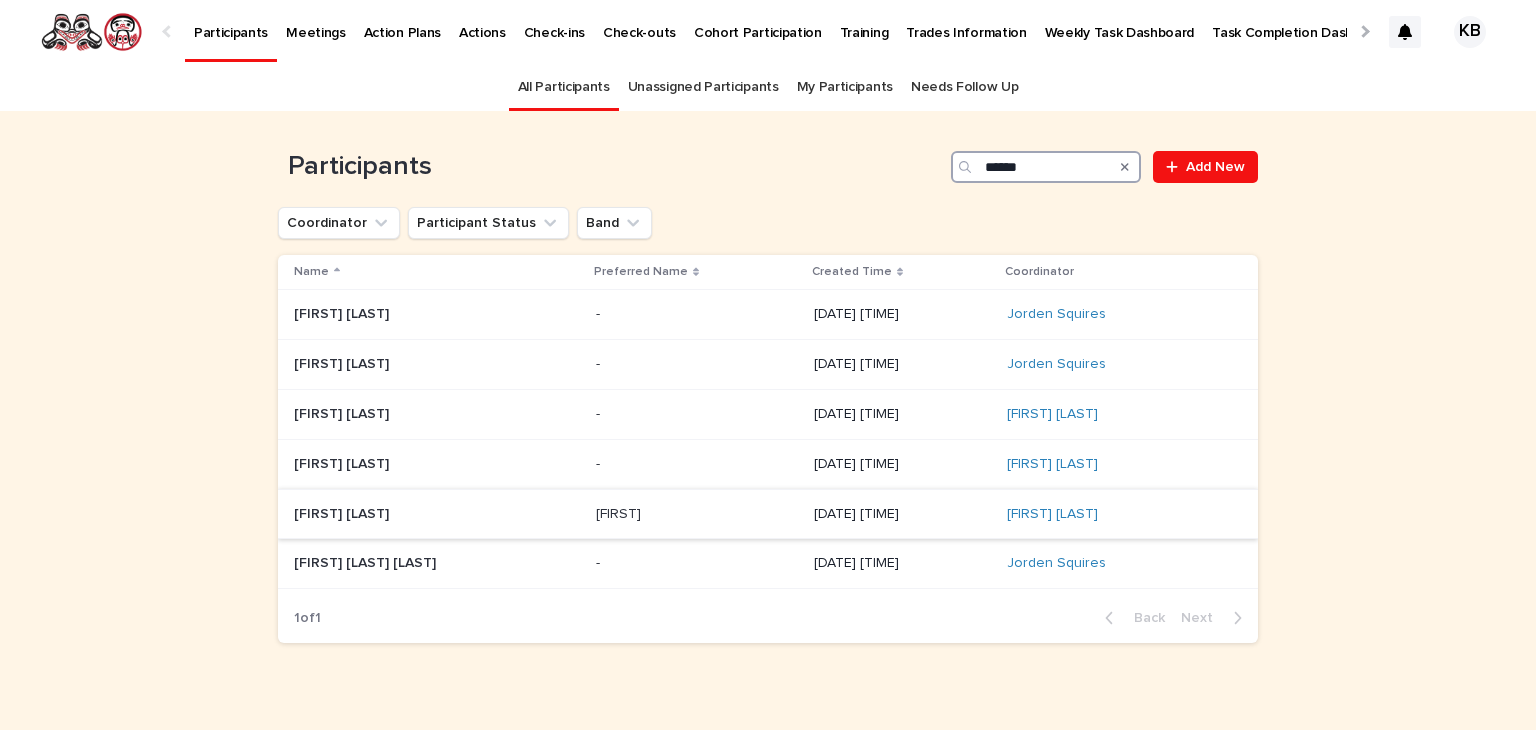 type on "******" 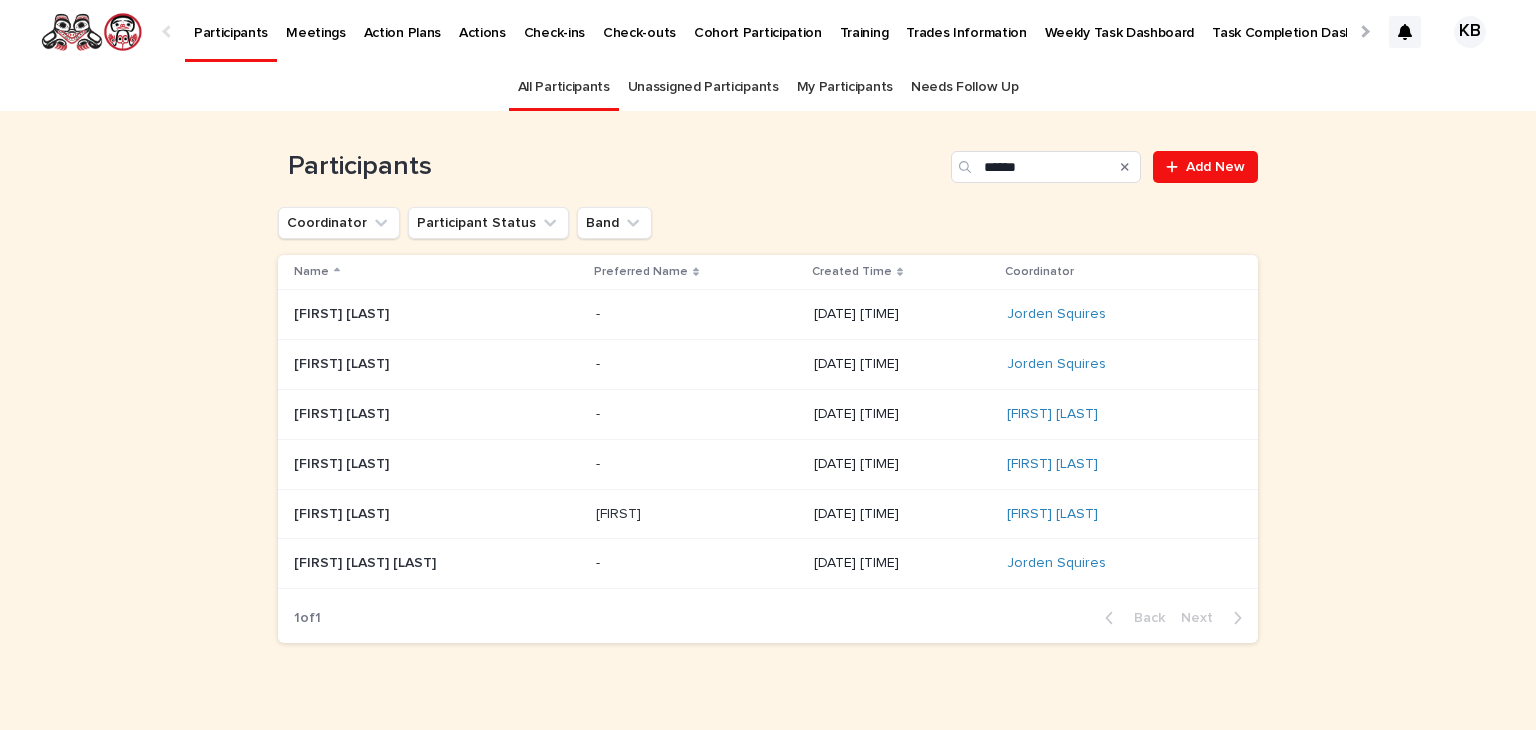click on "Jordan Therrien" at bounding box center [343, 512] 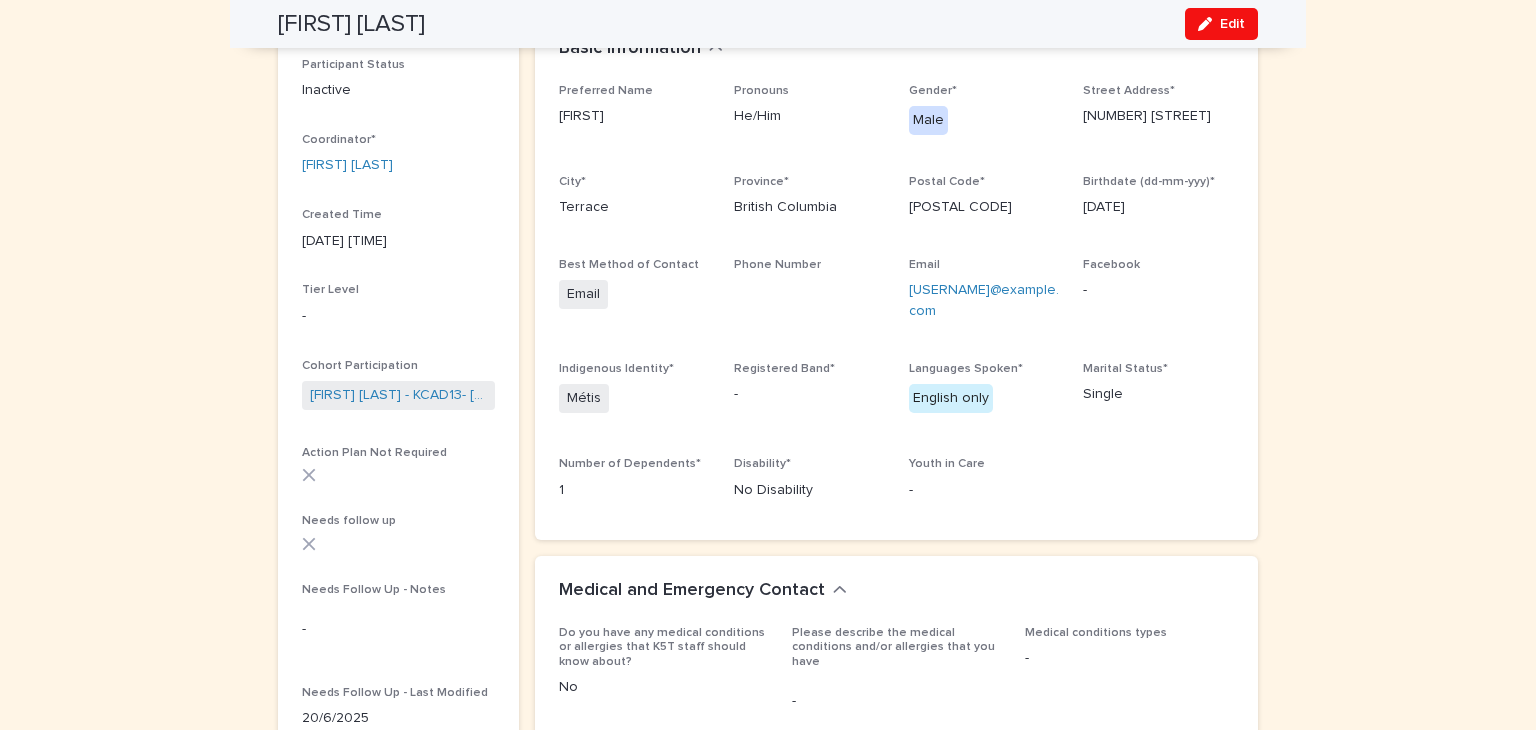 scroll, scrollTop: 219, scrollLeft: 0, axis: vertical 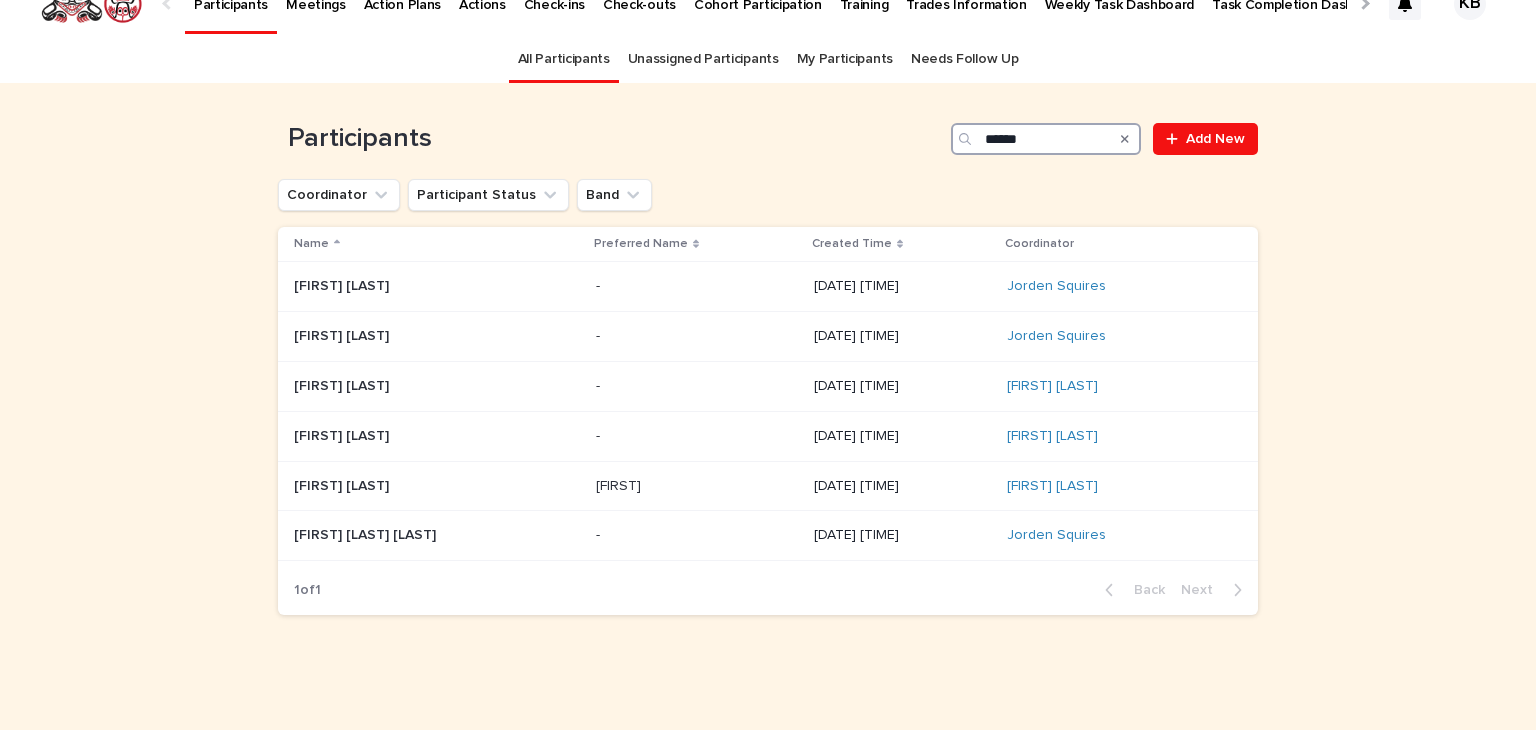 click on "******" at bounding box center (1046, 139) 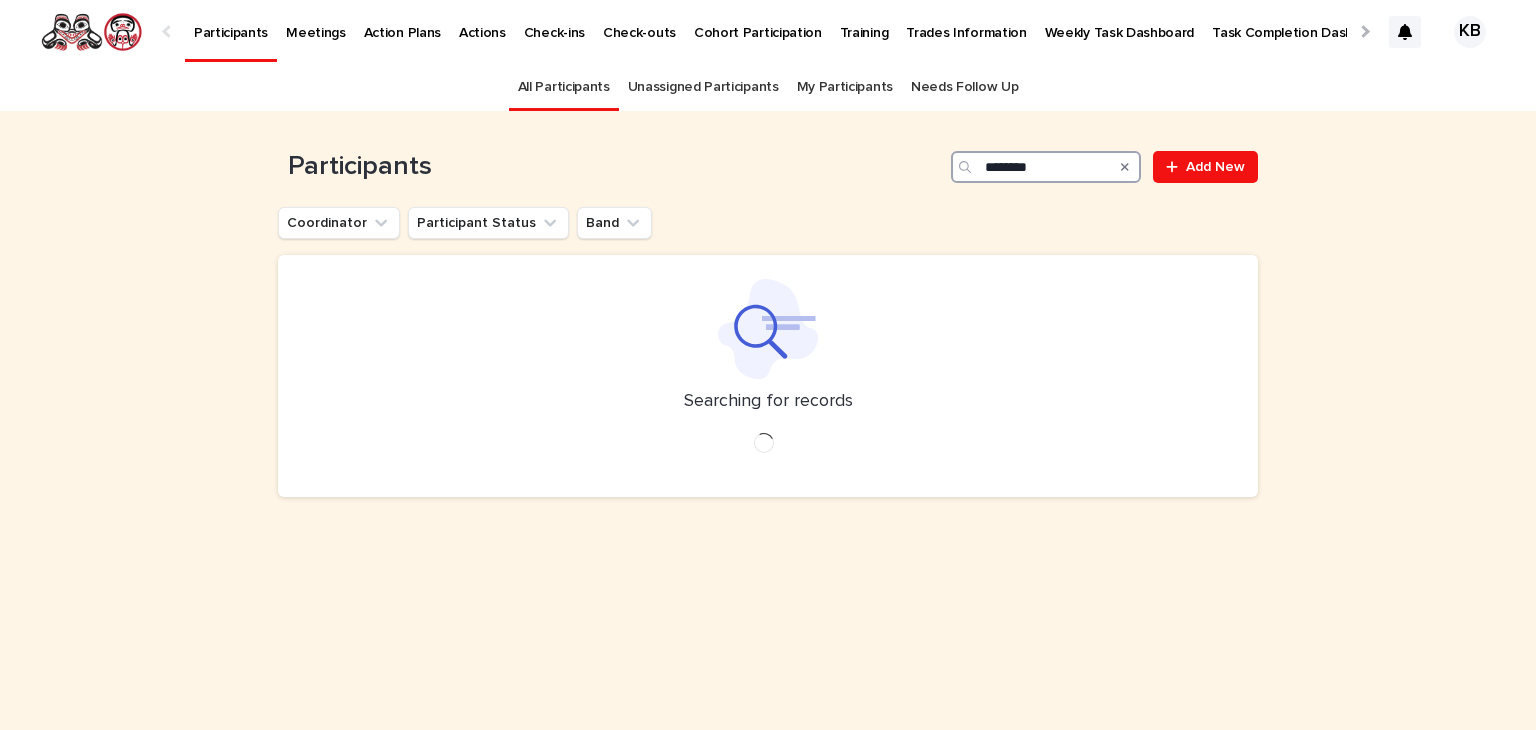 scroll, scrollTop: 0, scrollLeft: 0, axis: both 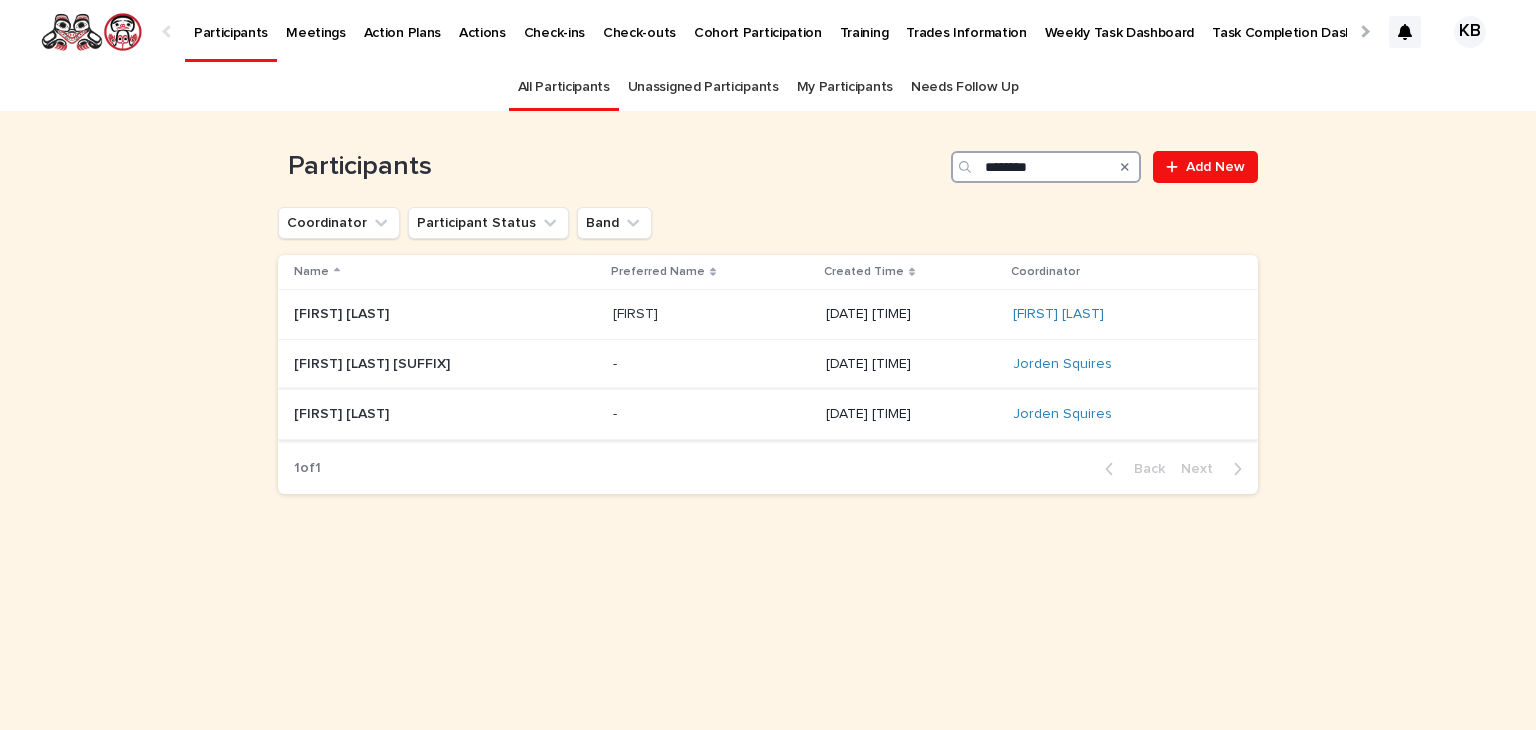 type on "********" 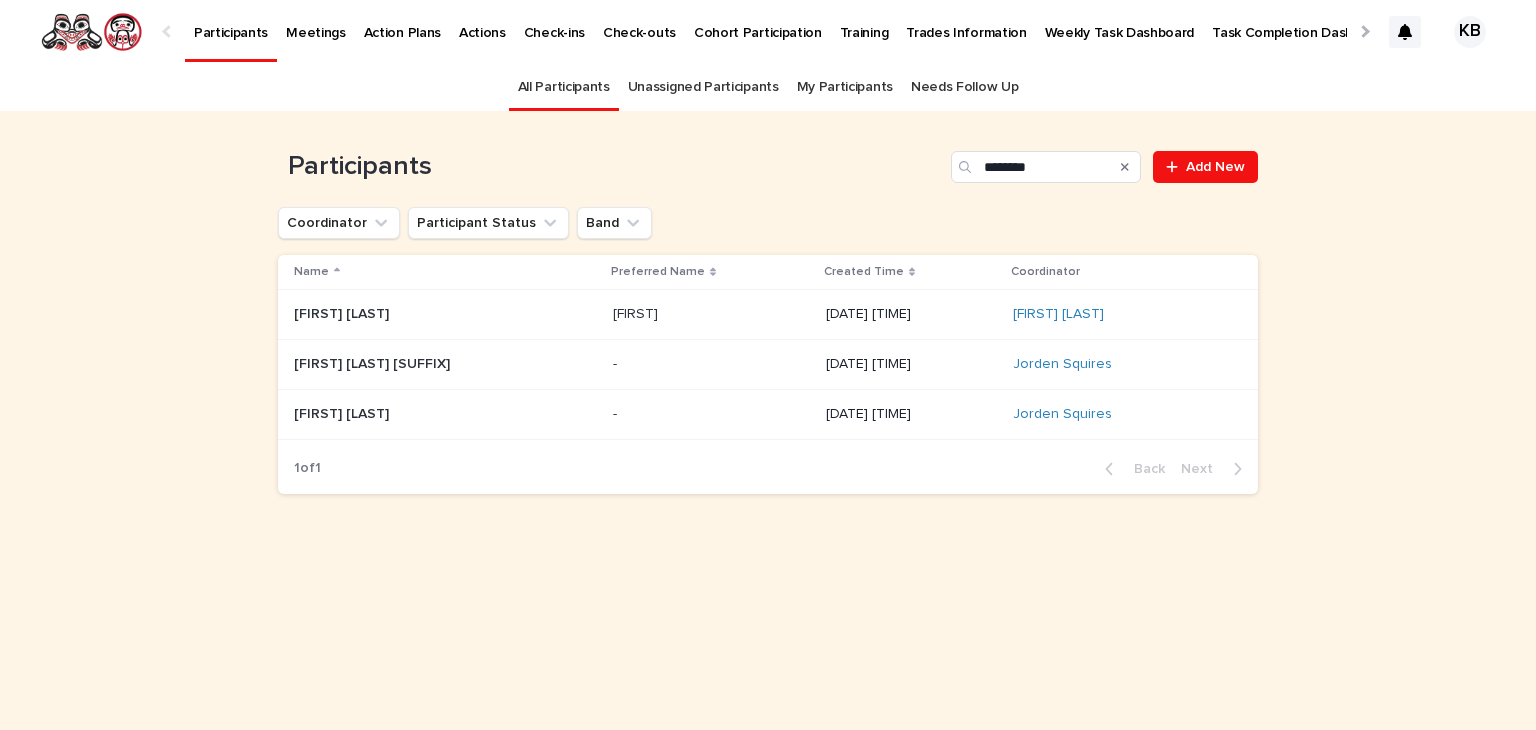 click at bounding box center (419, 414) 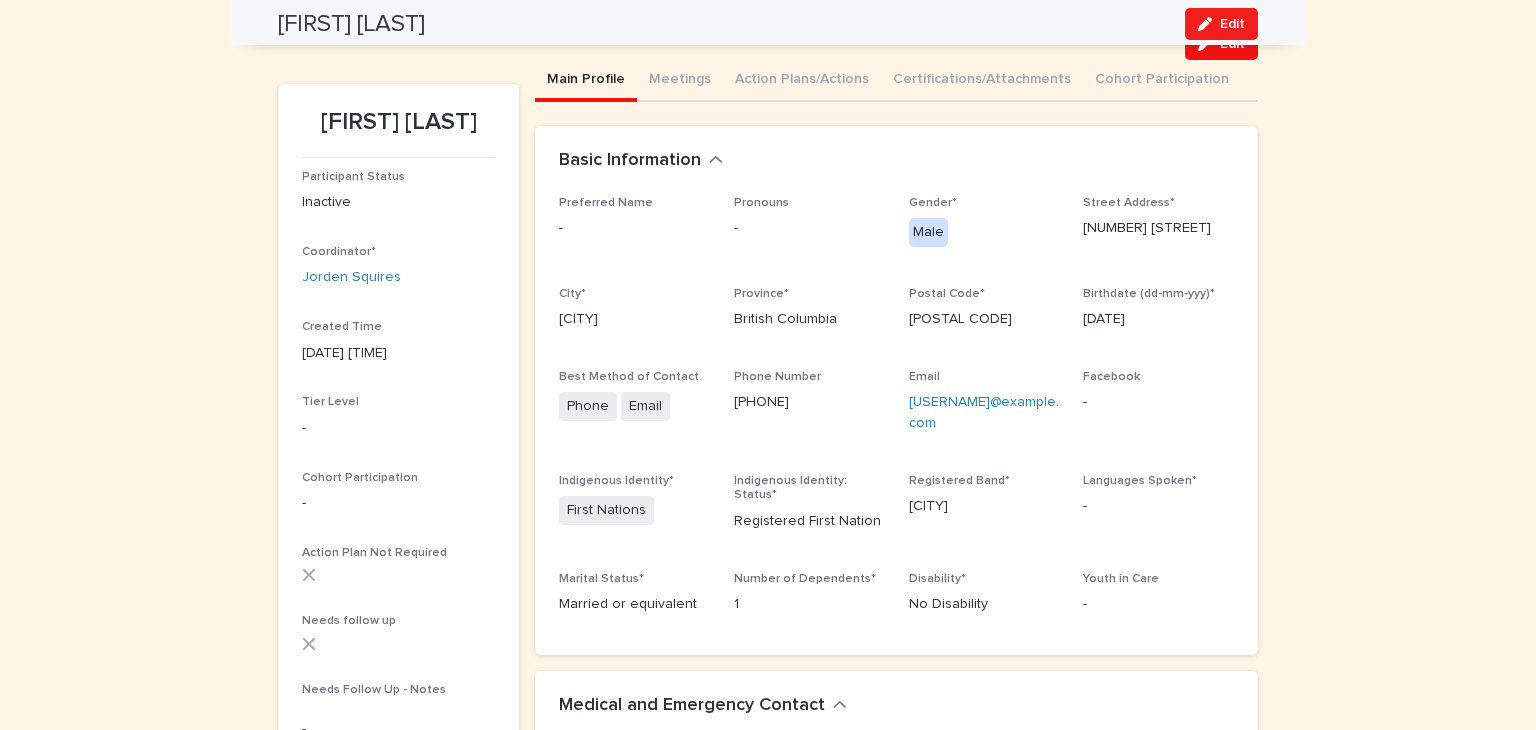 scroll, scrollTop: 115, scrollLeft: 0, axis: vertical 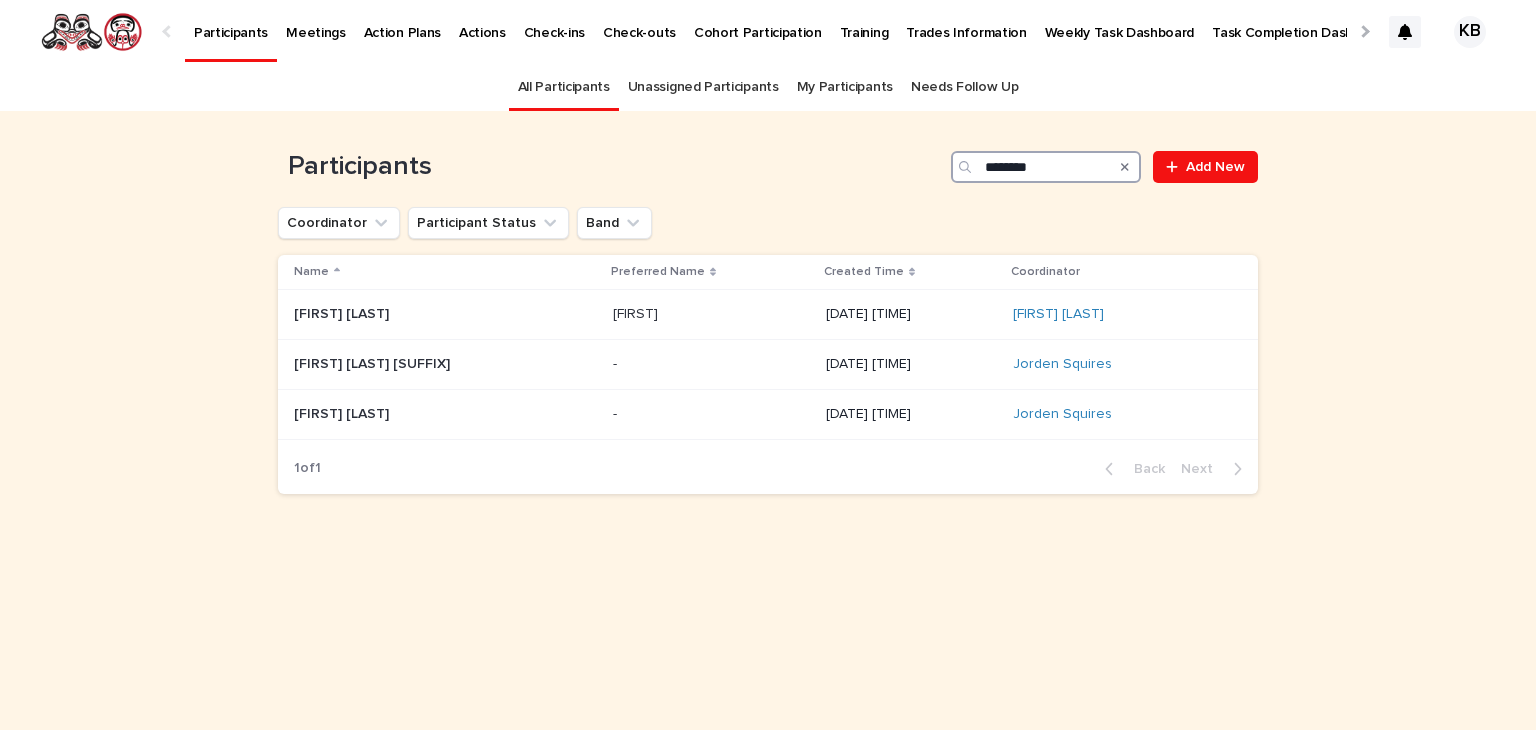 click on "********" at bounding box center [1046, 167] 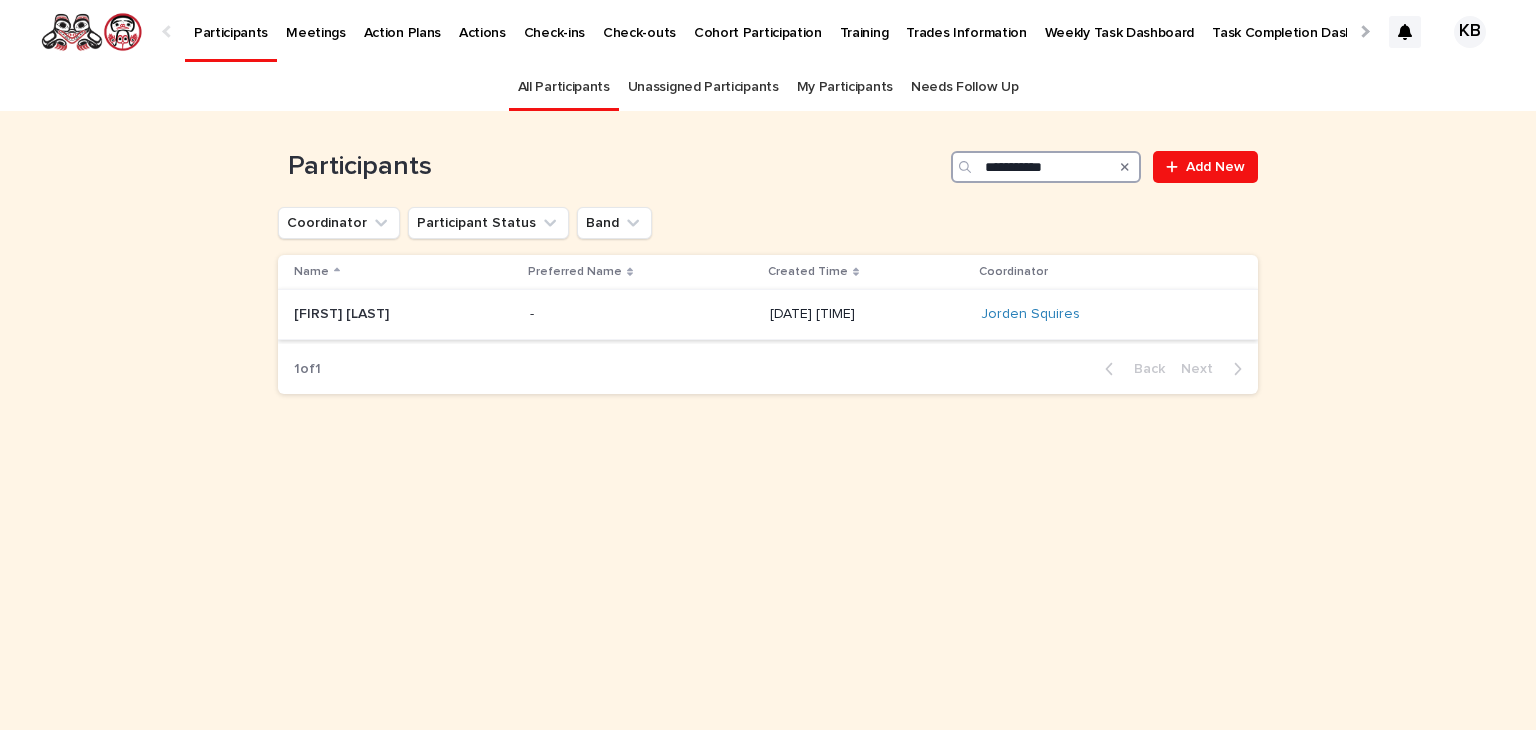 type on "**********" 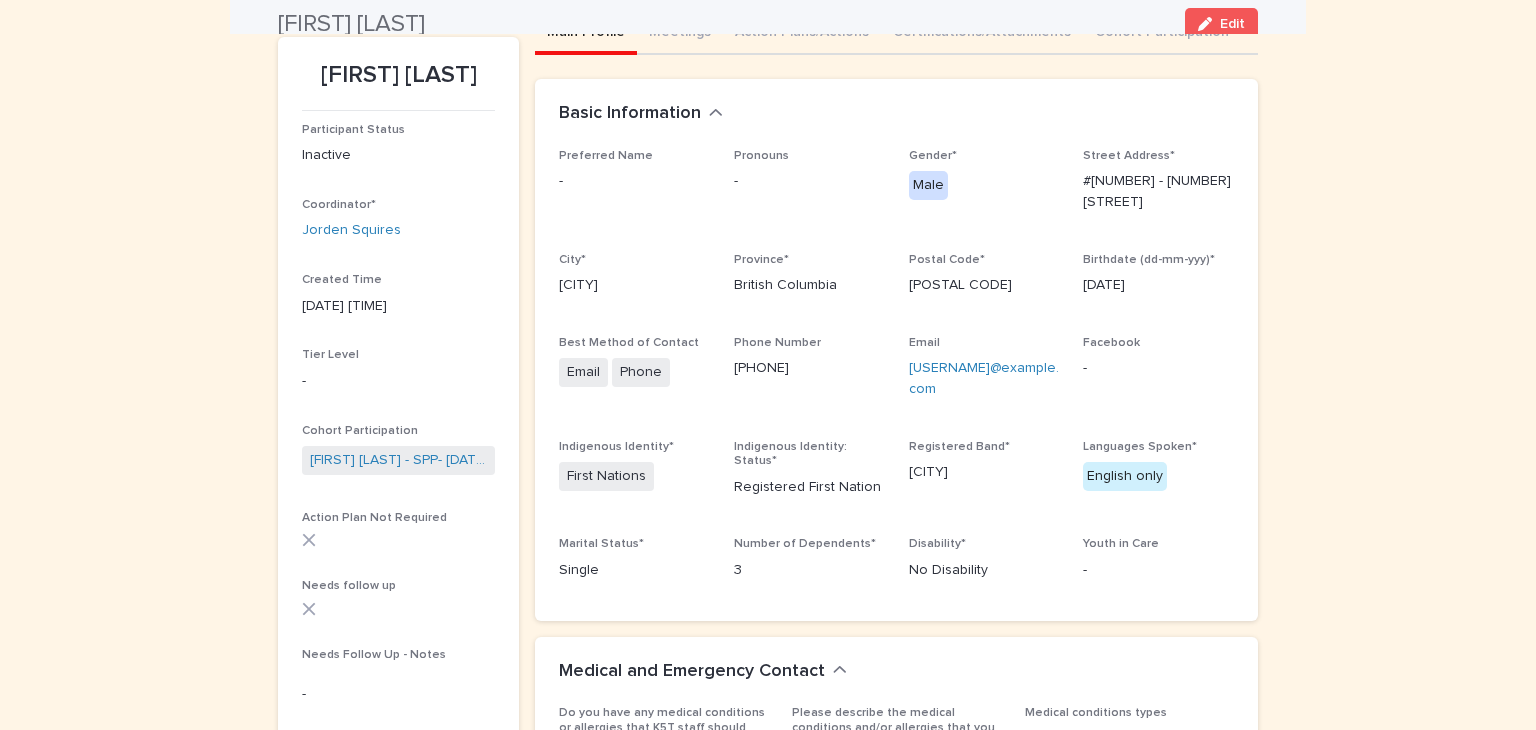 scroll, scrollTop: 163, scrollLeft: 0, axis: vertical 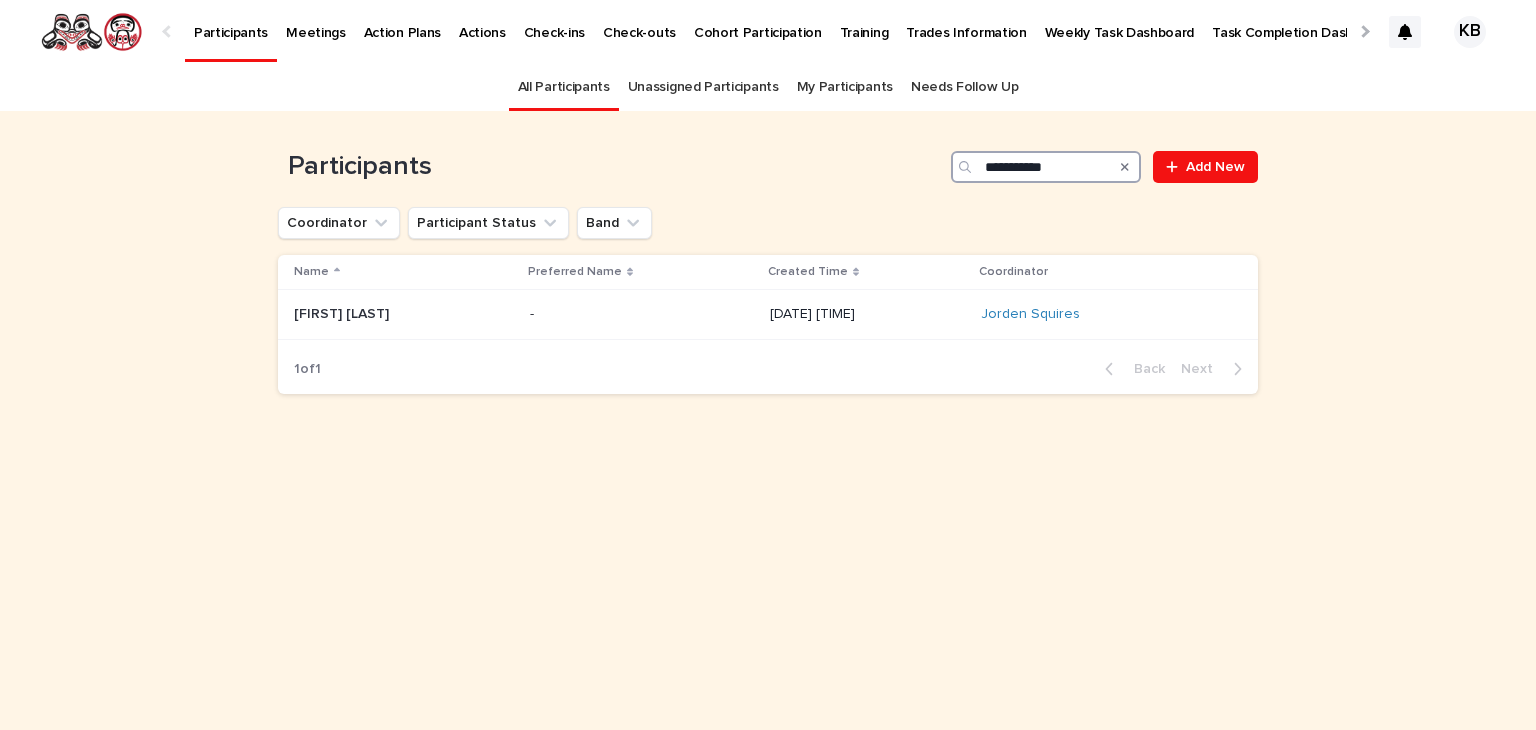 click on "**********" at bounding box center [1046, 167] 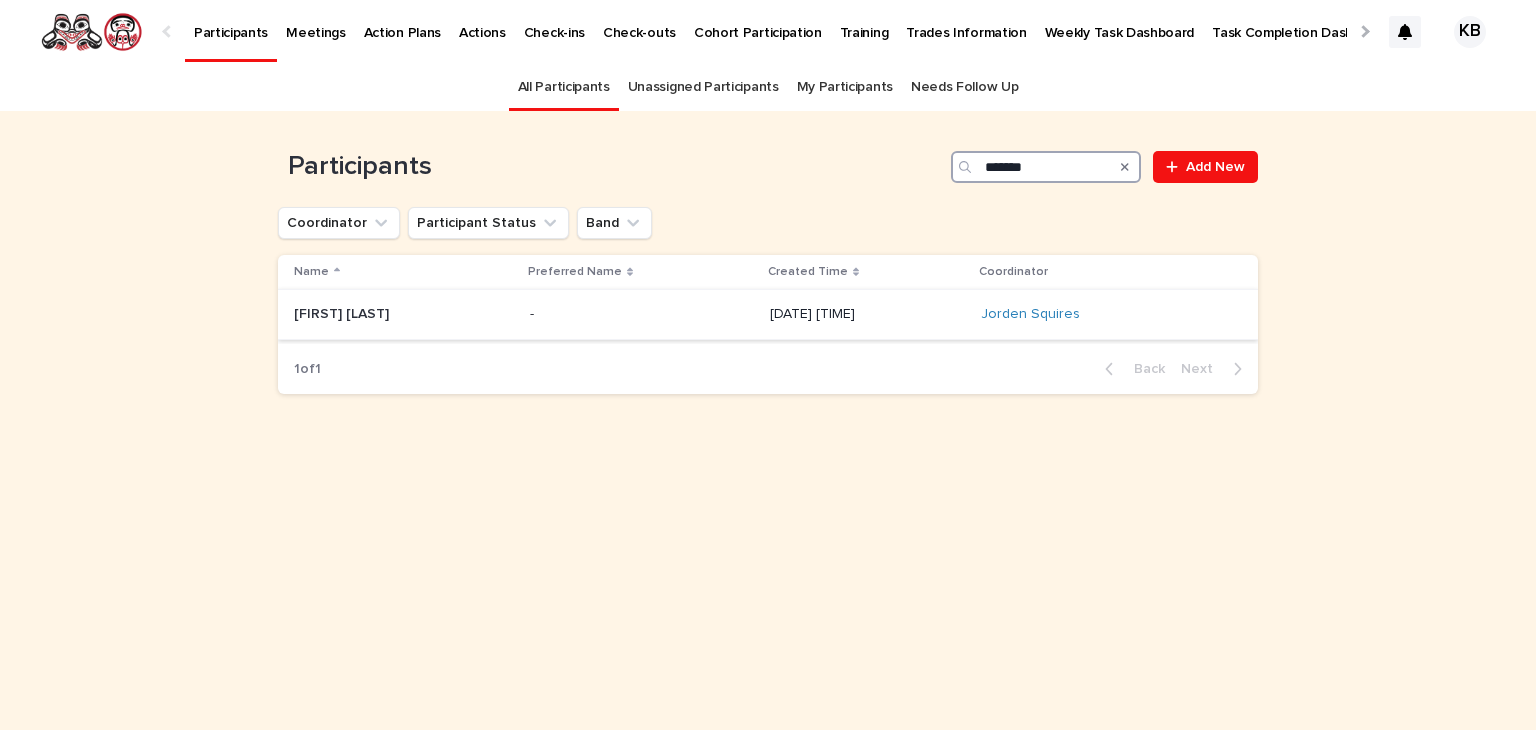 type on "*******" 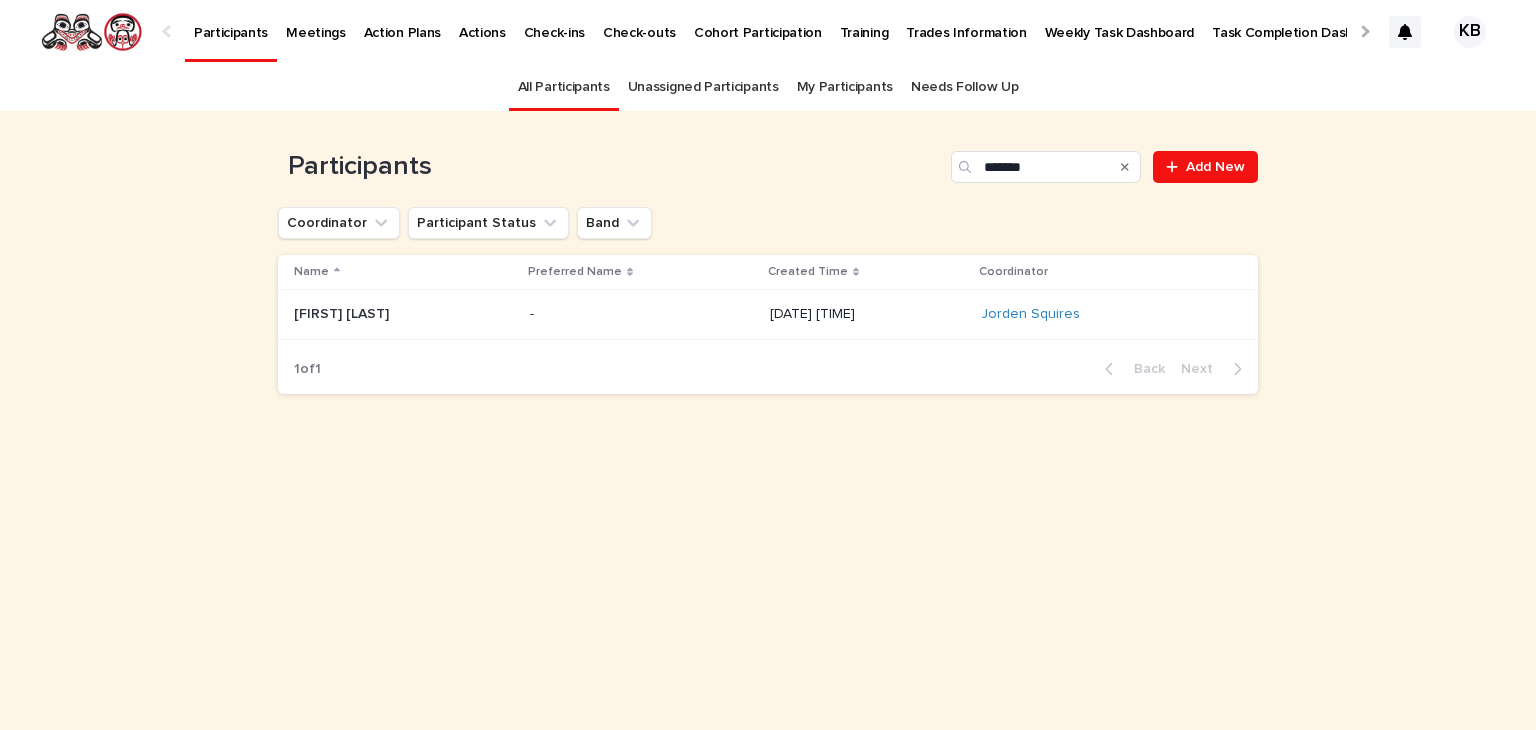 click on "Clyde Keith Williams" at bounding box center (343, 312) 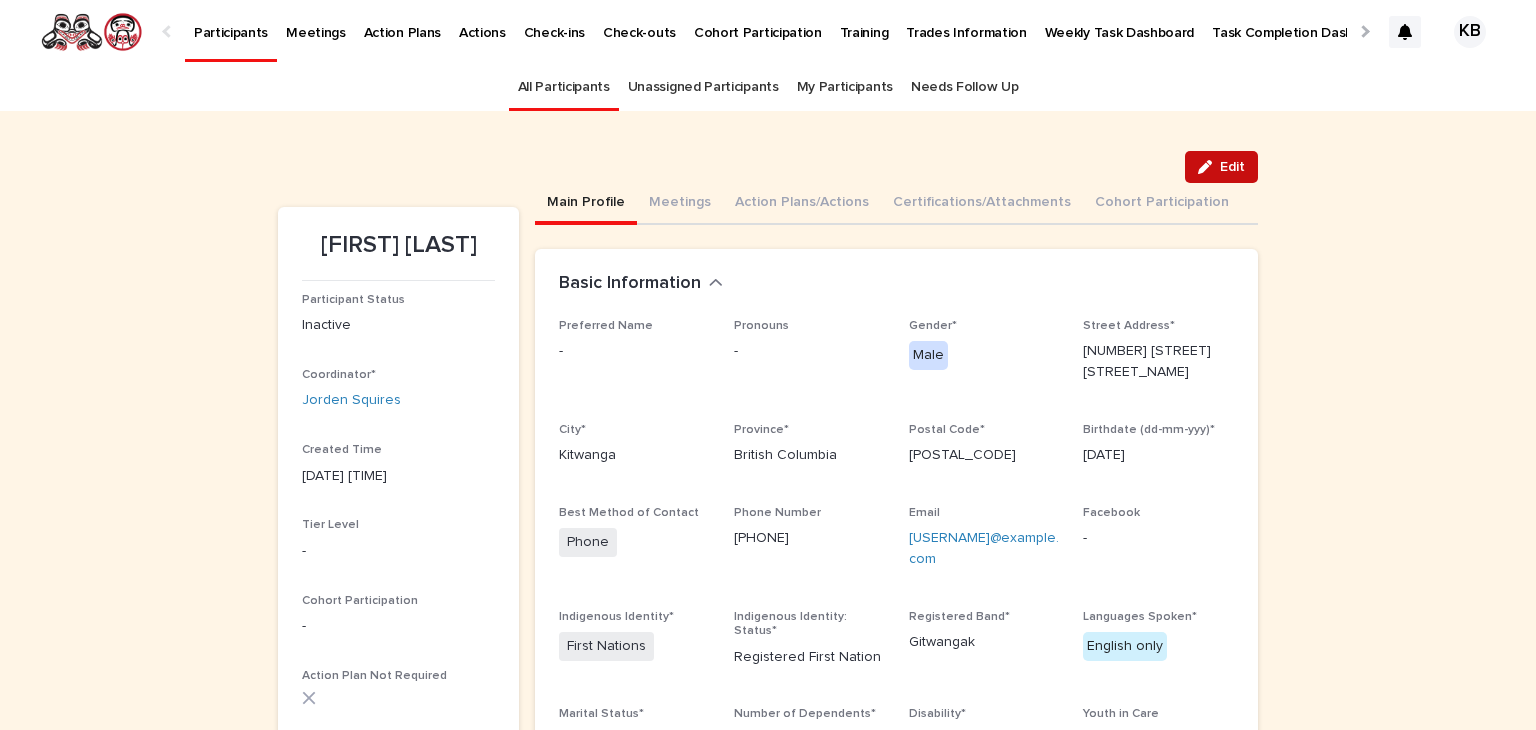 click on "Edit" at bounding box center [1232, 167] 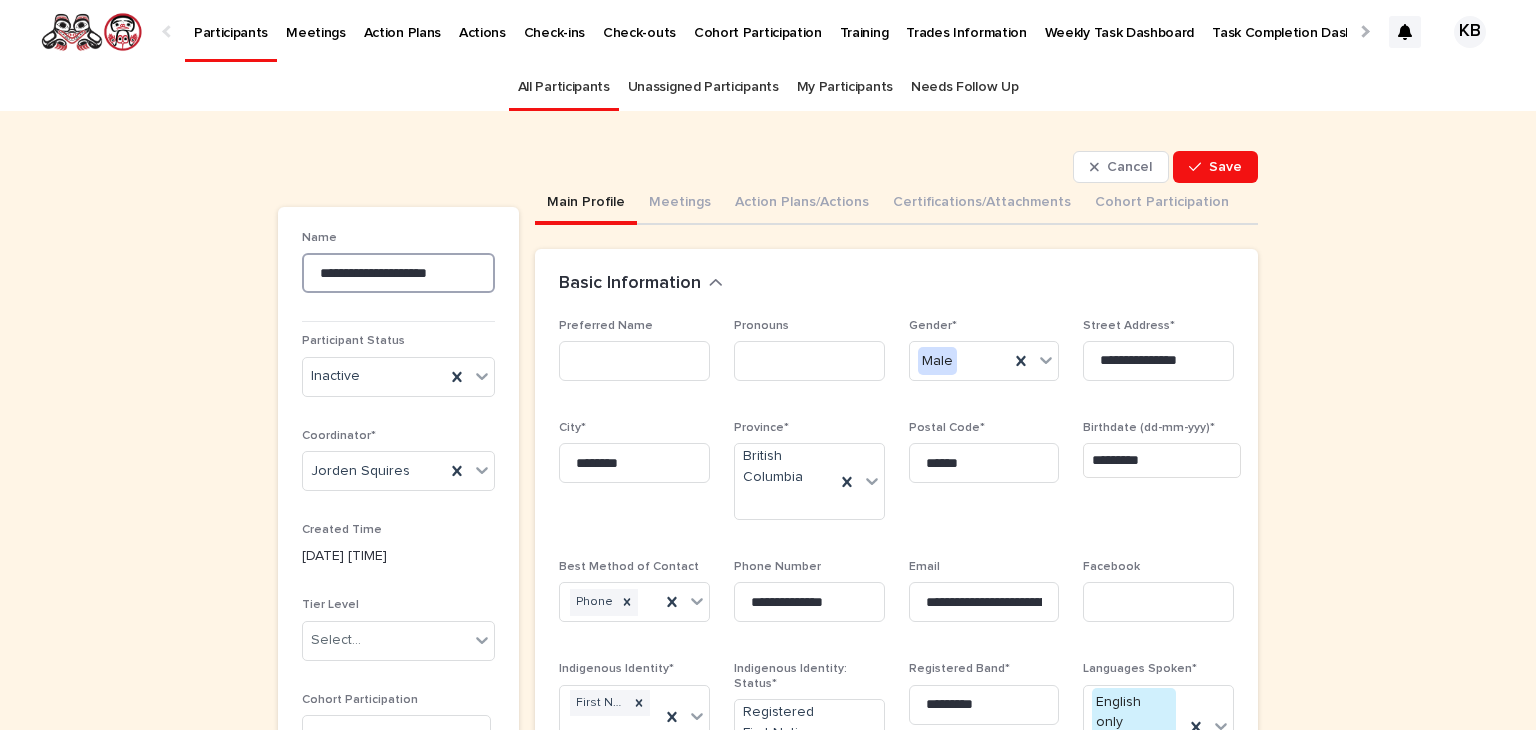 click on "**********" at bounding box center (398, 273) 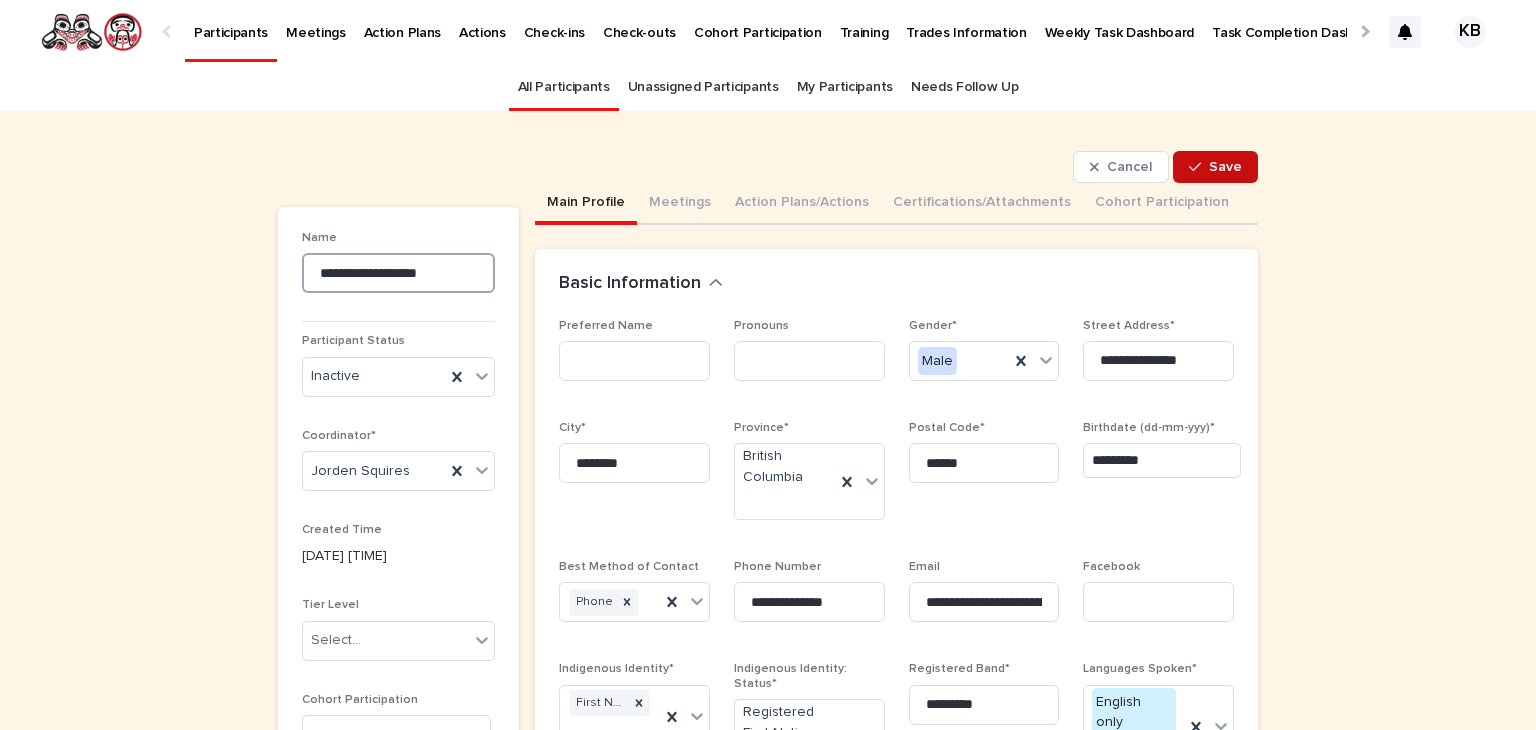 type on "**********" 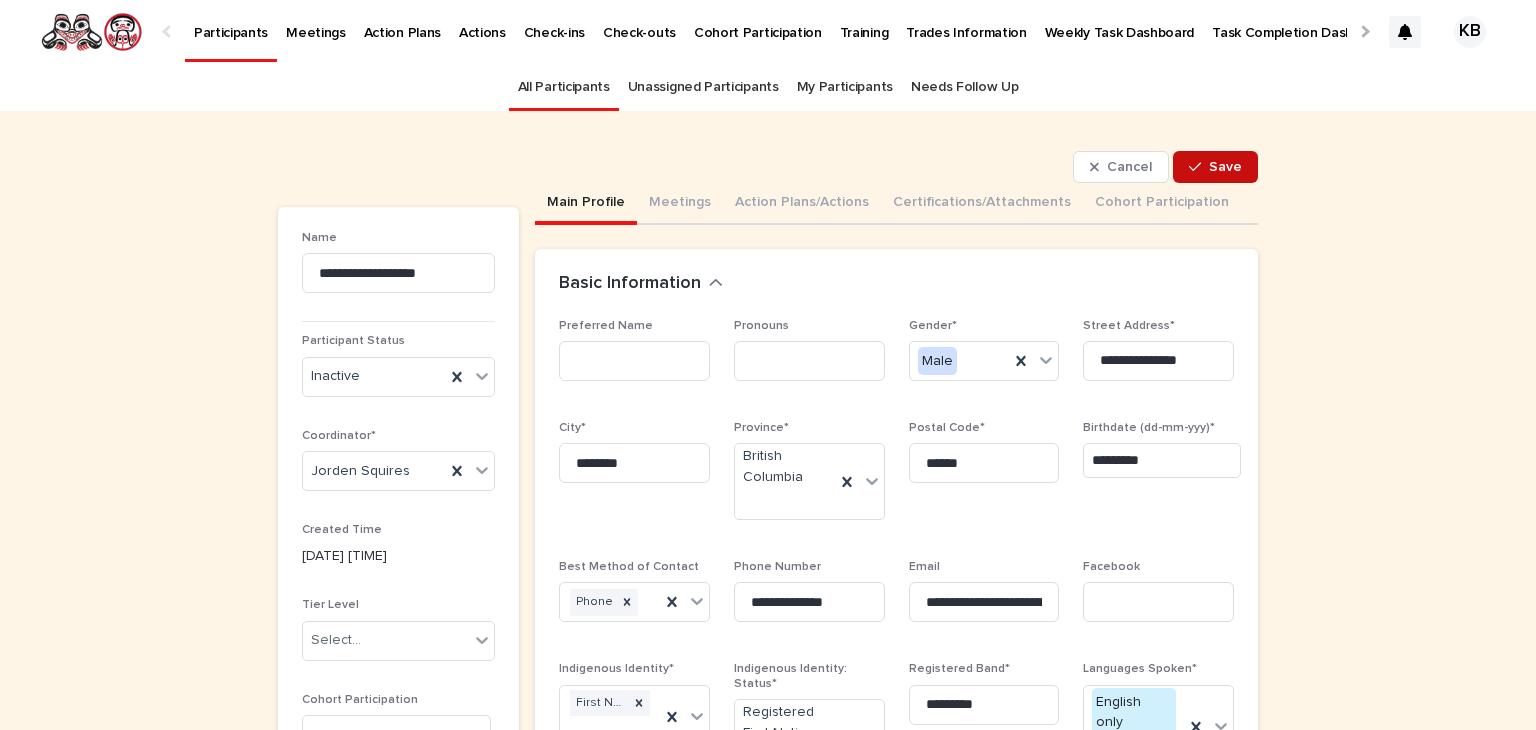 click on "Save" at bounding box center (1225, 167) 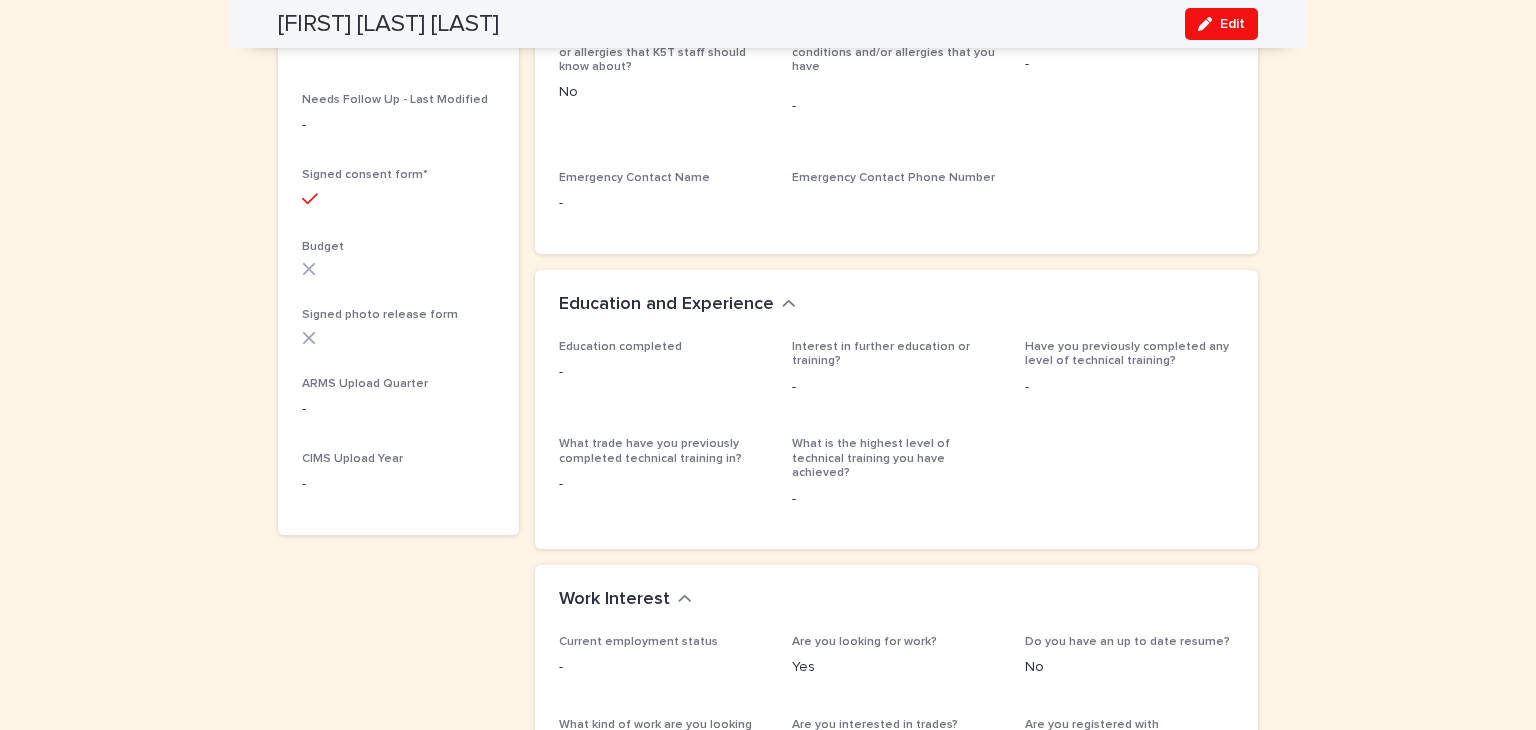 scroll, scrollTop: 717, scrollLeft: 0, axis: vertical 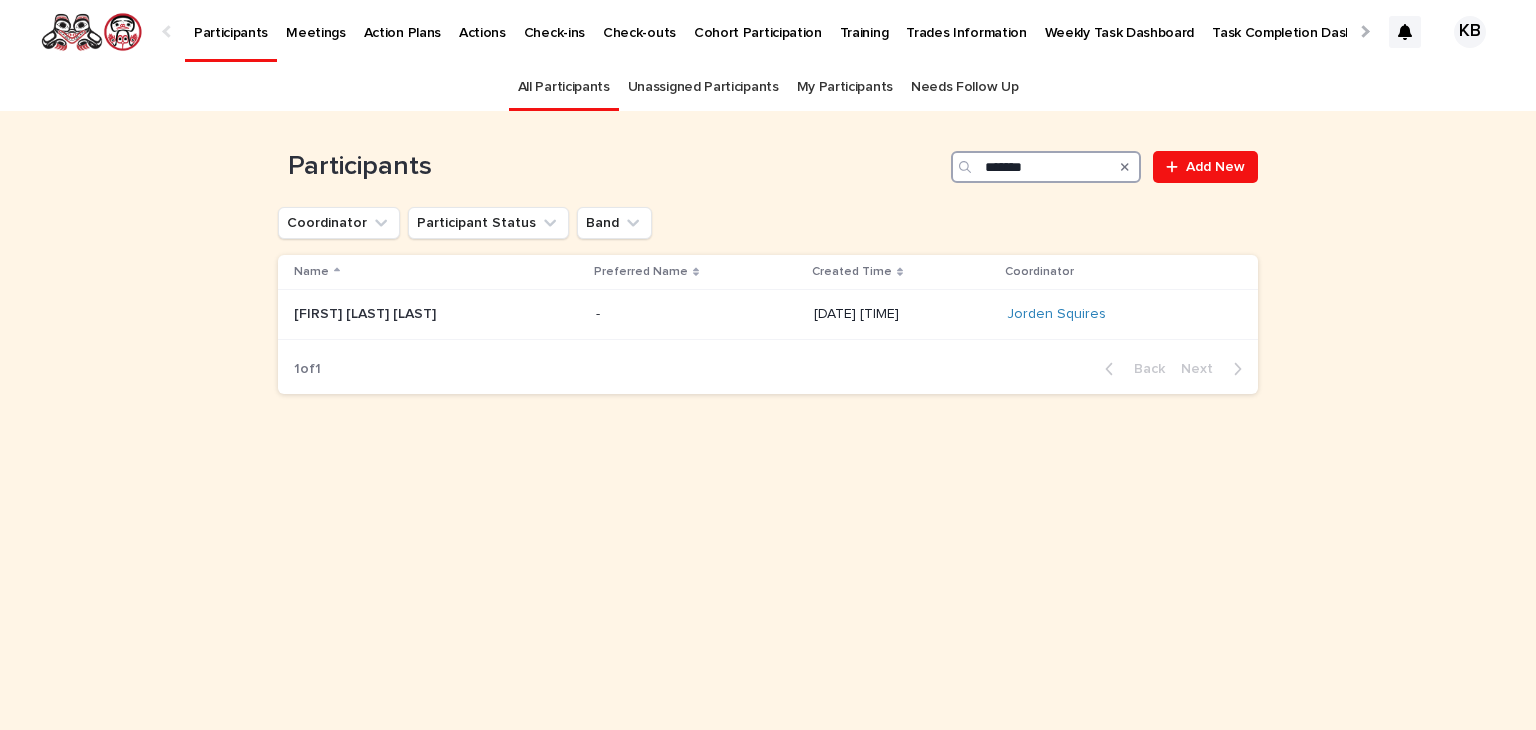 click on "*******" at bounding box center [1046, 167] 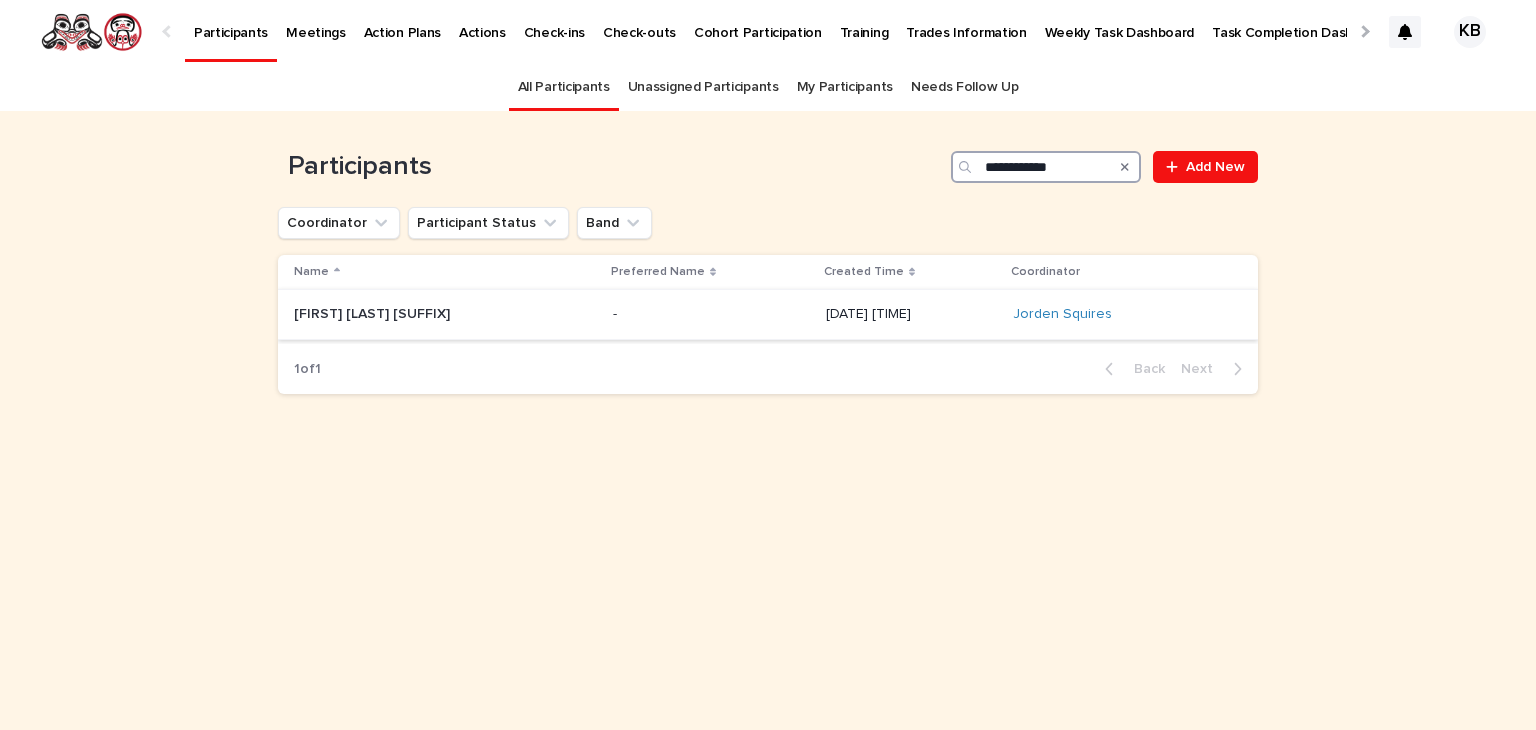 type on "**********" 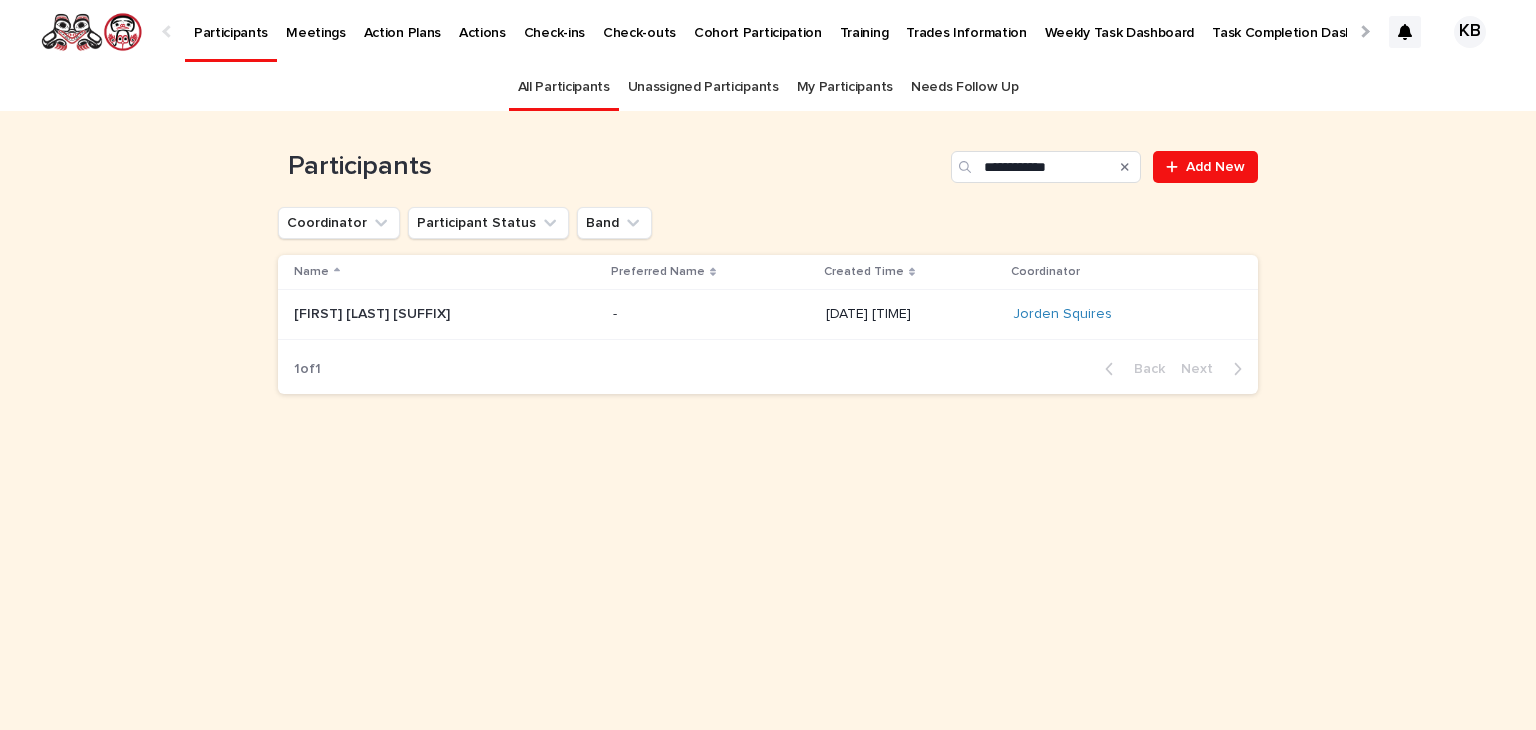 click at bounding box center (419, 314) 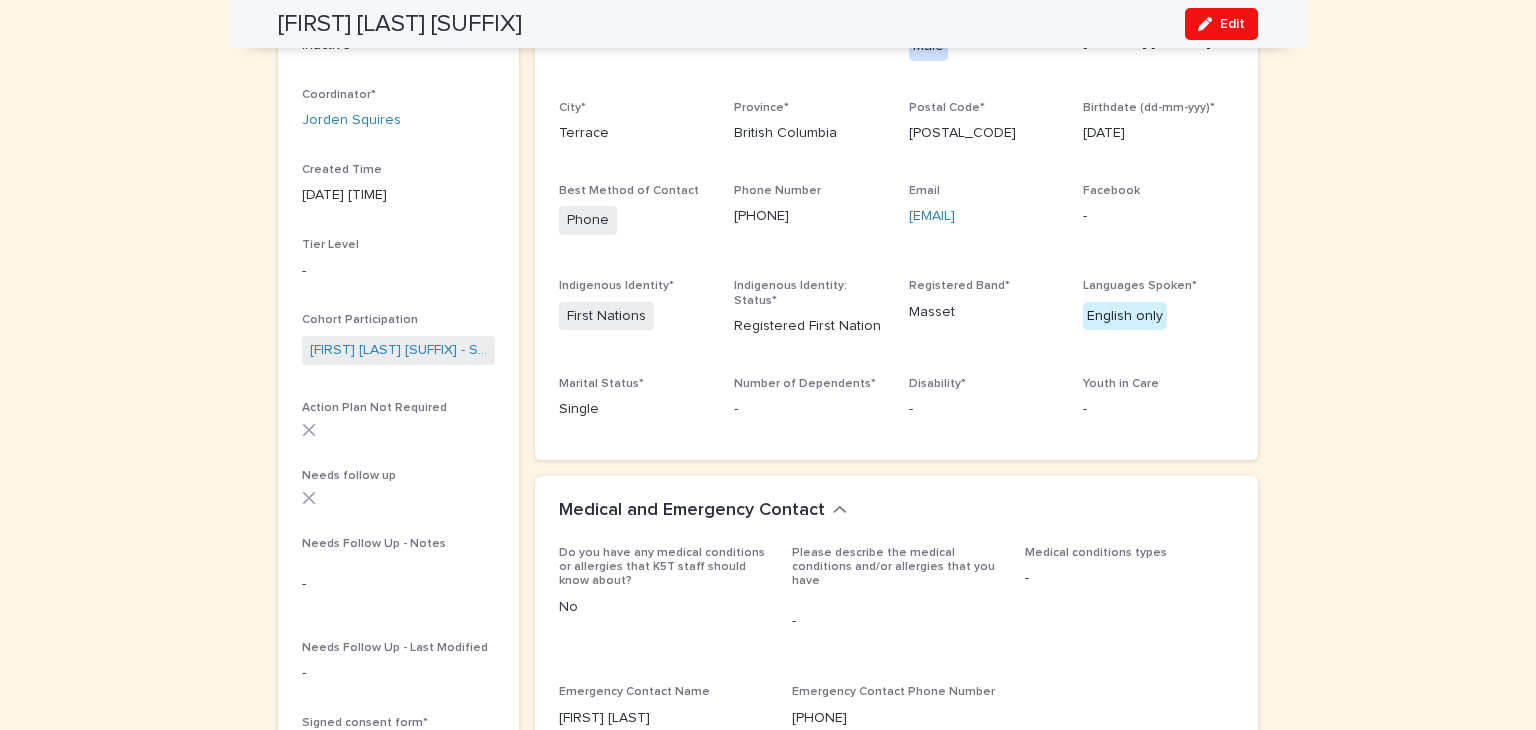 scroll, scrollTop: 194, scrollLeft: 0, axis: vertical 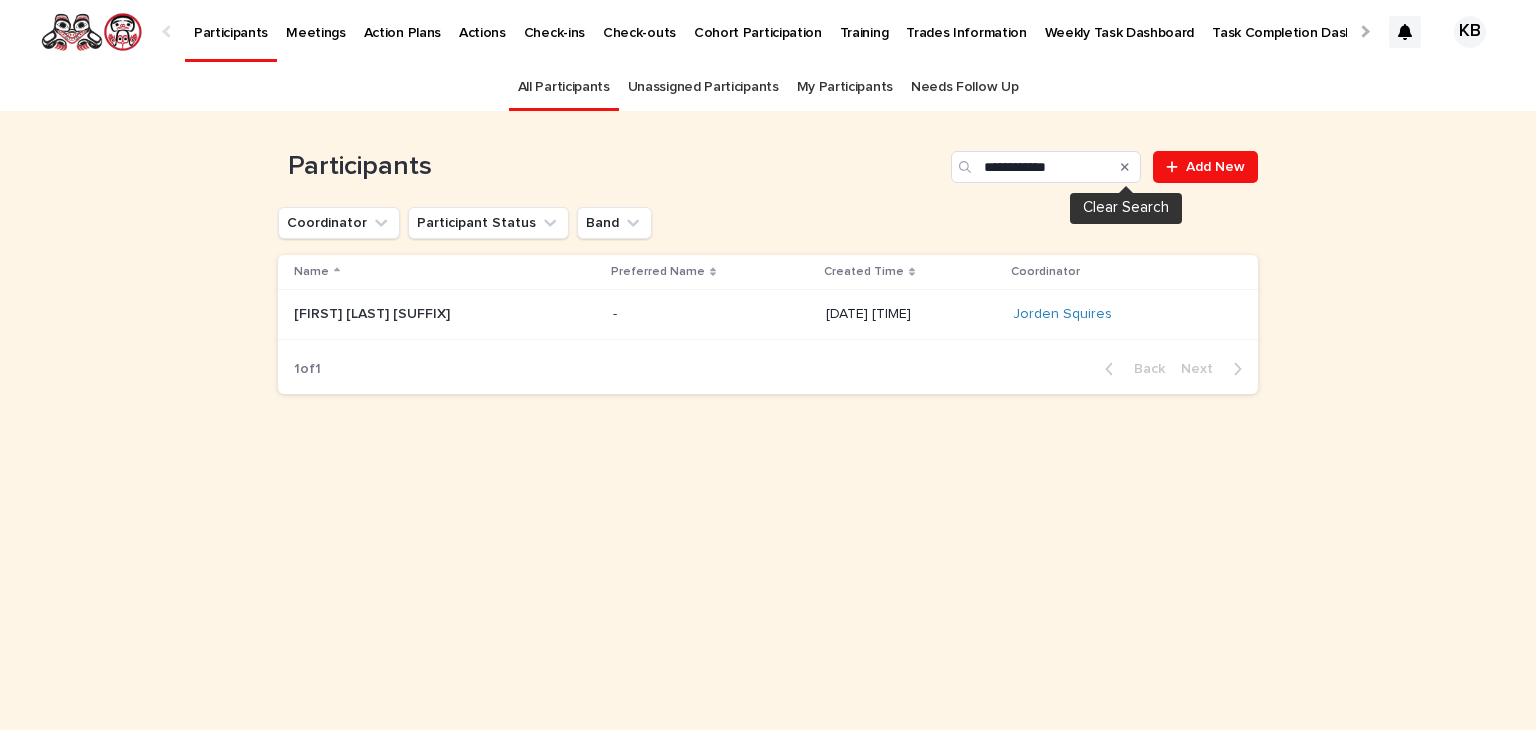 click 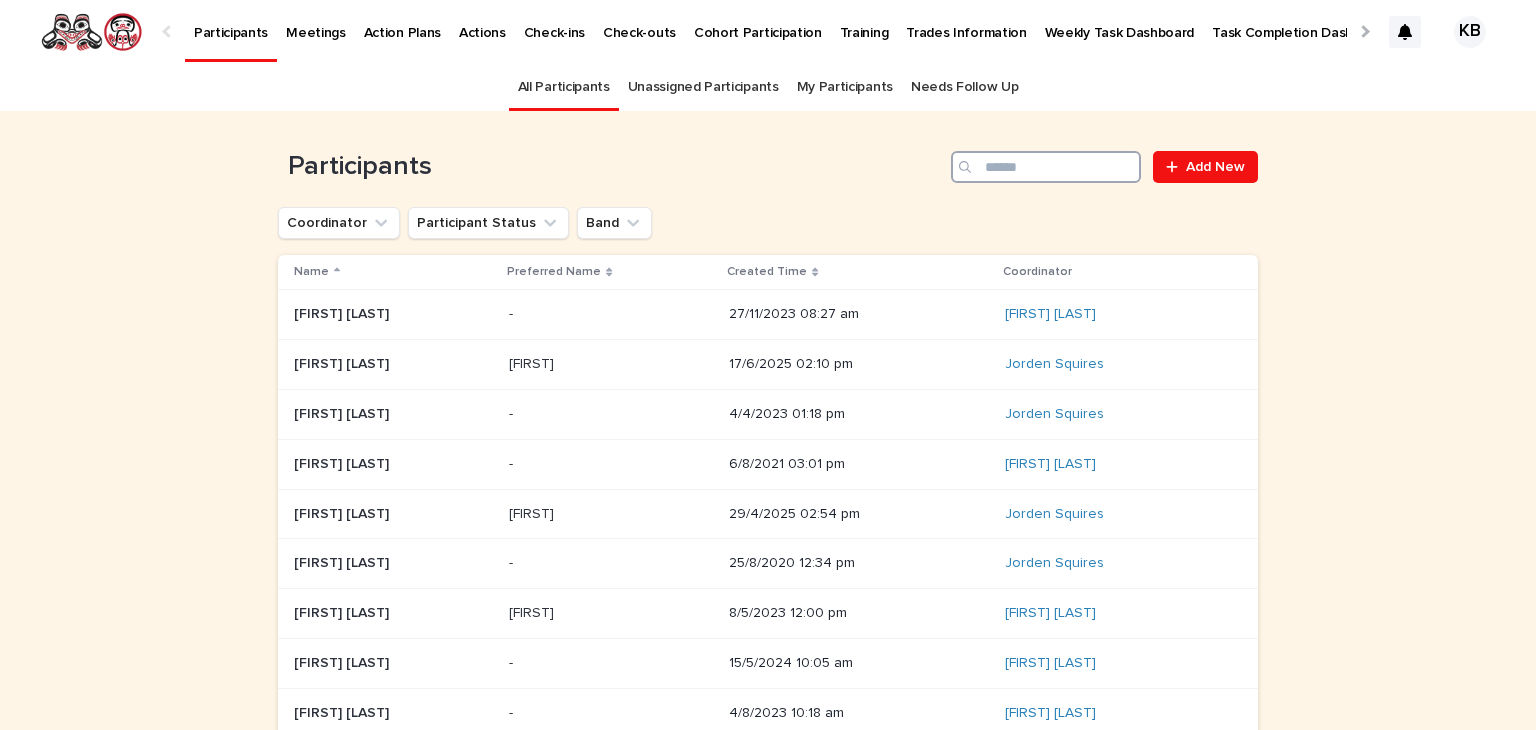 click at bounding box center [1046, 167] 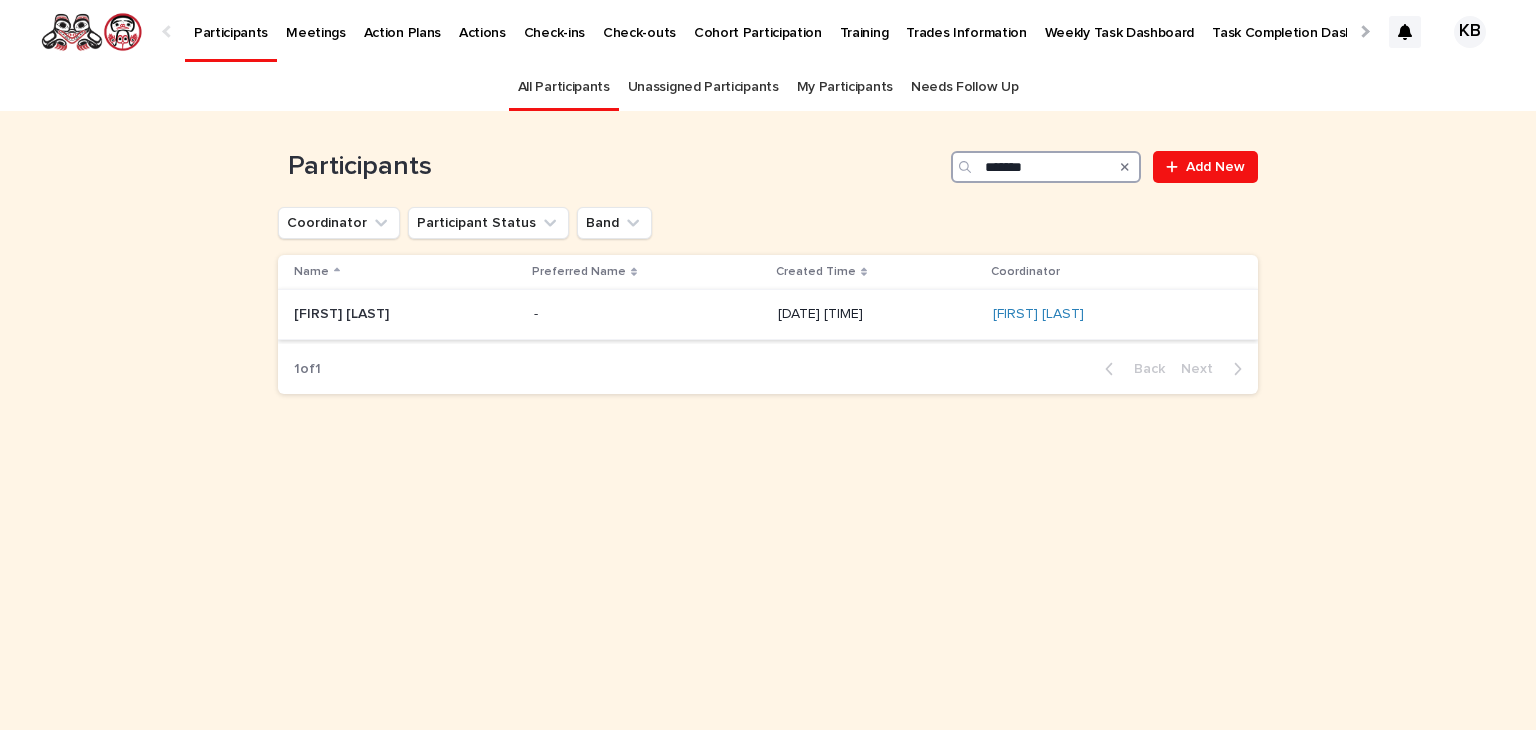 type on "******" 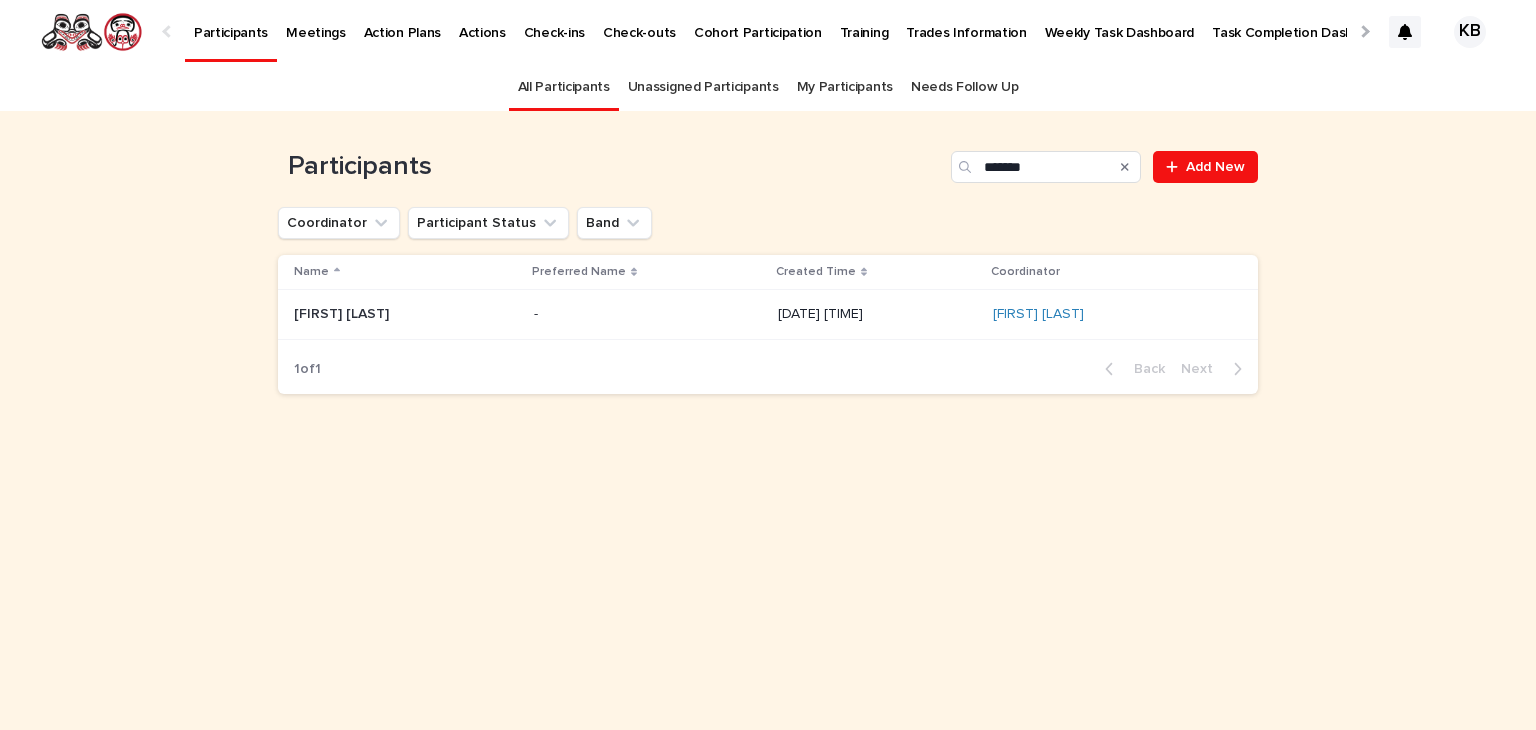 click at bounding box center (406, 314) 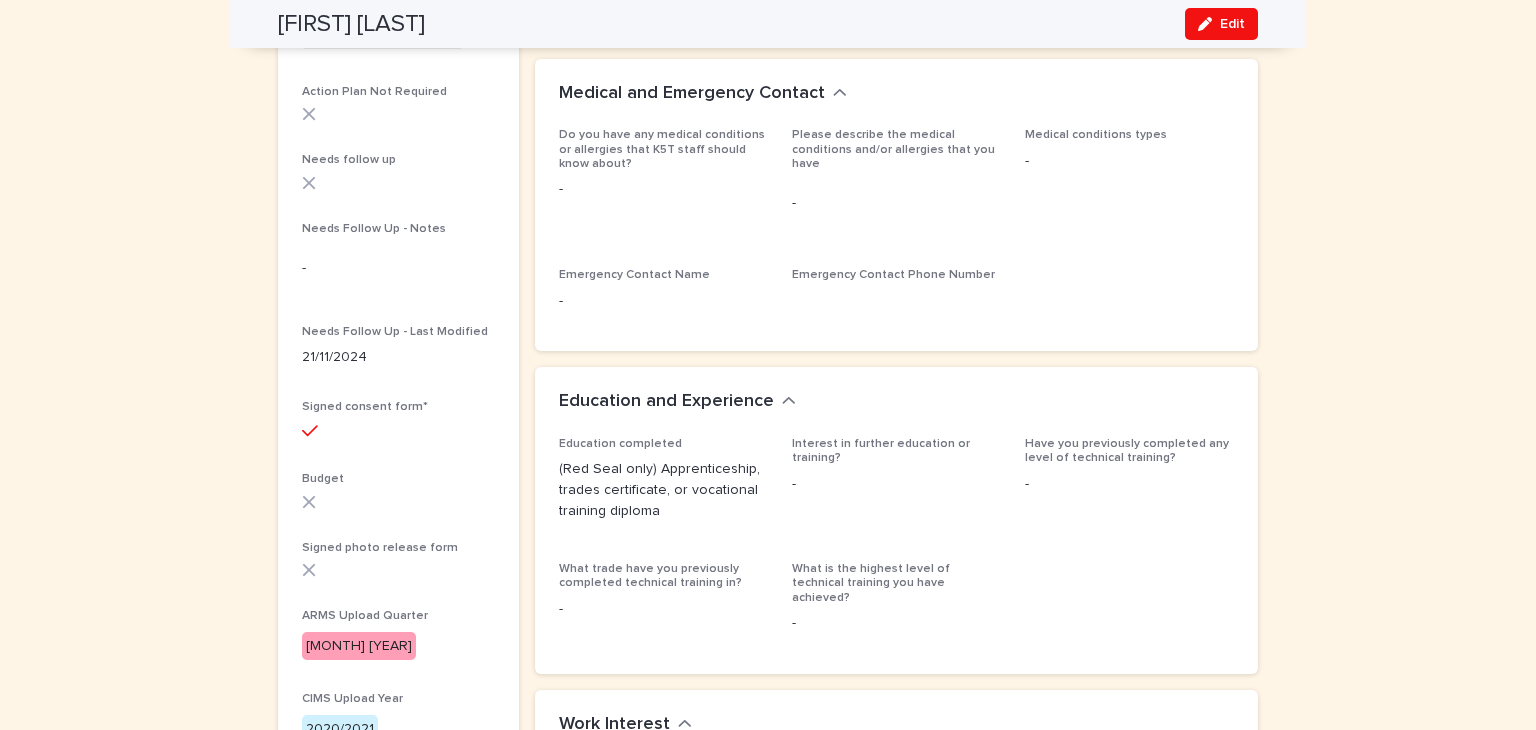 scroll, scrollTop: 730, scrollLeft: 0, axis: vertical 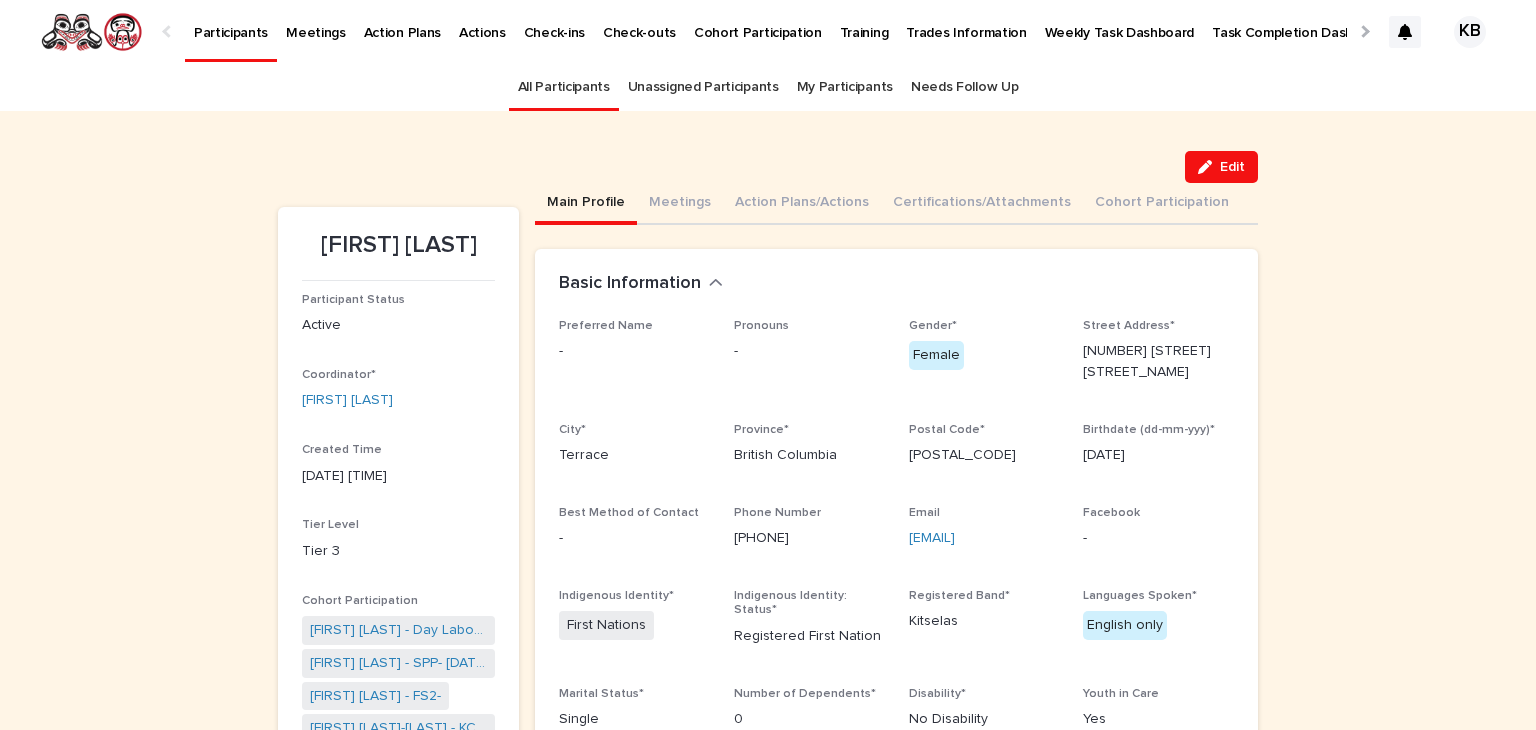 click on "All Participants" at bounding box center [564, 87] 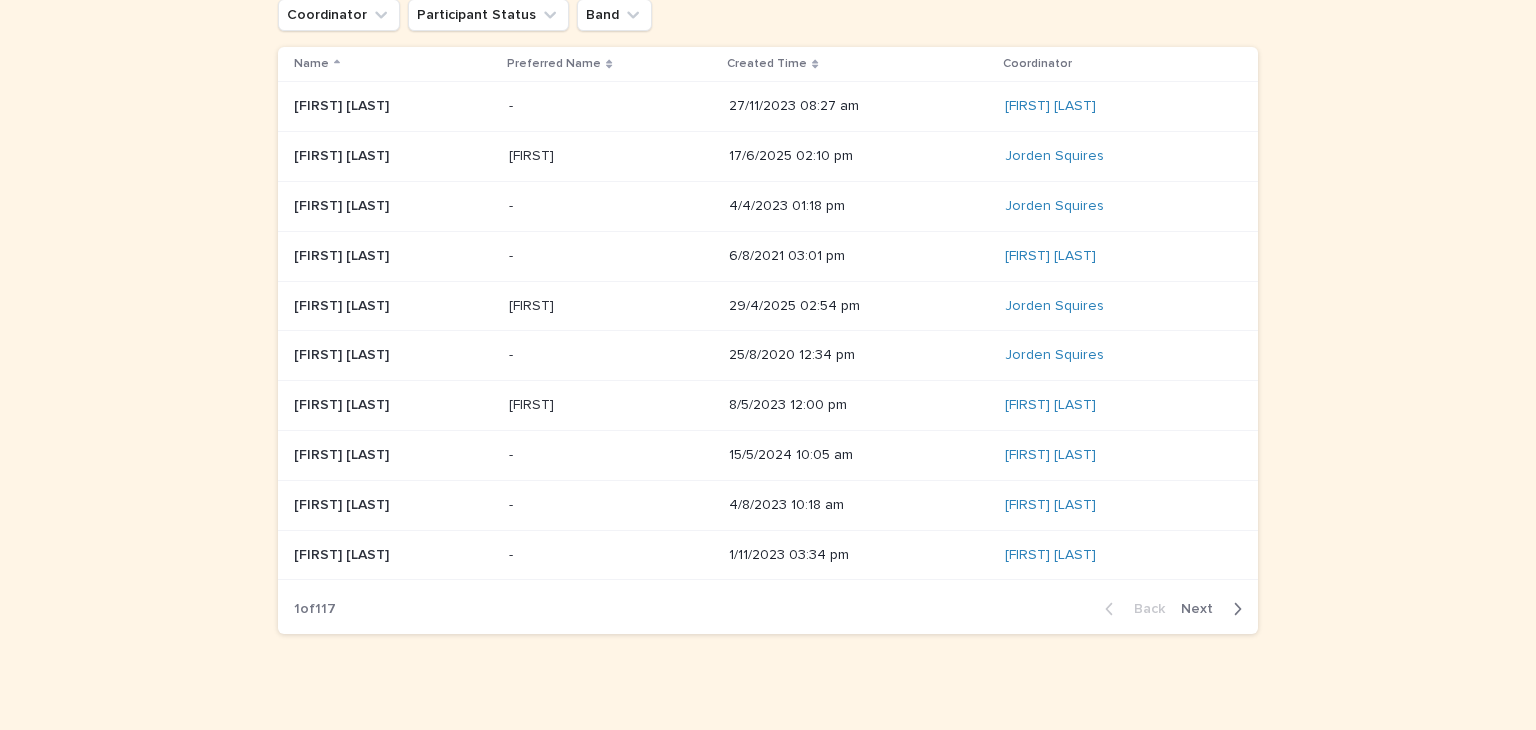scroll, scrollTop: 94, scrollLeft: 0, axis: vertical 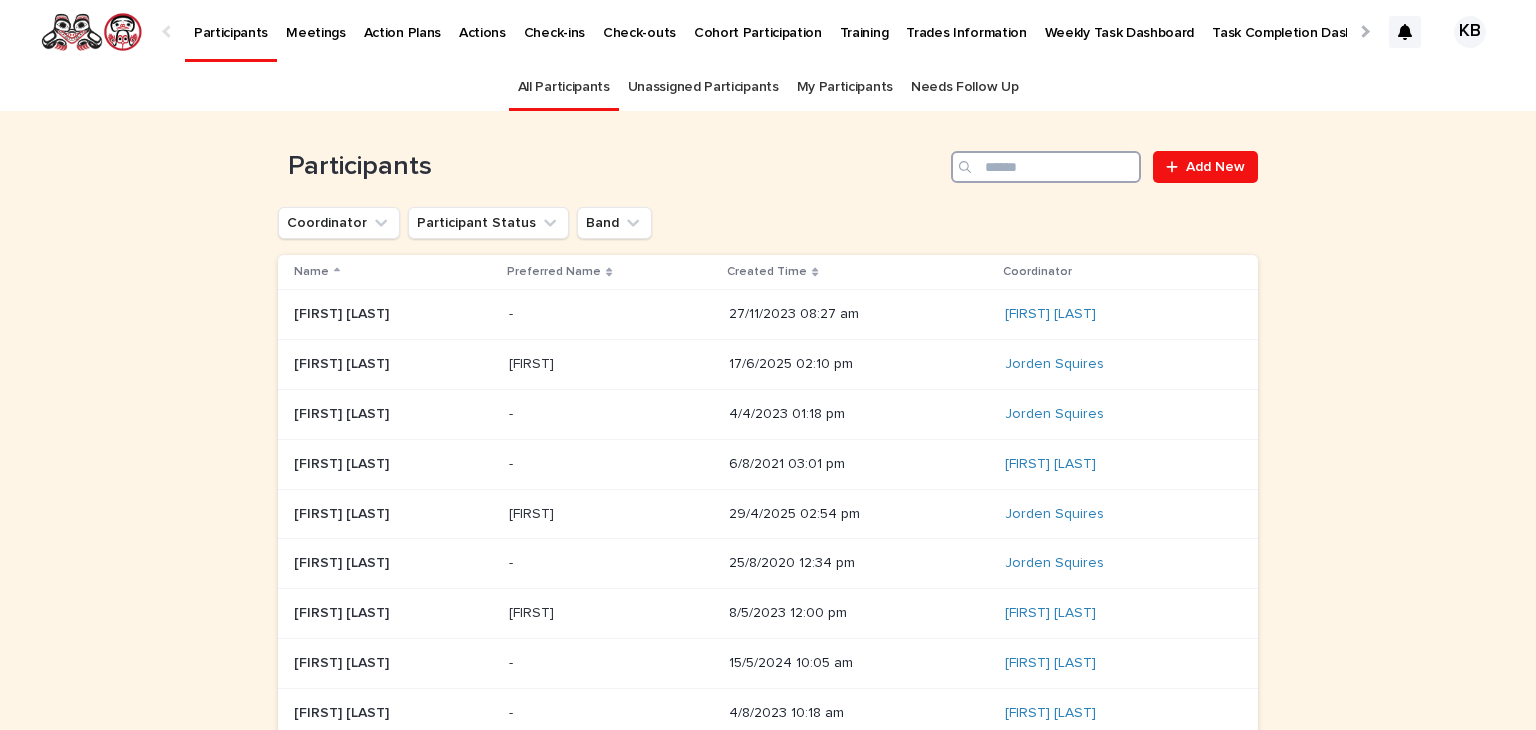 click at bounding box center (1046, 167) 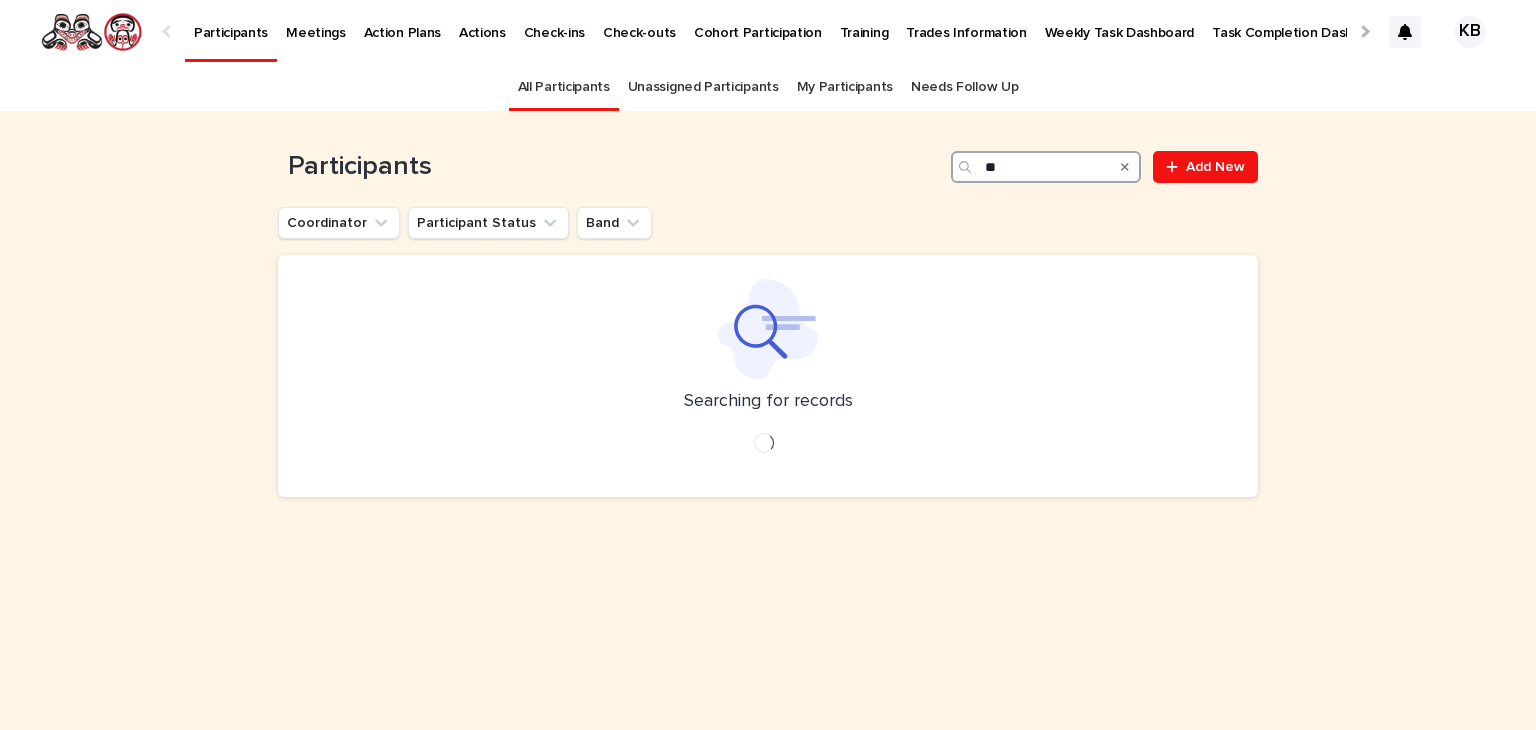 type on "*" 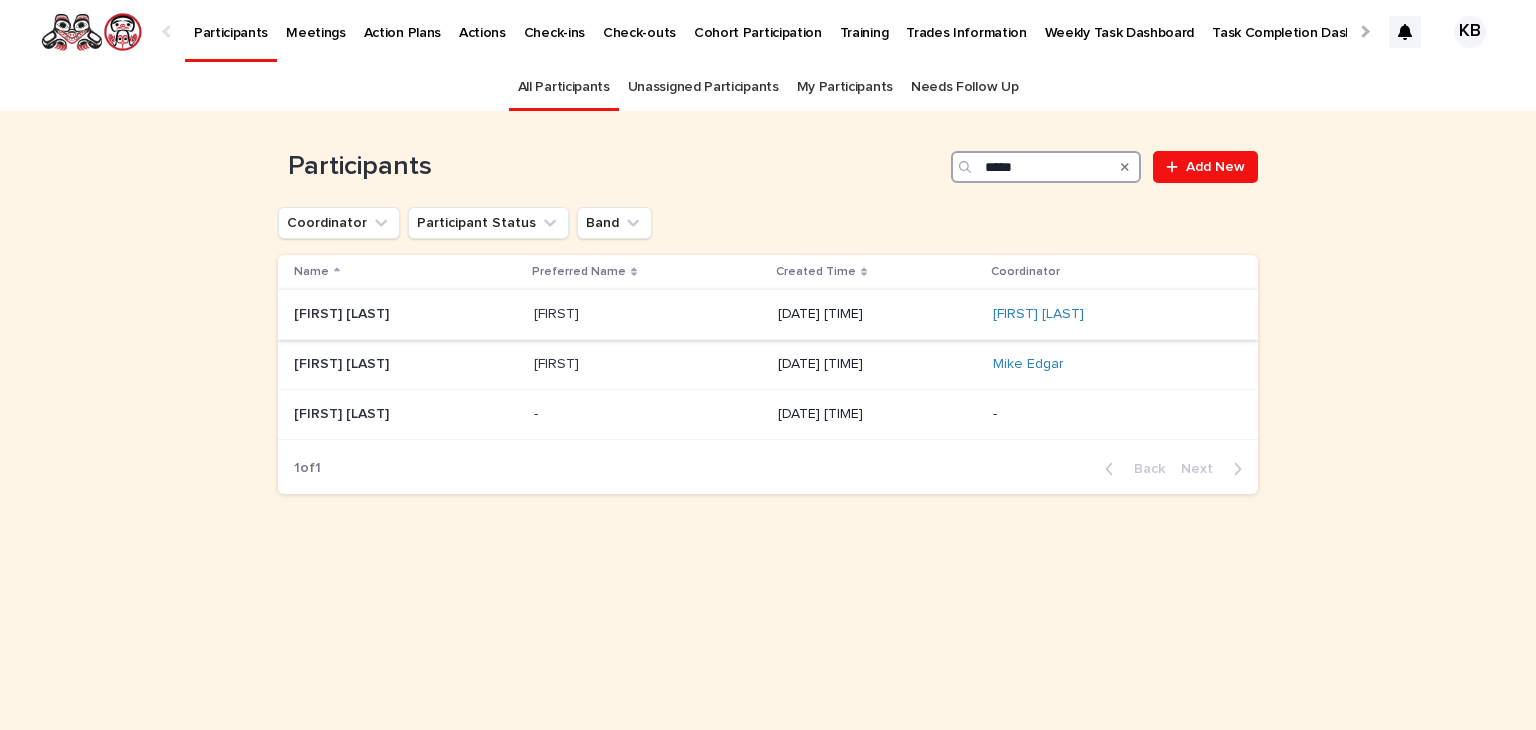 type on "*****" 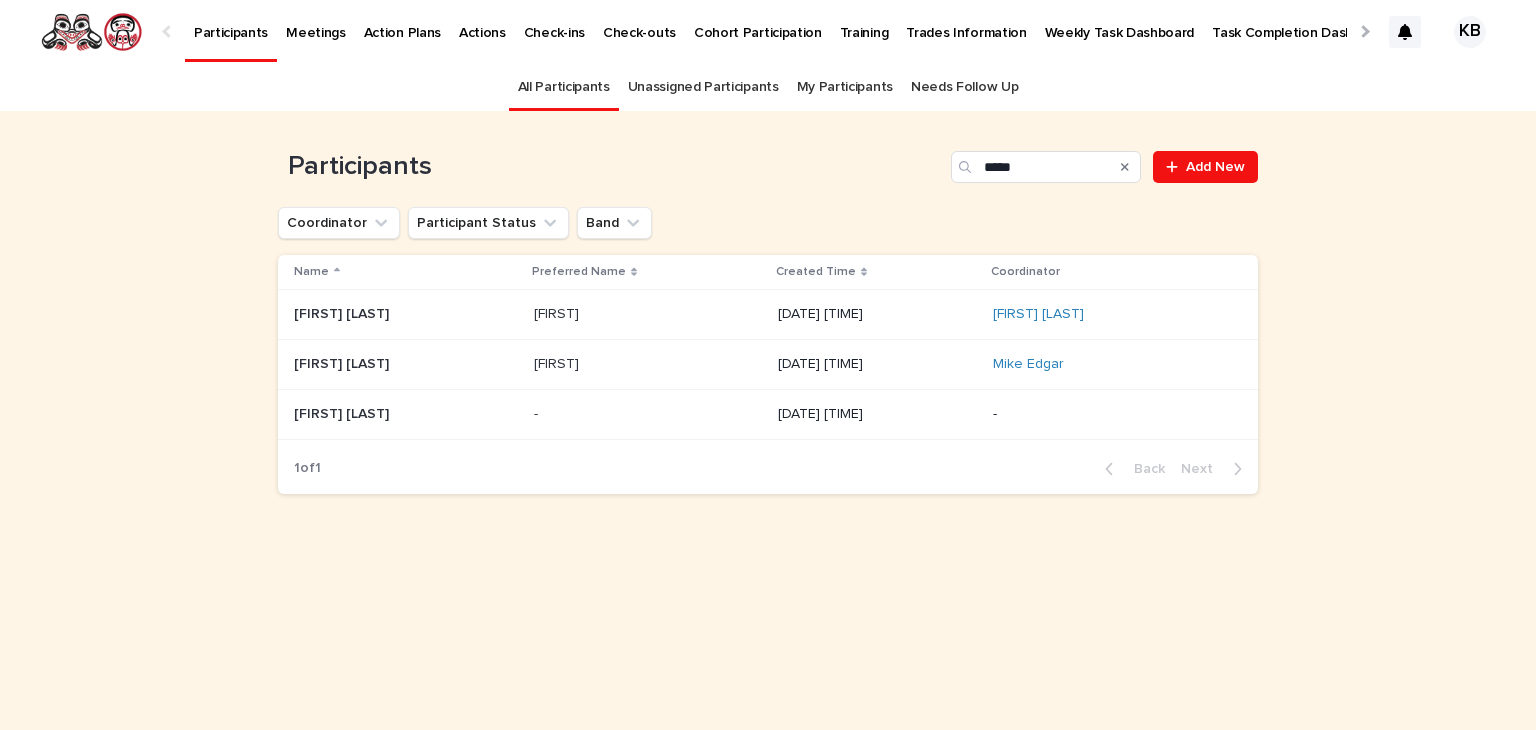 click on "Bradley Bazil" at bounding box center (343, 312) 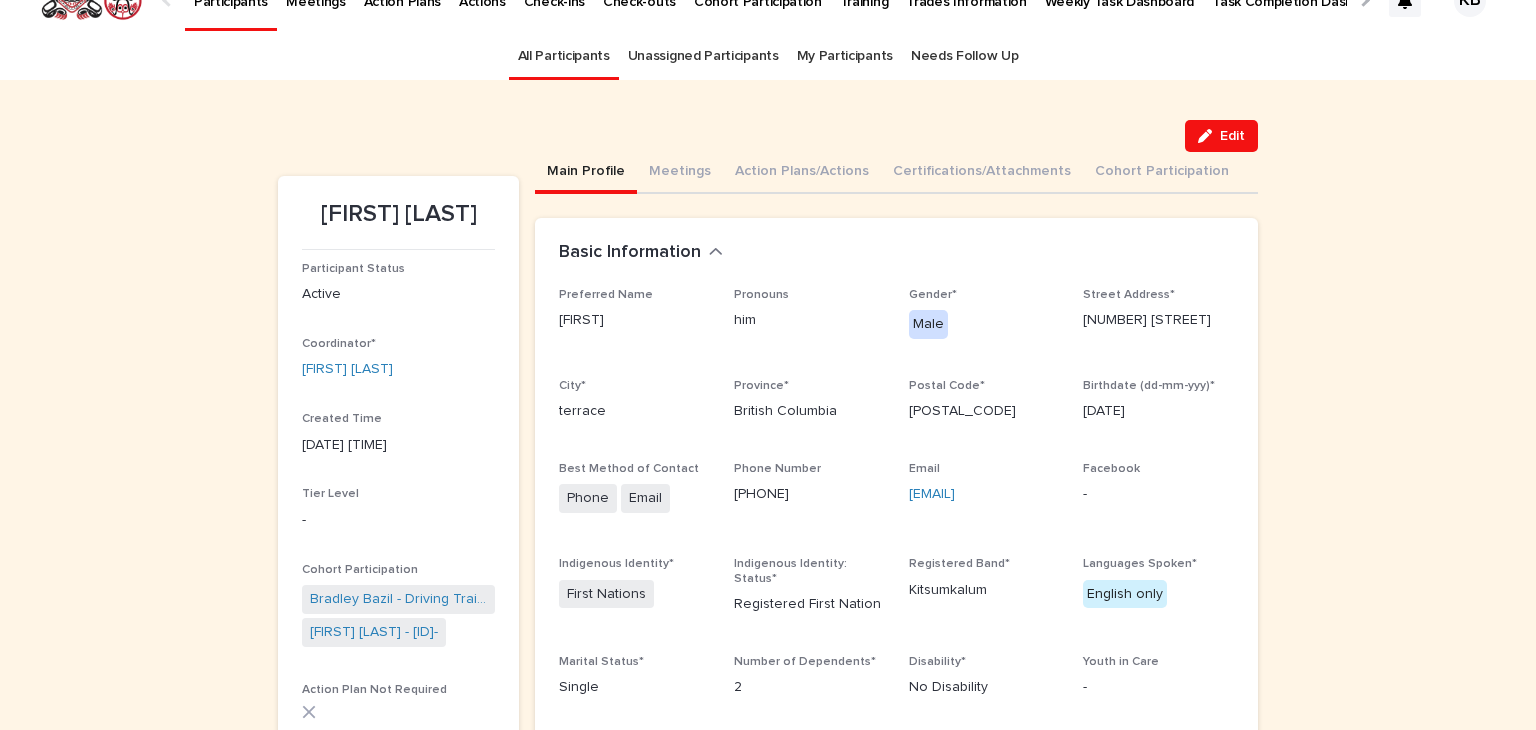 scroll, scrollTop: 0, scrollLeft: 0, axis: both 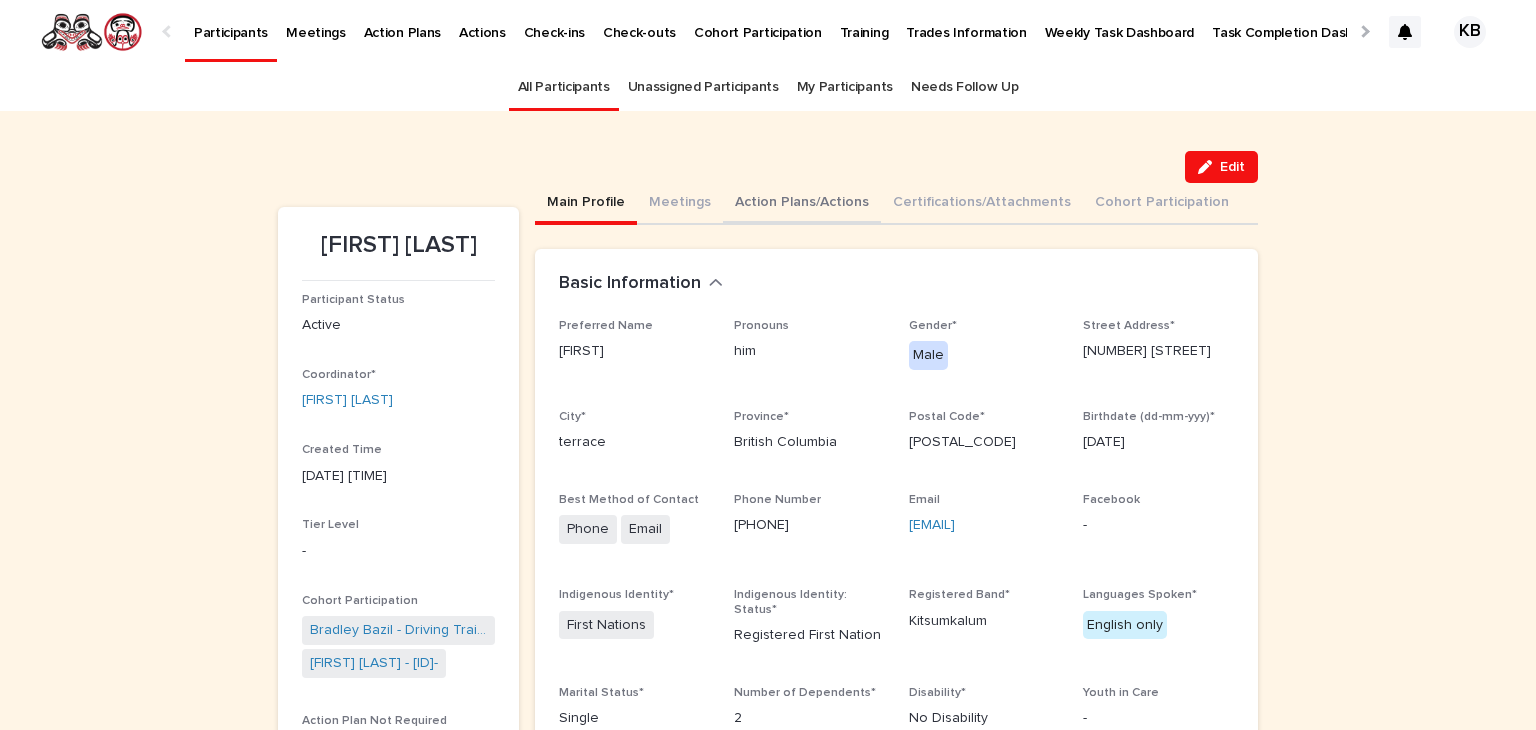 click on "Action Plans/Actions" at bounding box center [802, 204] 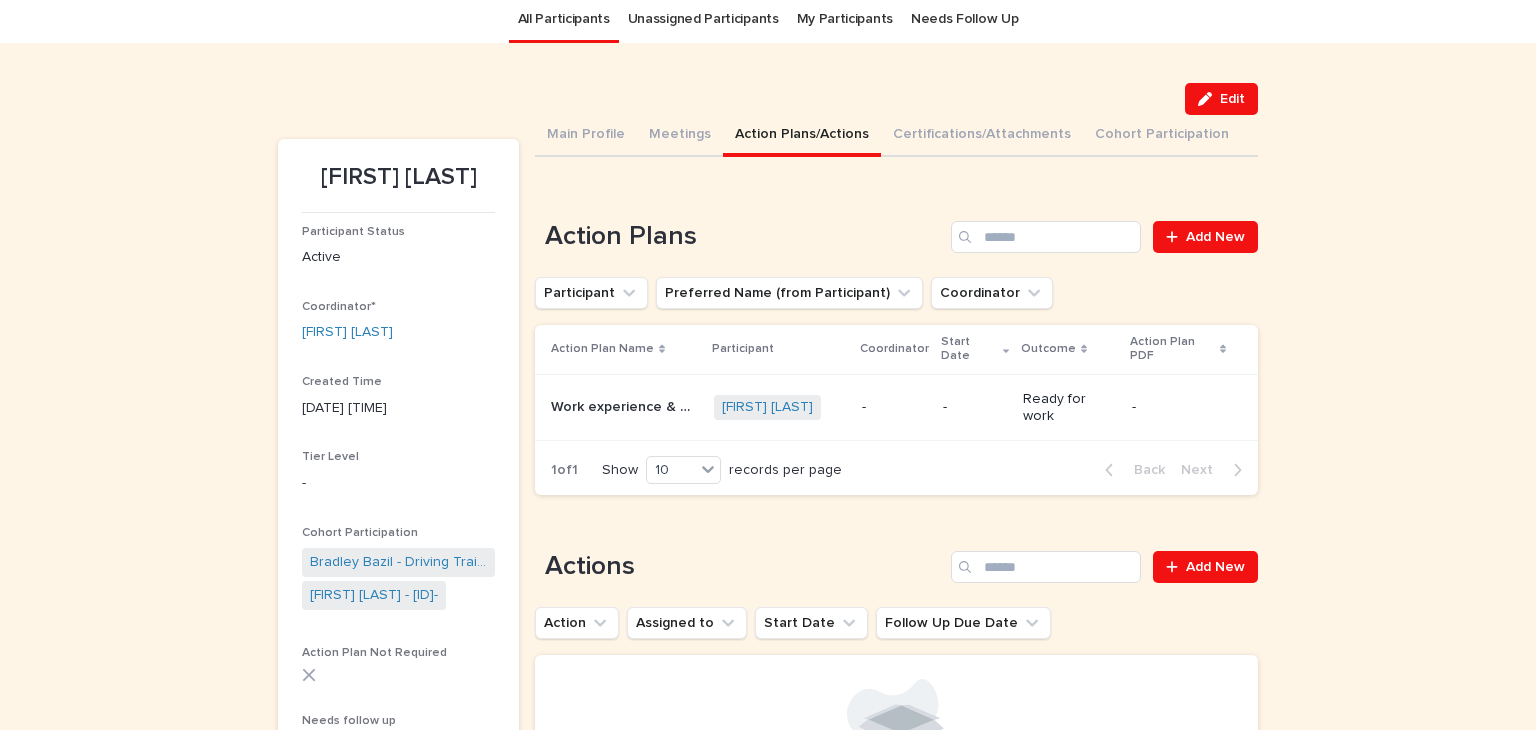 scroll, scrollTop: 0, scrollLeft: 0, axis: both 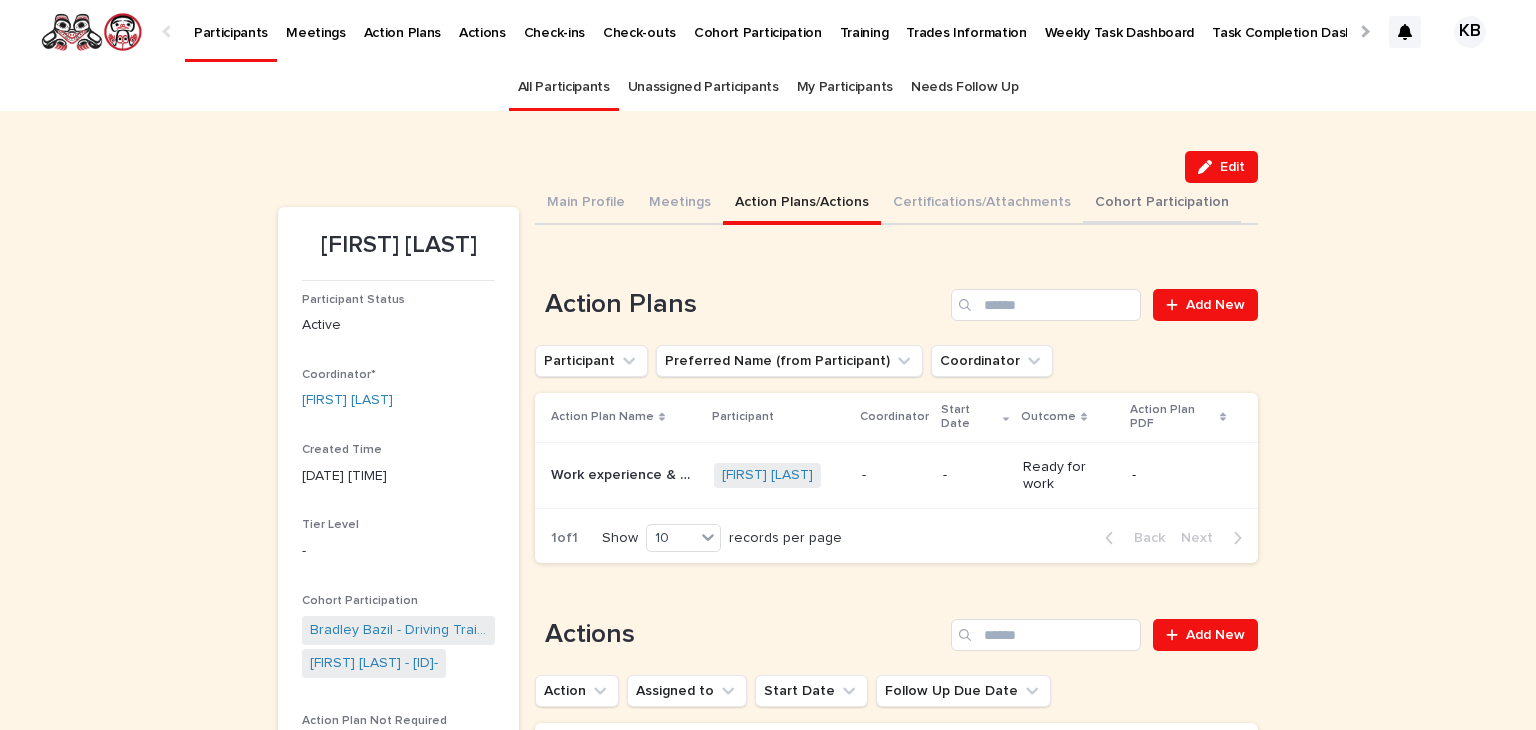 click on "Cohort Participation" at bounding box center [1162, 204] 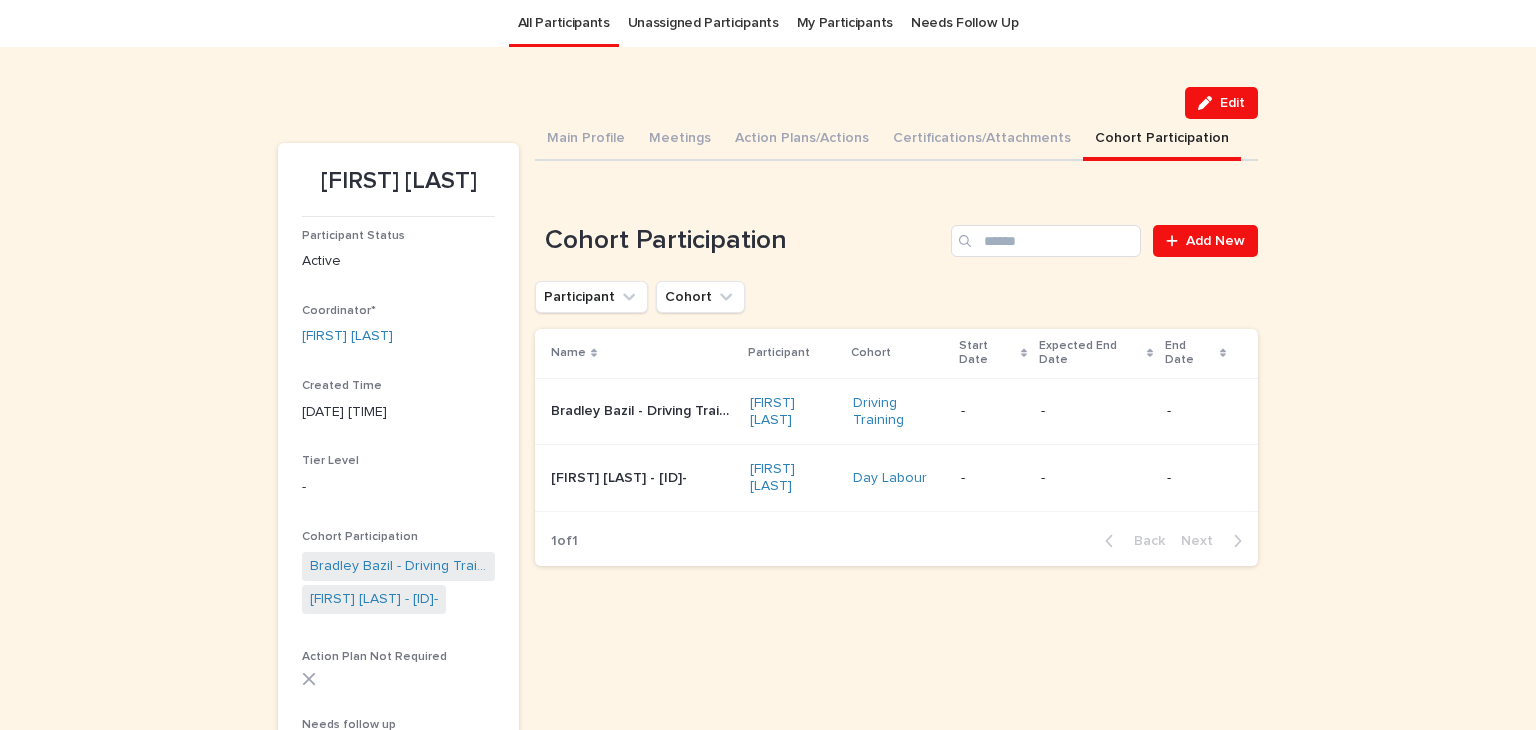 scroll, scrollTop: 0, scrollLeft: 0, axis: both 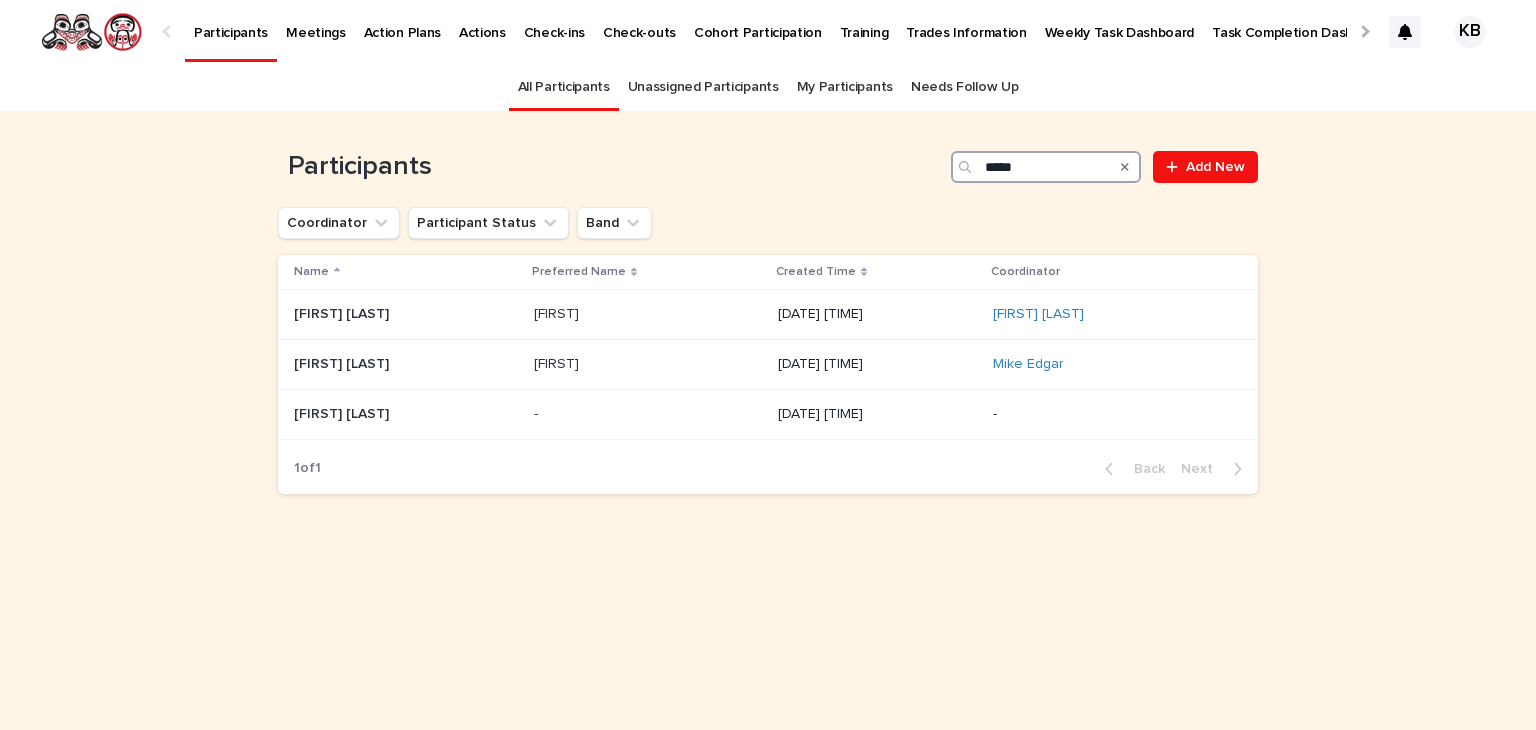 click on "*****" at bounding box center (1046, 167) 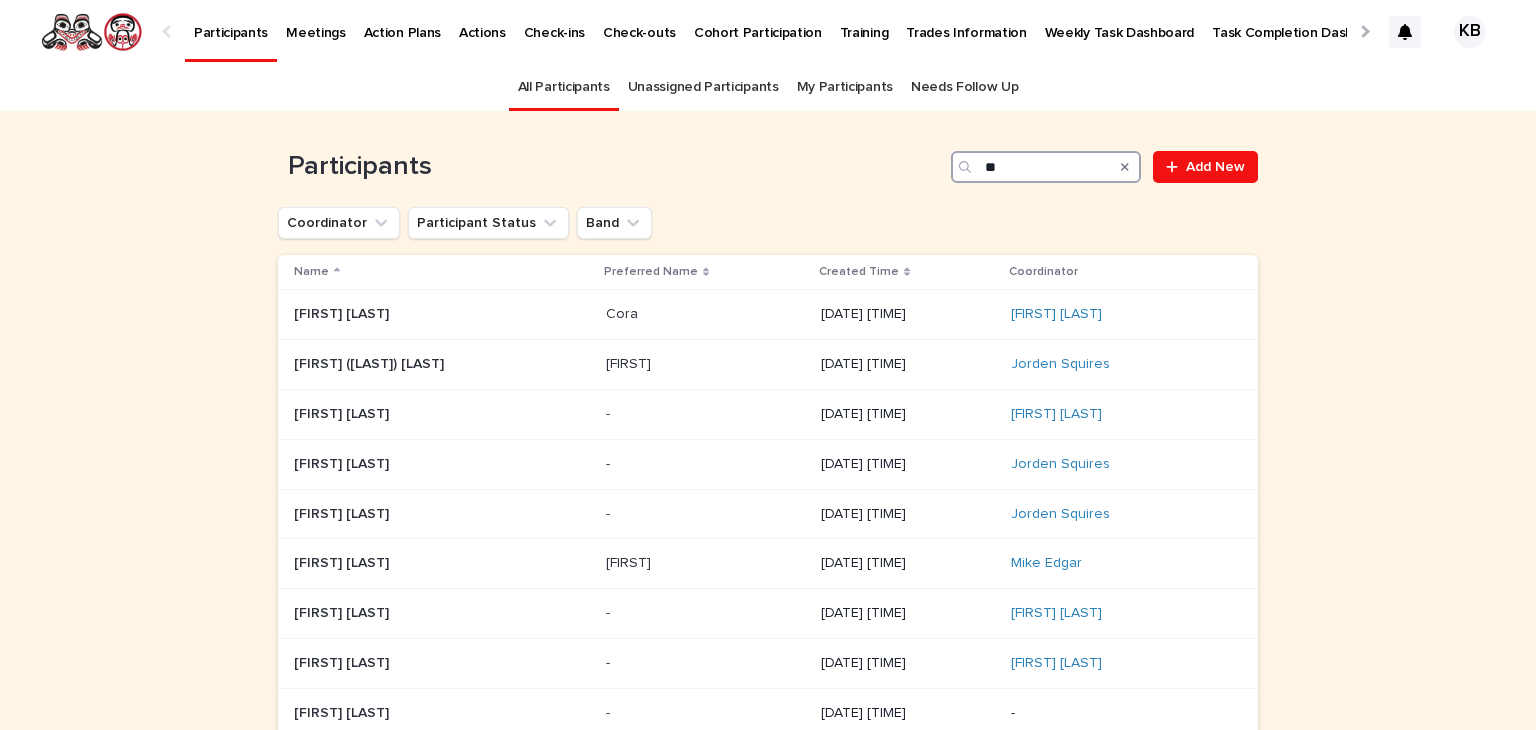 type on "*" 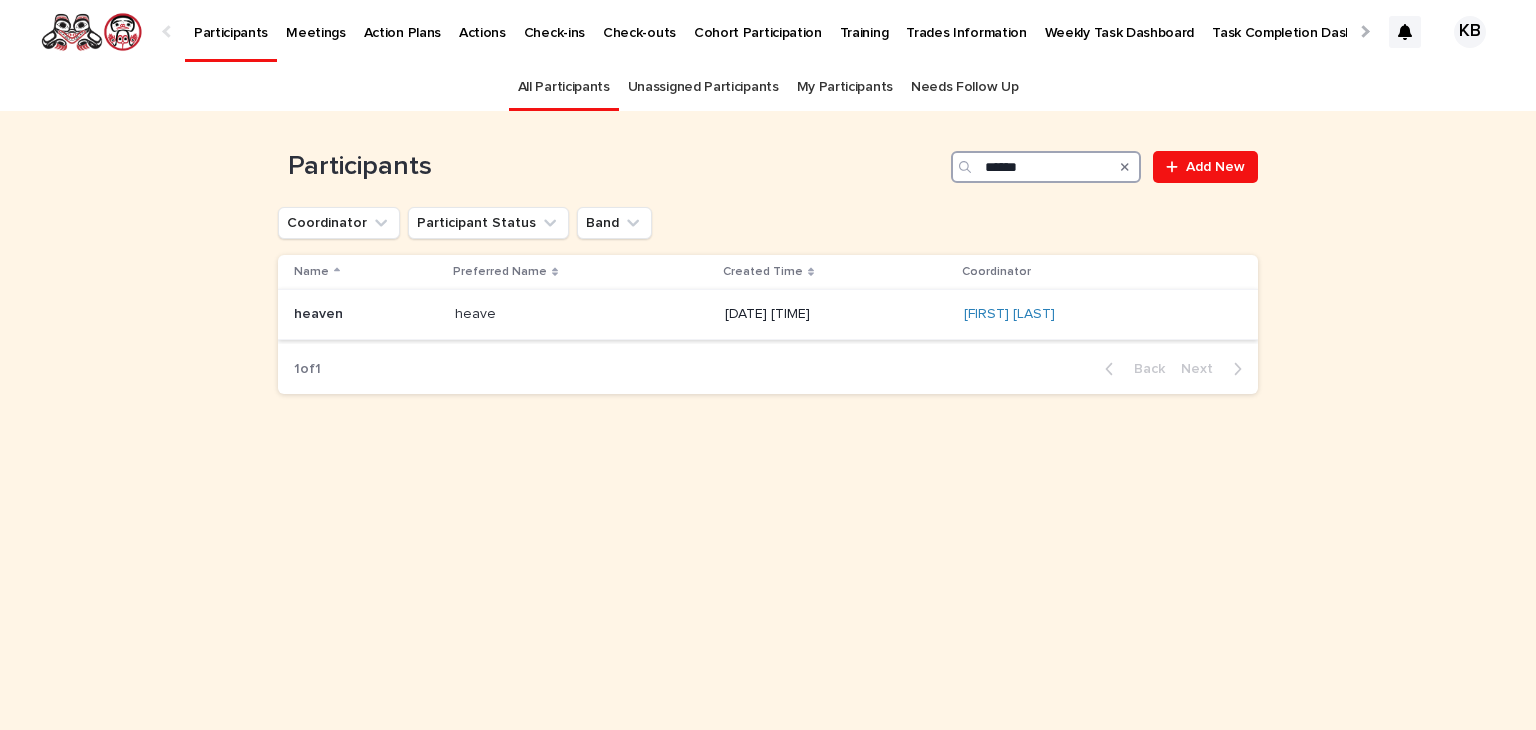 type on "******" 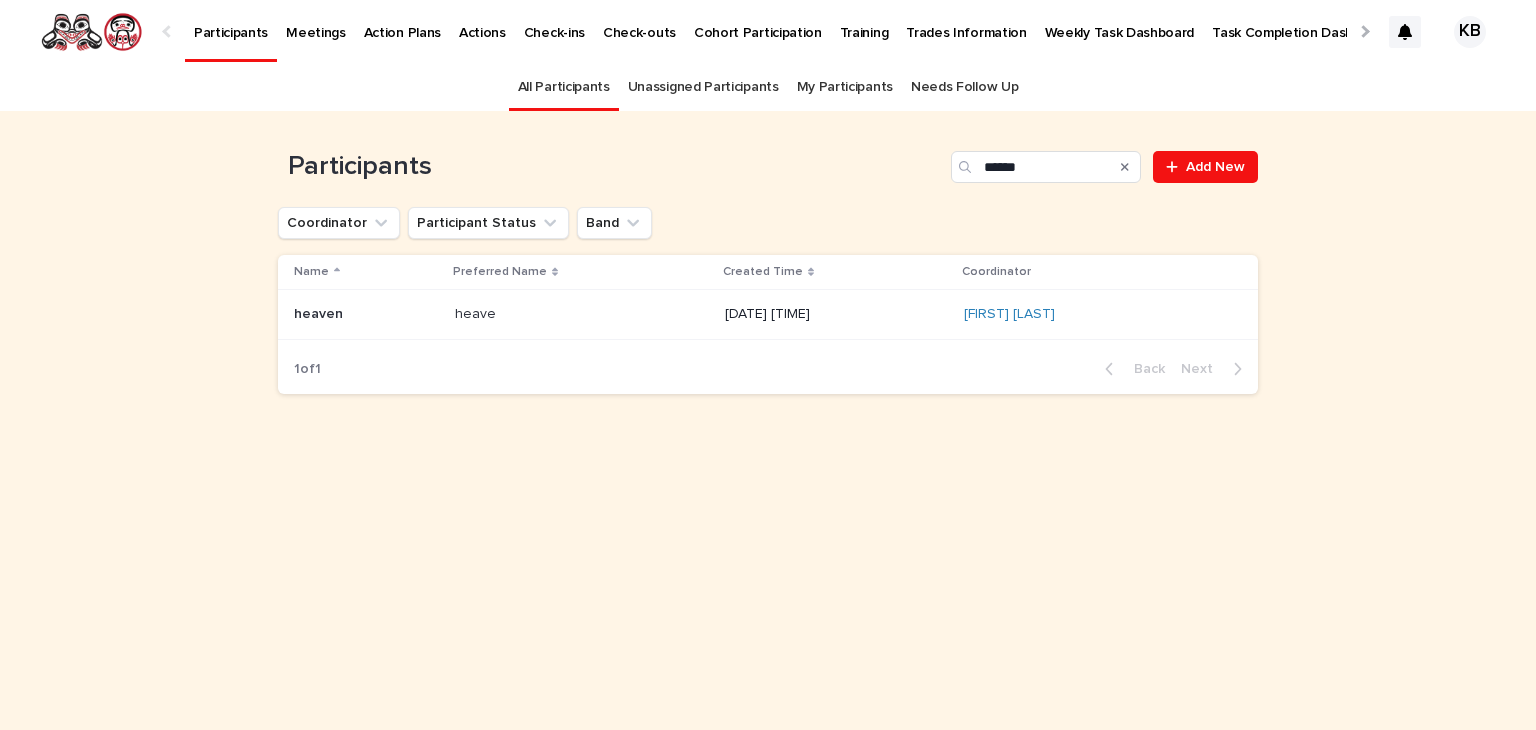 click at bounding box center [580, 314] 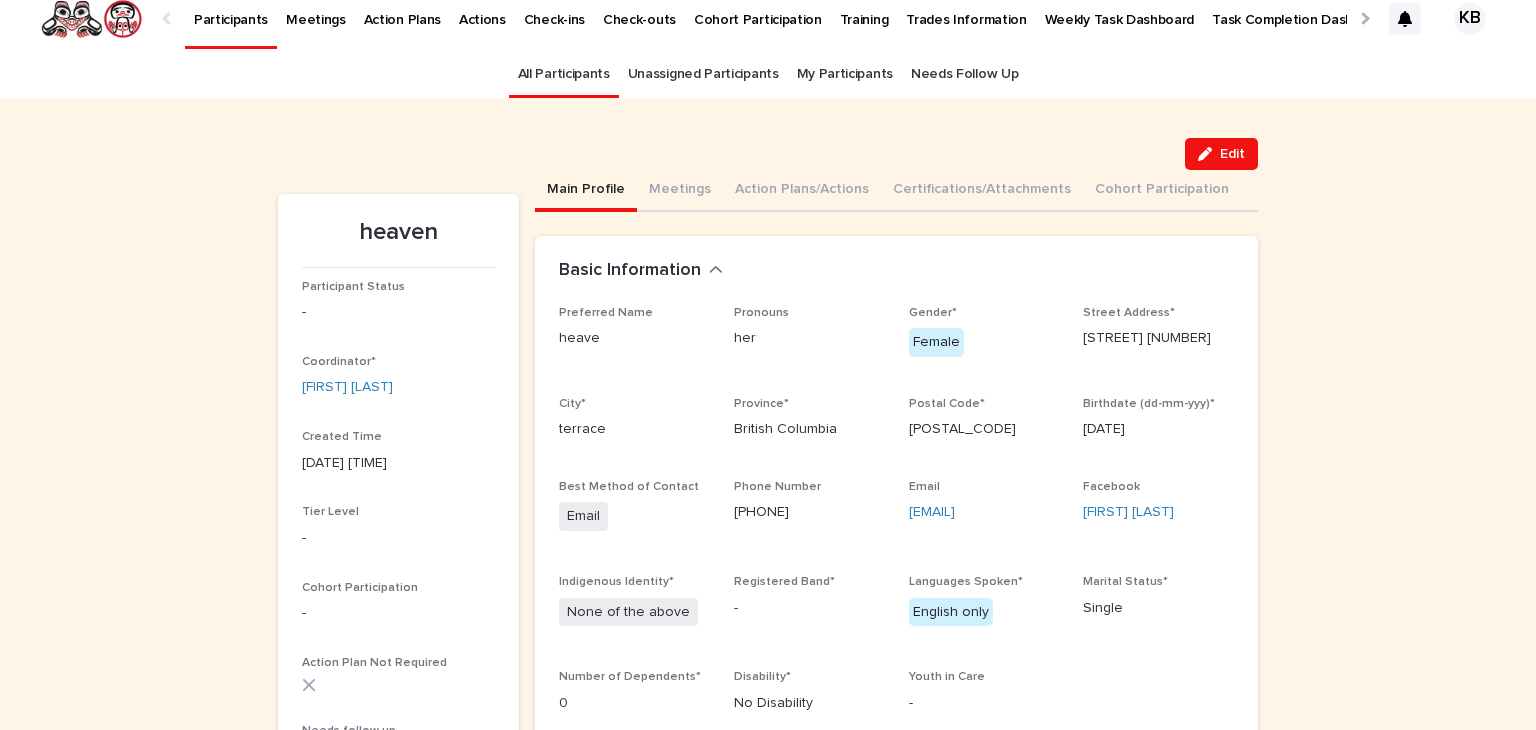 scroll, scrollTop: 0, scrollLeft: 0, axis: both 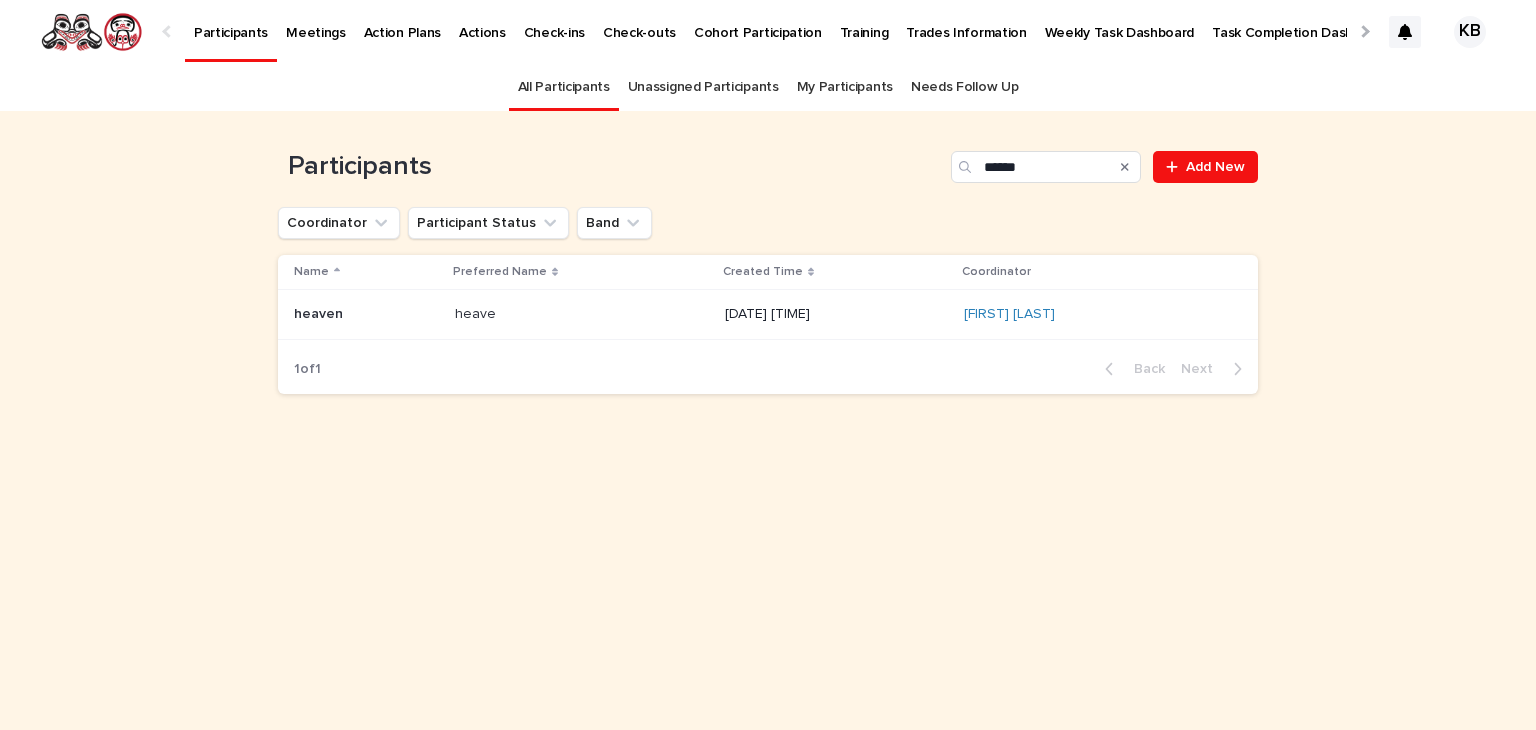 click at bounding box center [1125, 167] 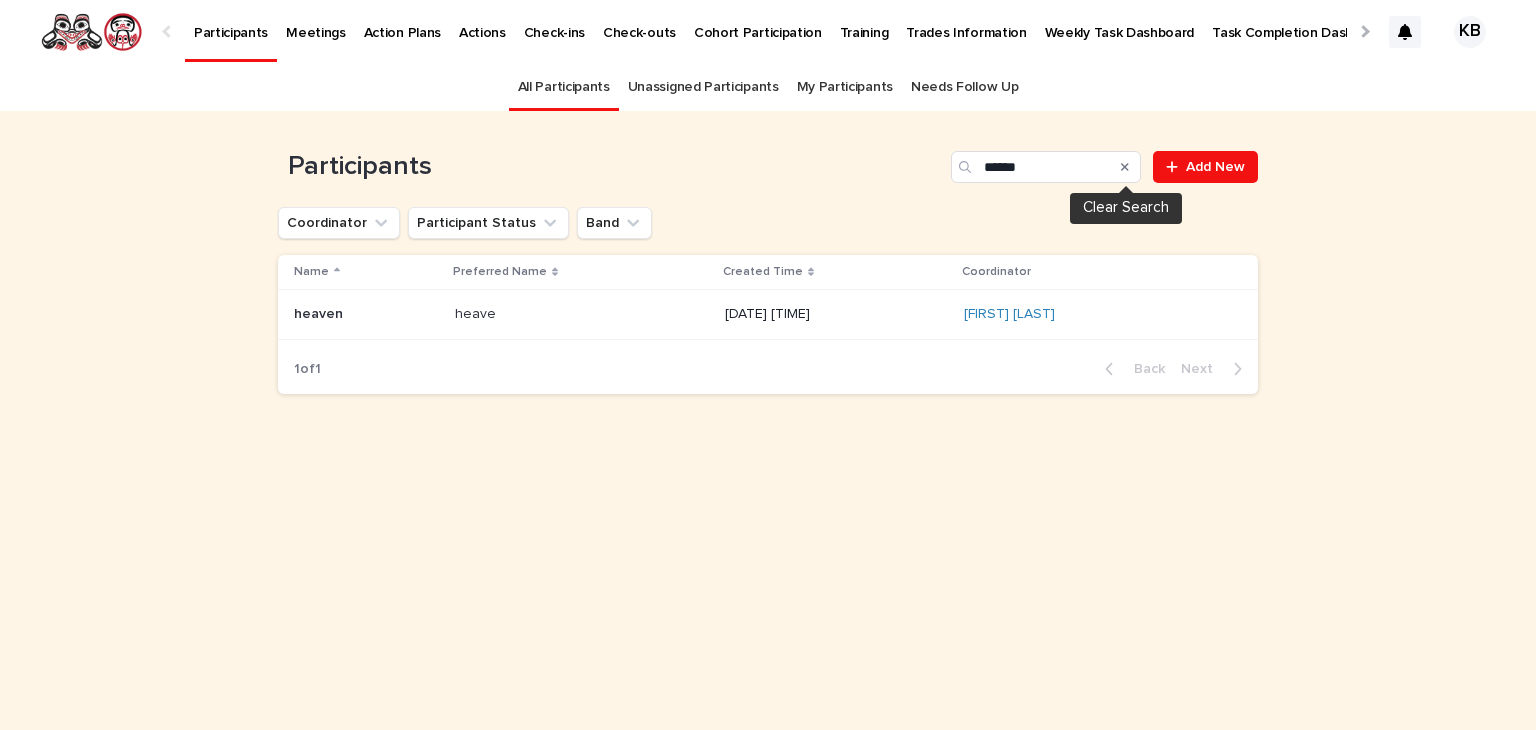 click 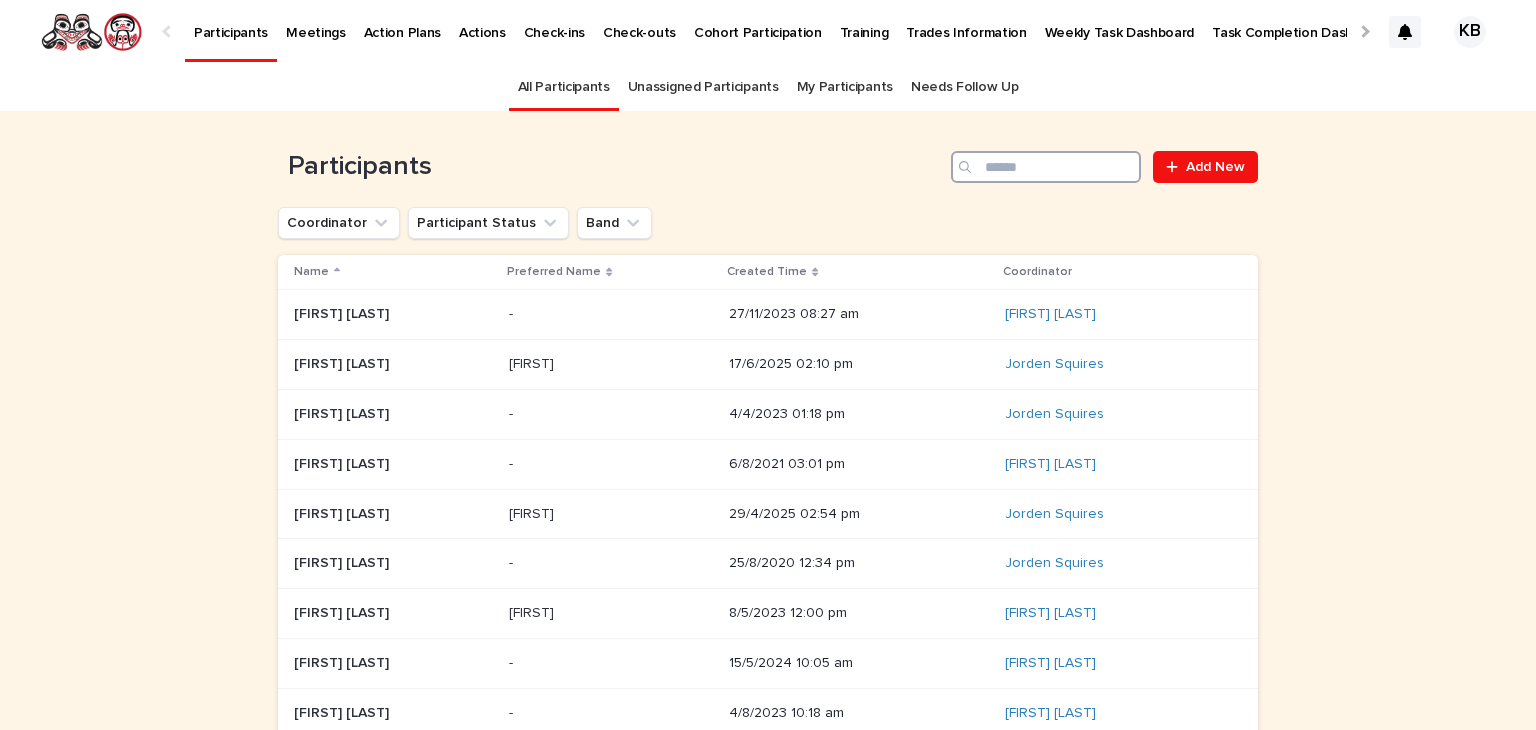 click at bounding box center (1046, 167) 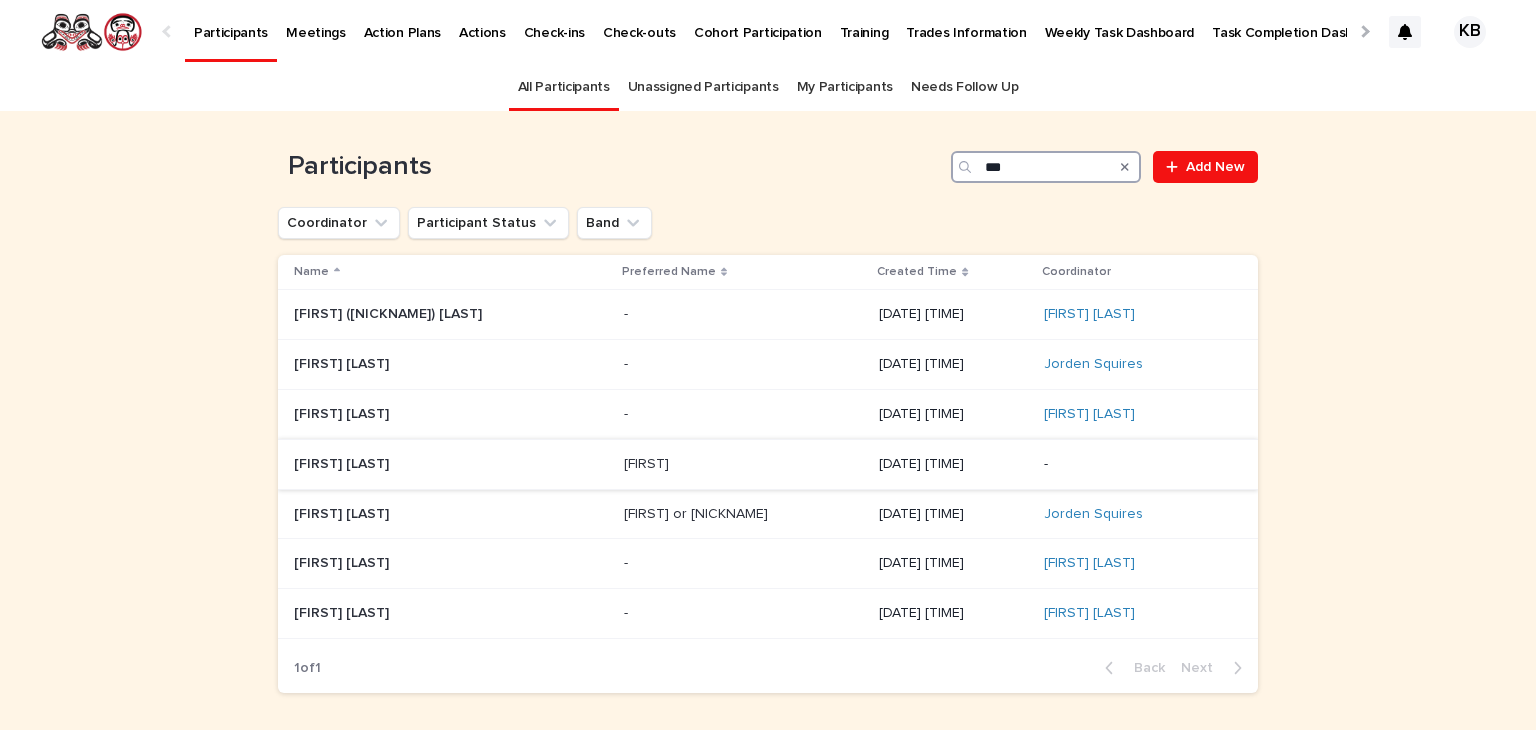 type on "***" 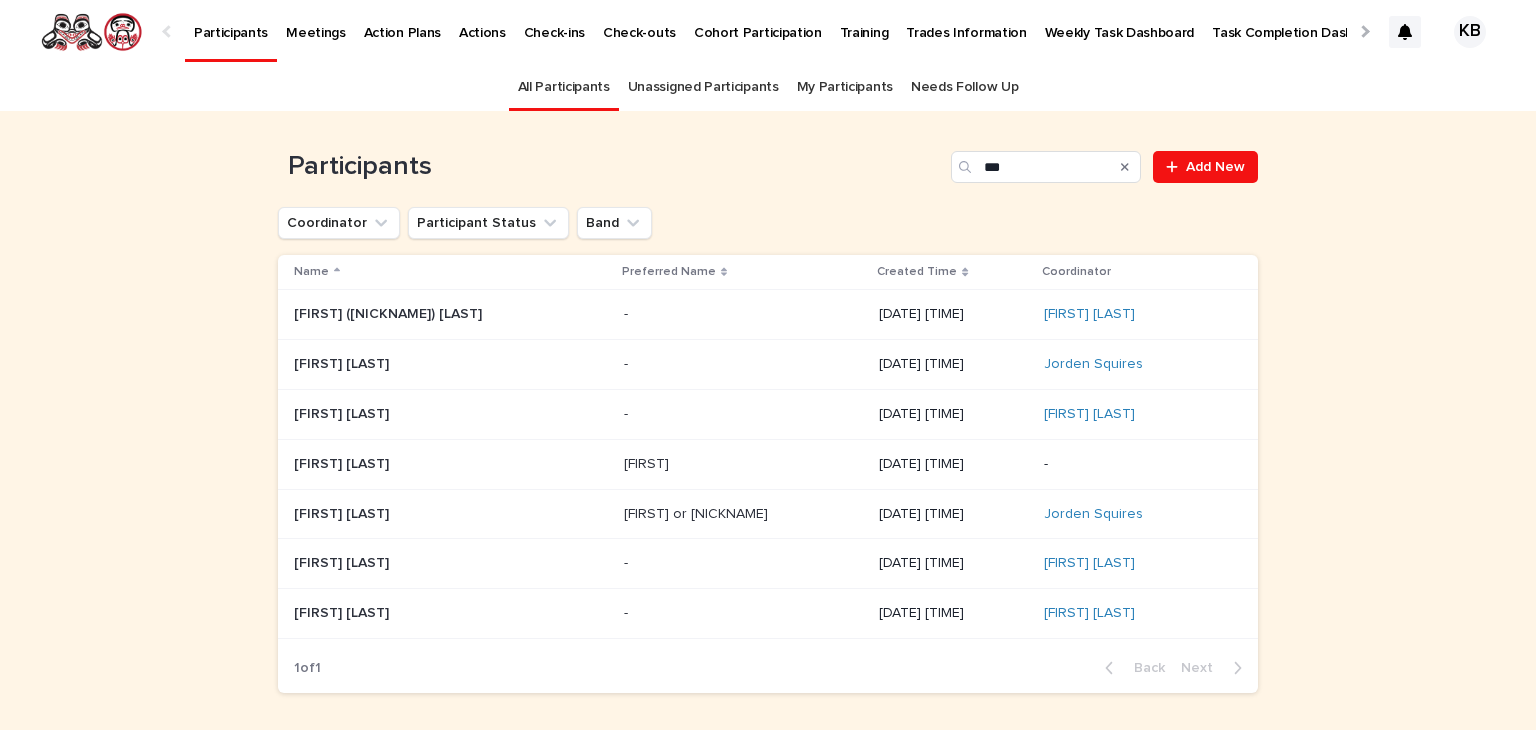 click on "Leland Aster Leland Aster" at bounding box center [447, 464] 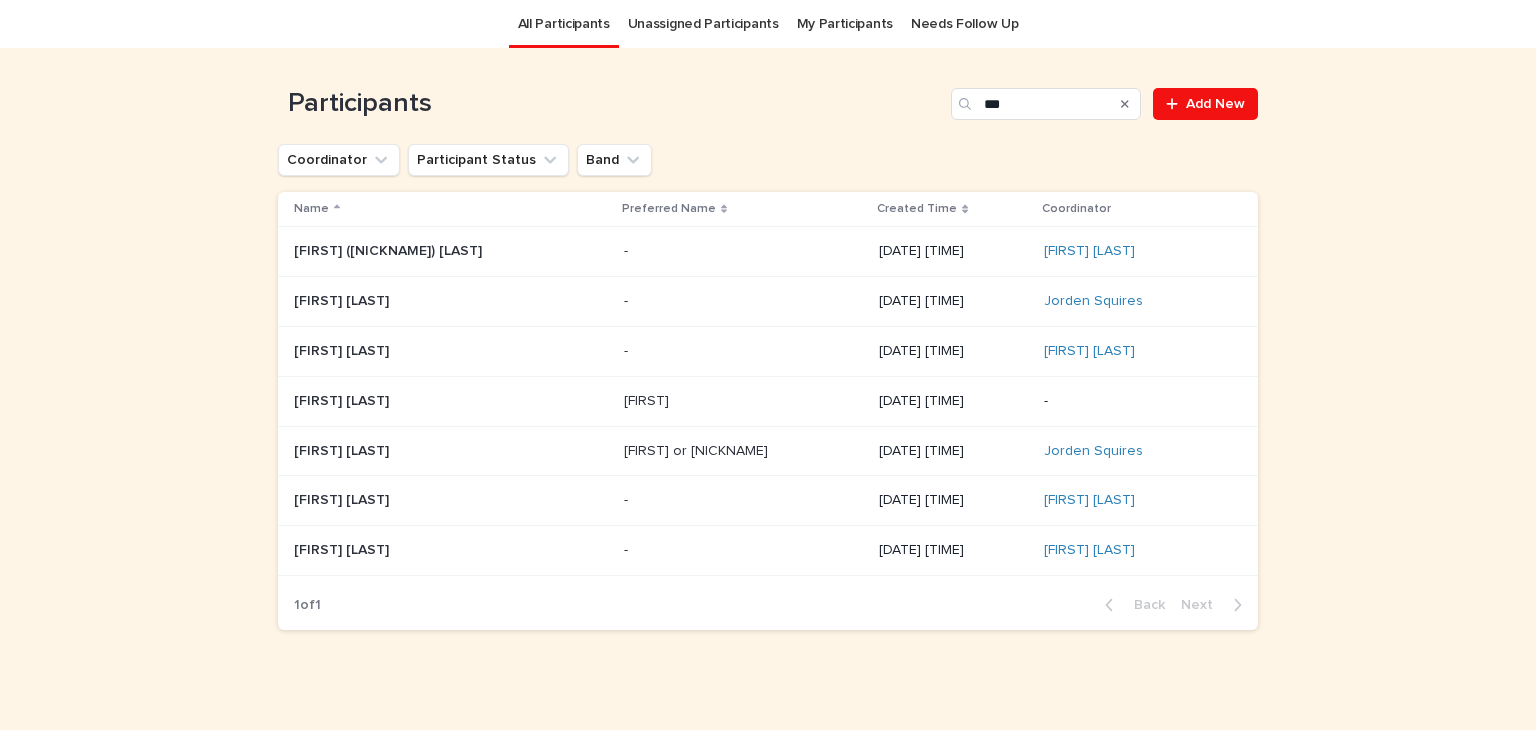 scroll, scrollTop: 64, scrollLeft: 0, axis: vertical 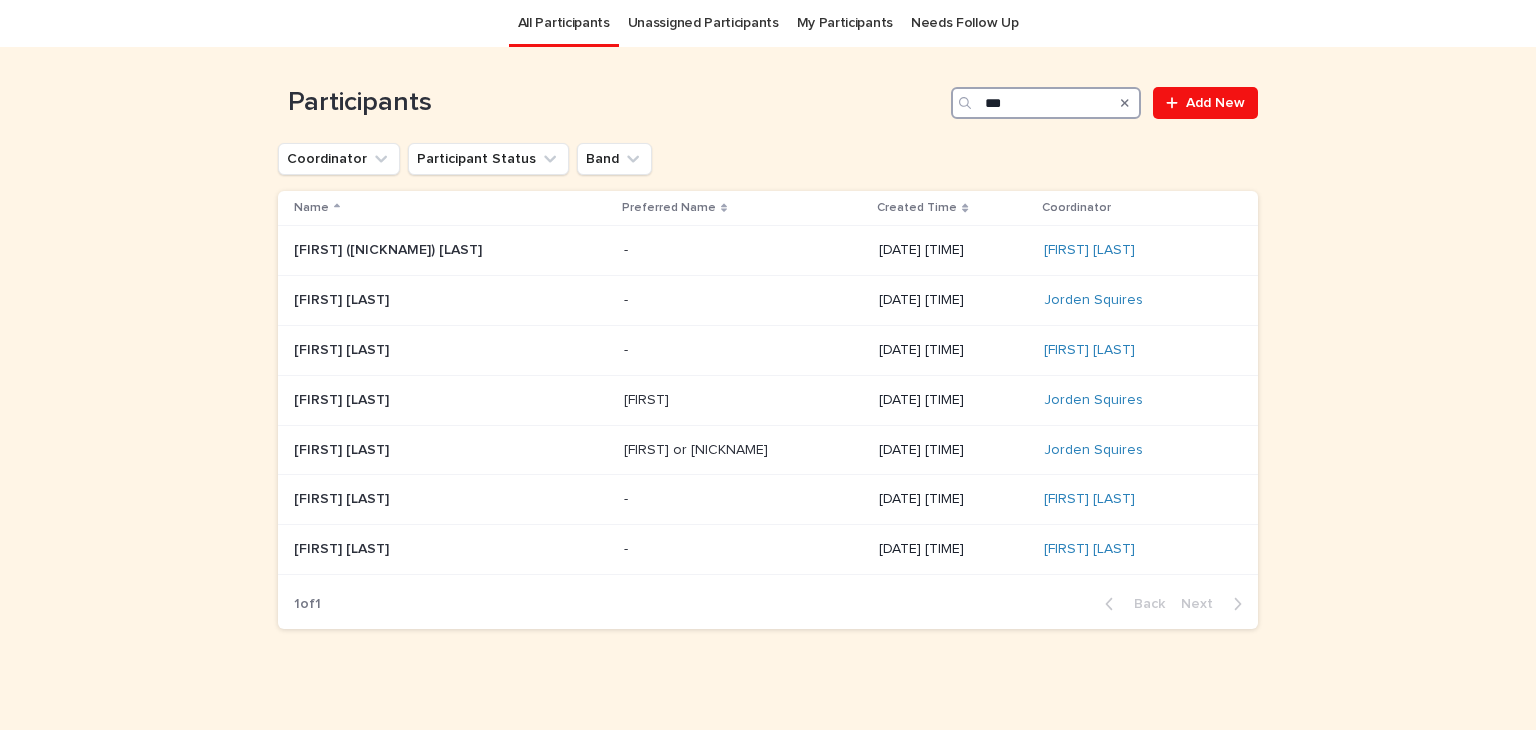click on "***" at bounding box center (1046, 103) 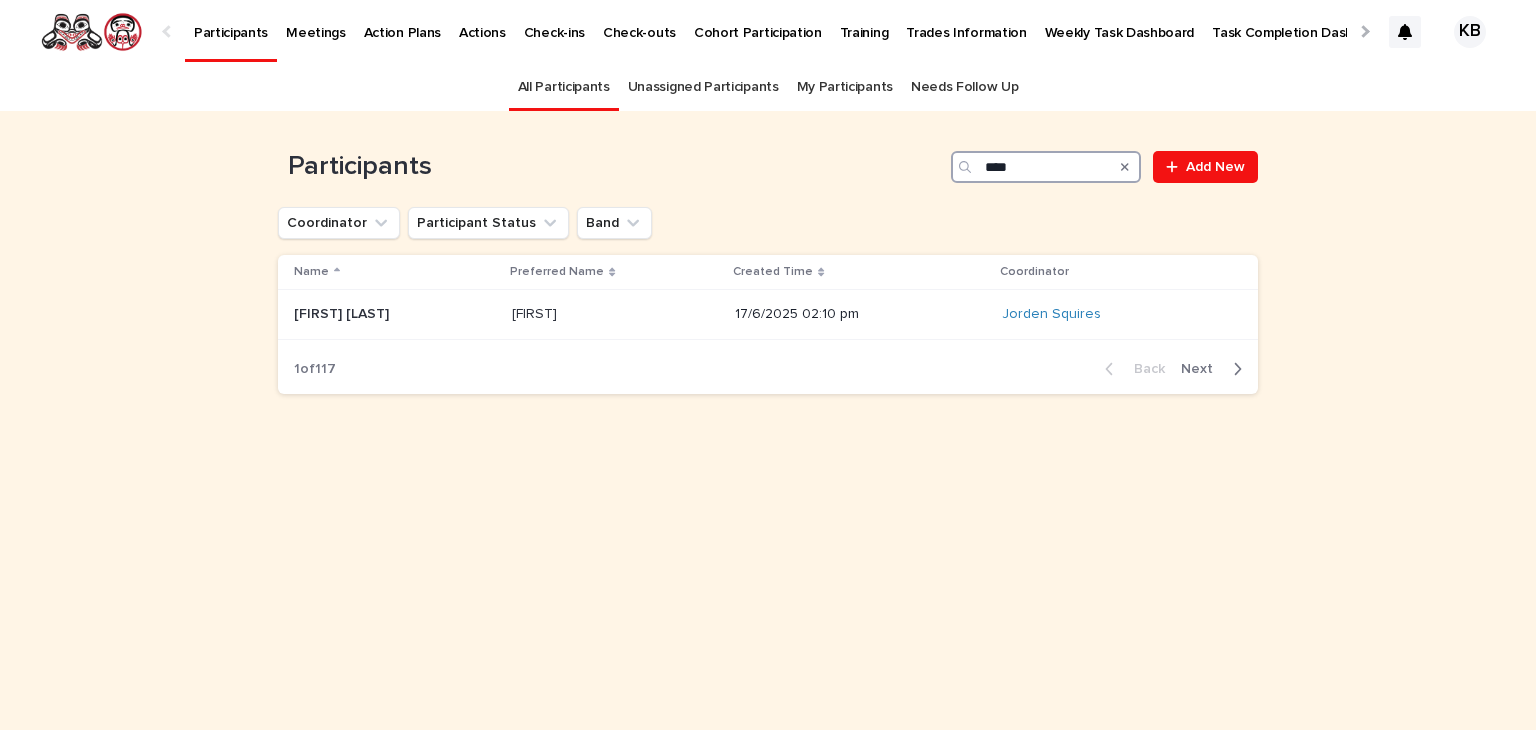 scroll, scrollTop: 0, scrollLeft: 0, axis: both 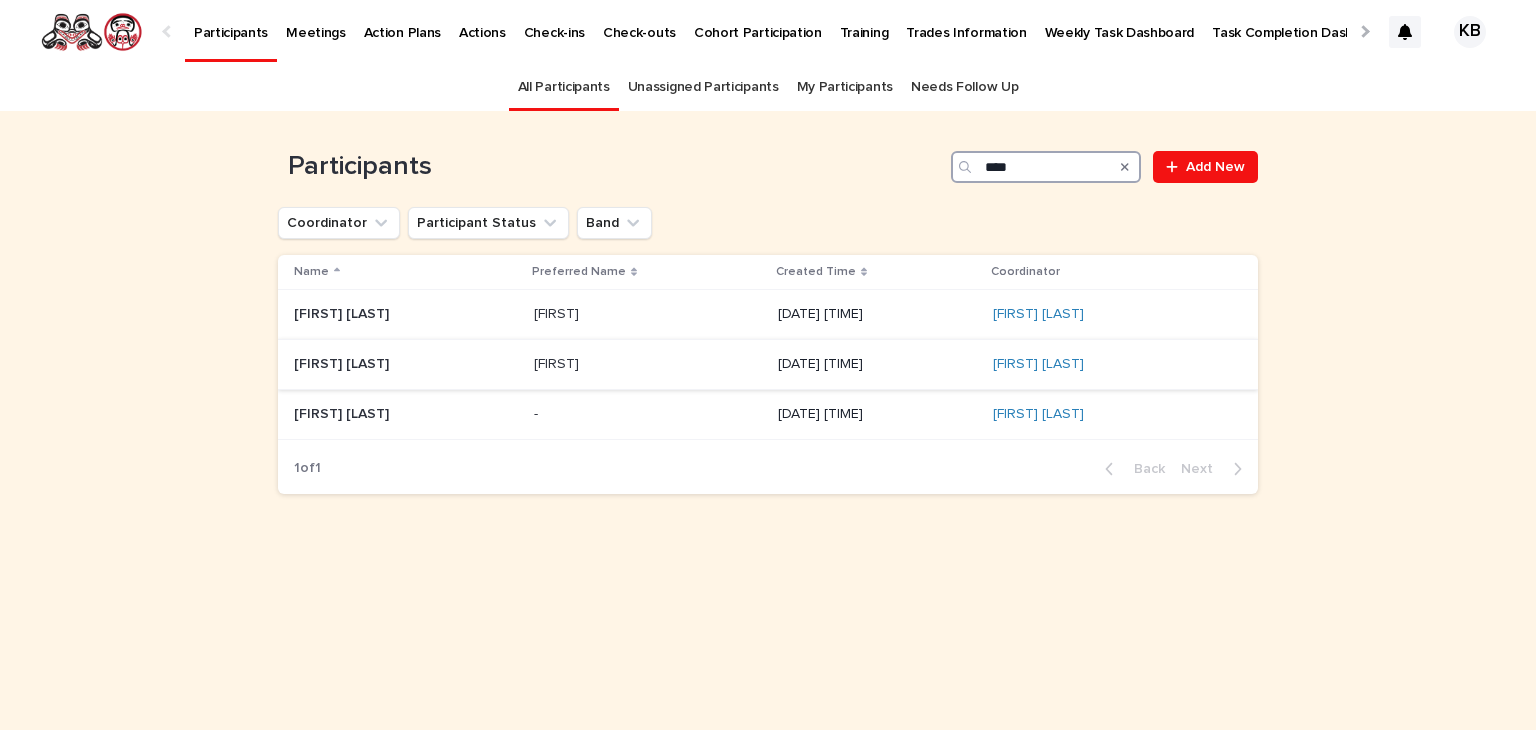 type on "****" 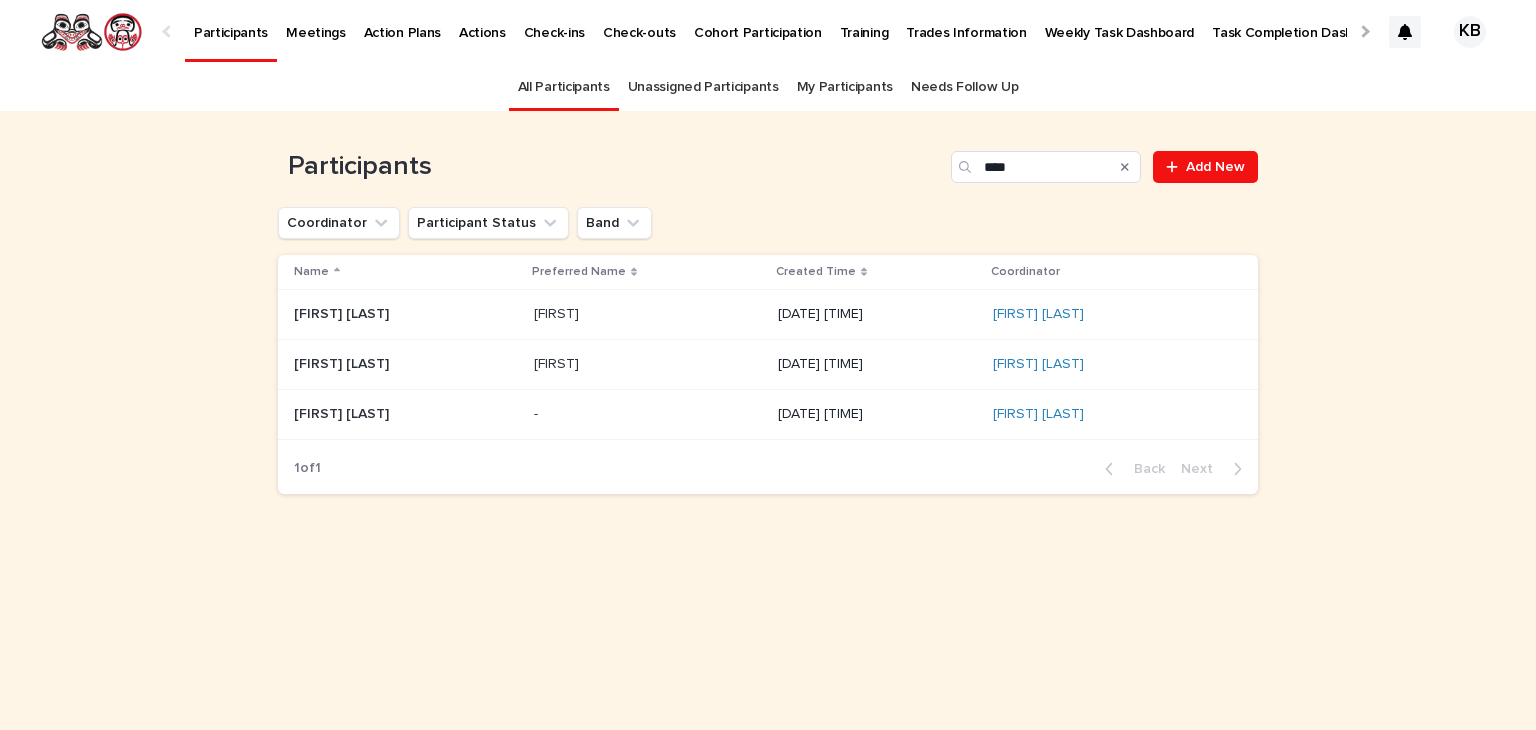 click at bounding box center (406, 364) 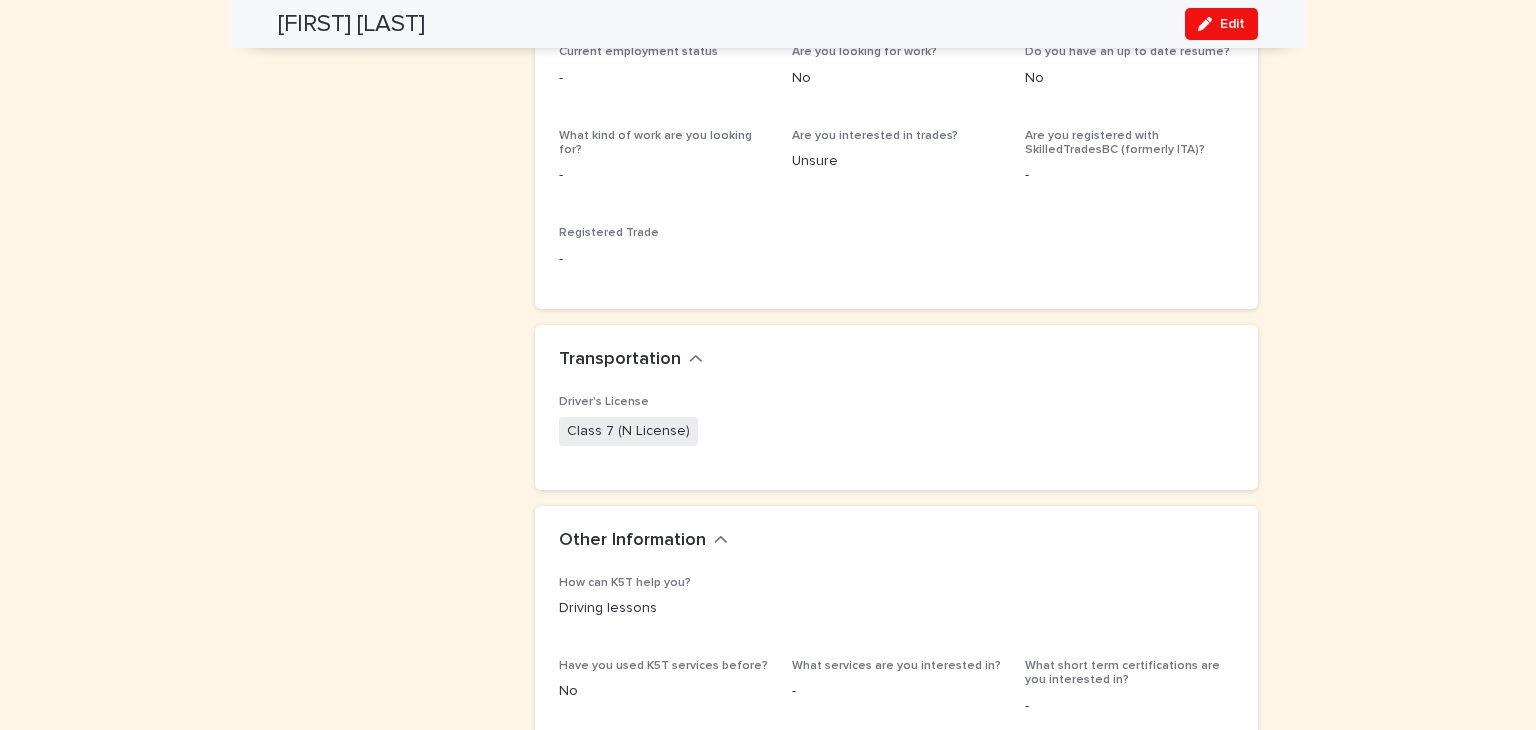 scroll, scrollTop: 1416, scrollLeft: 0, axis: vertical 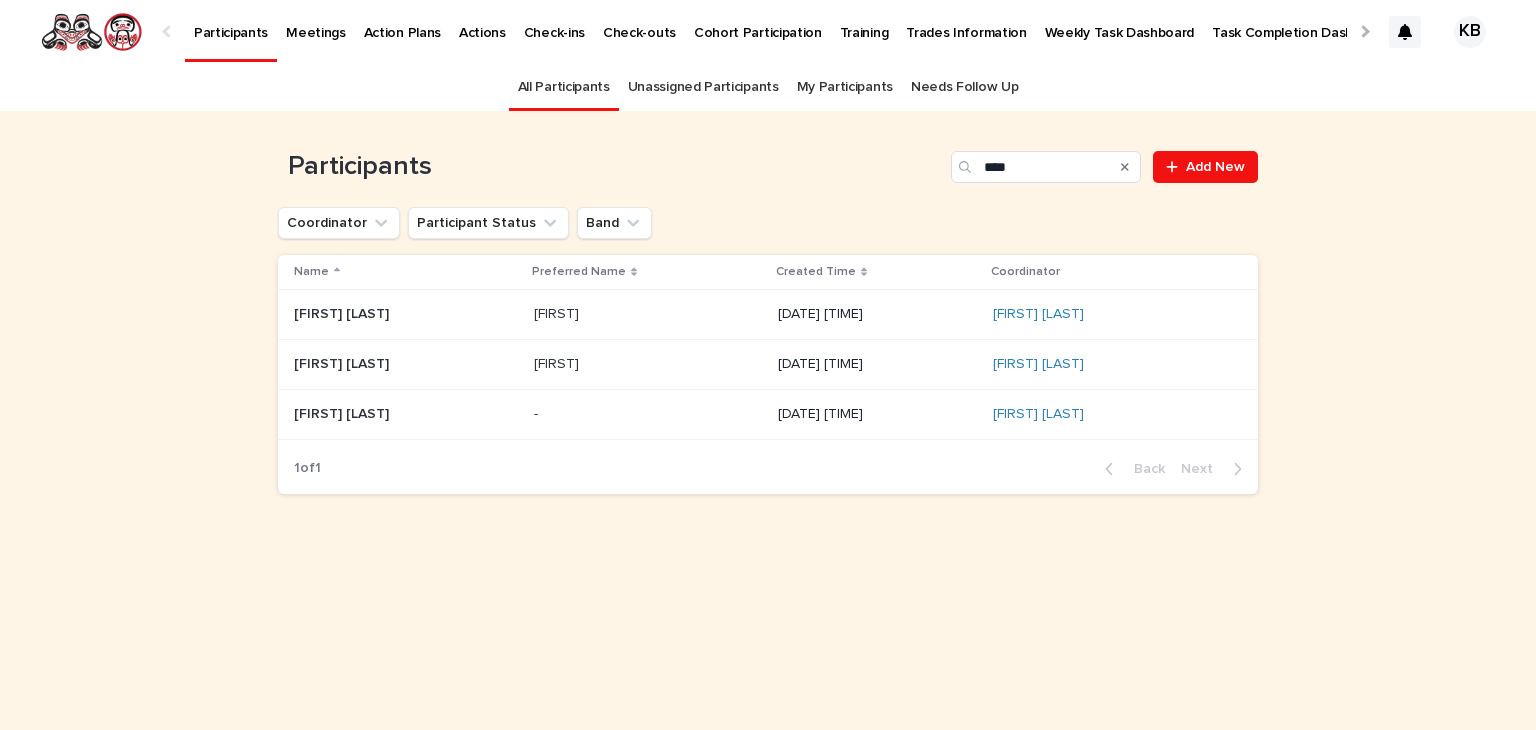 click at bounding box center [406, 314] 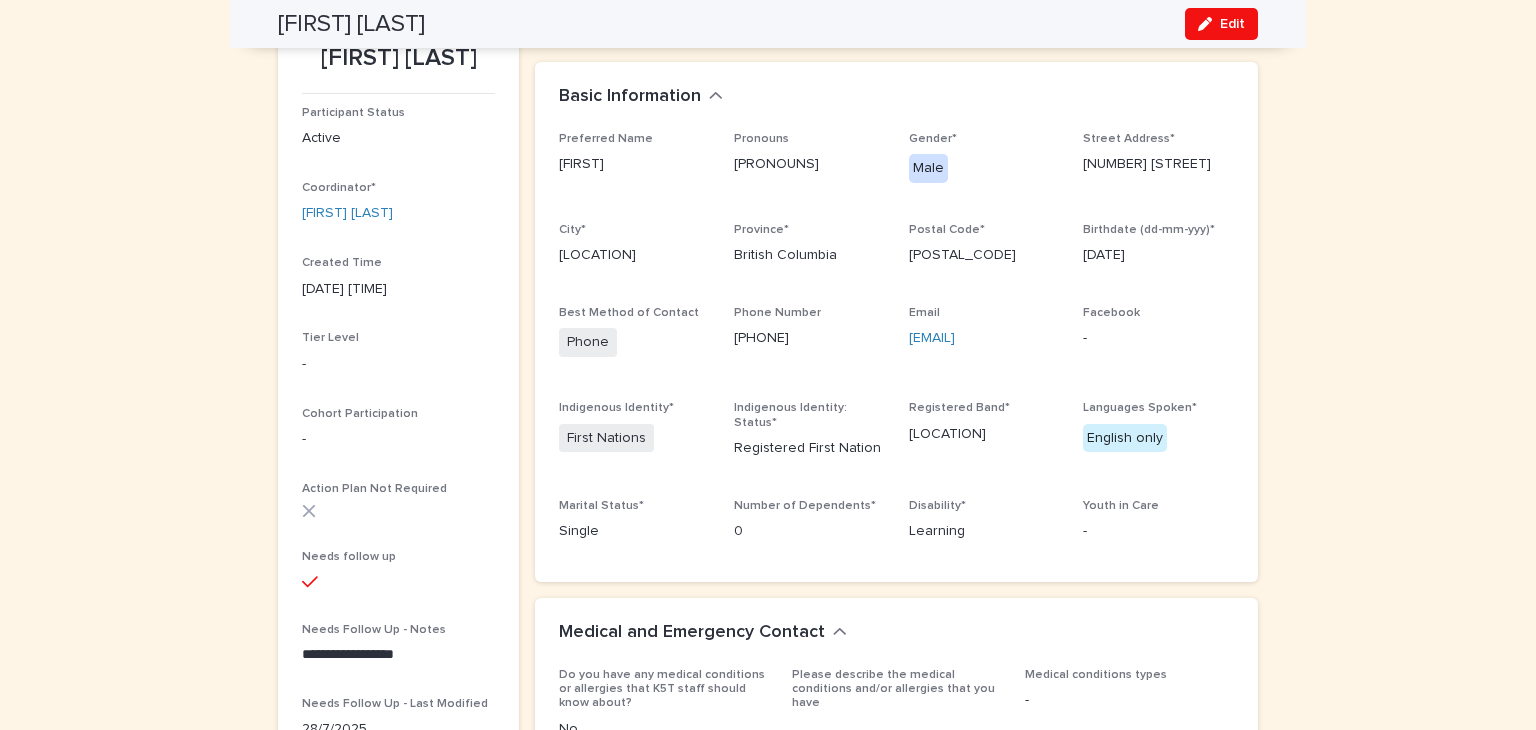 scroll, scrollTop: 174, scrollLeft: 0, axis: vertical 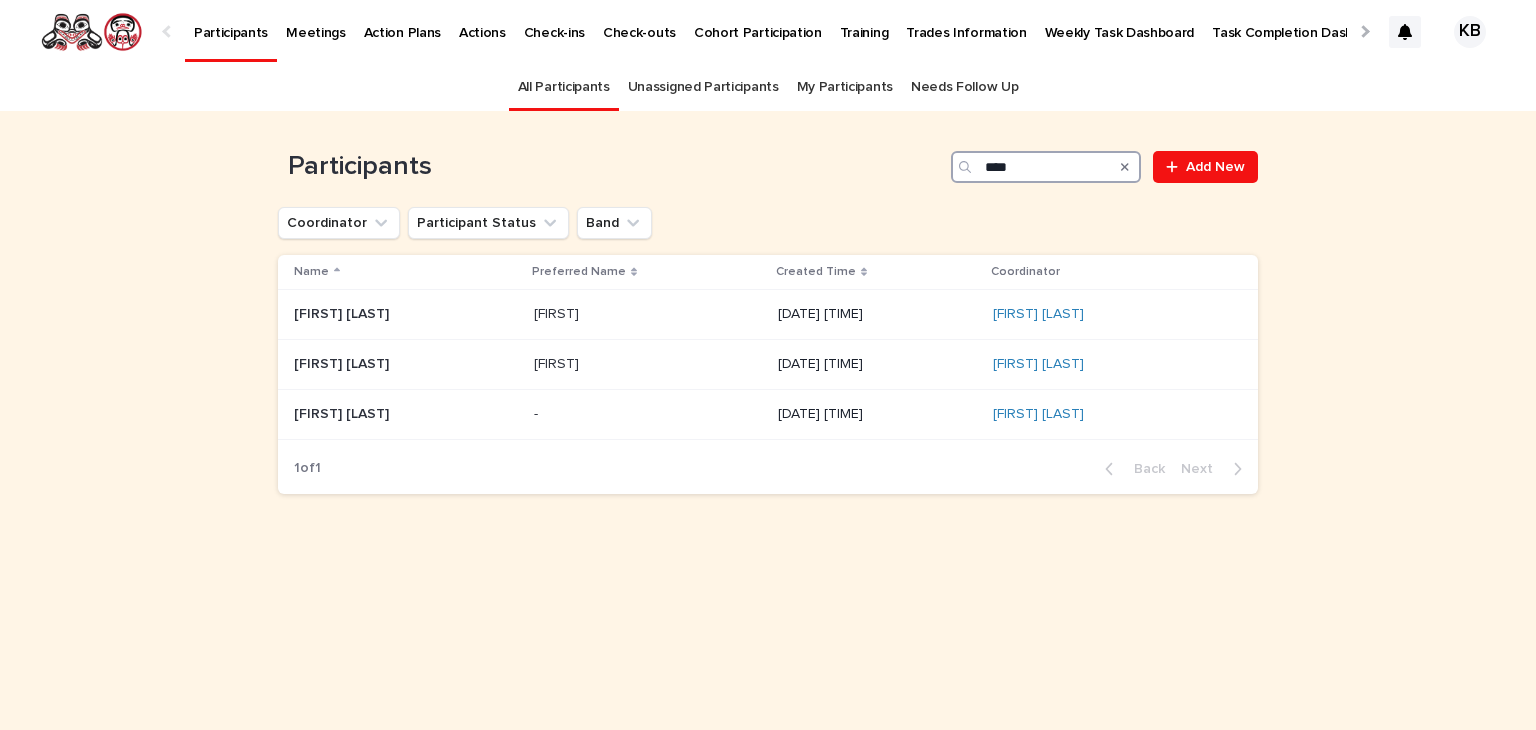 click on "****" at bounding box center [1046, 167] 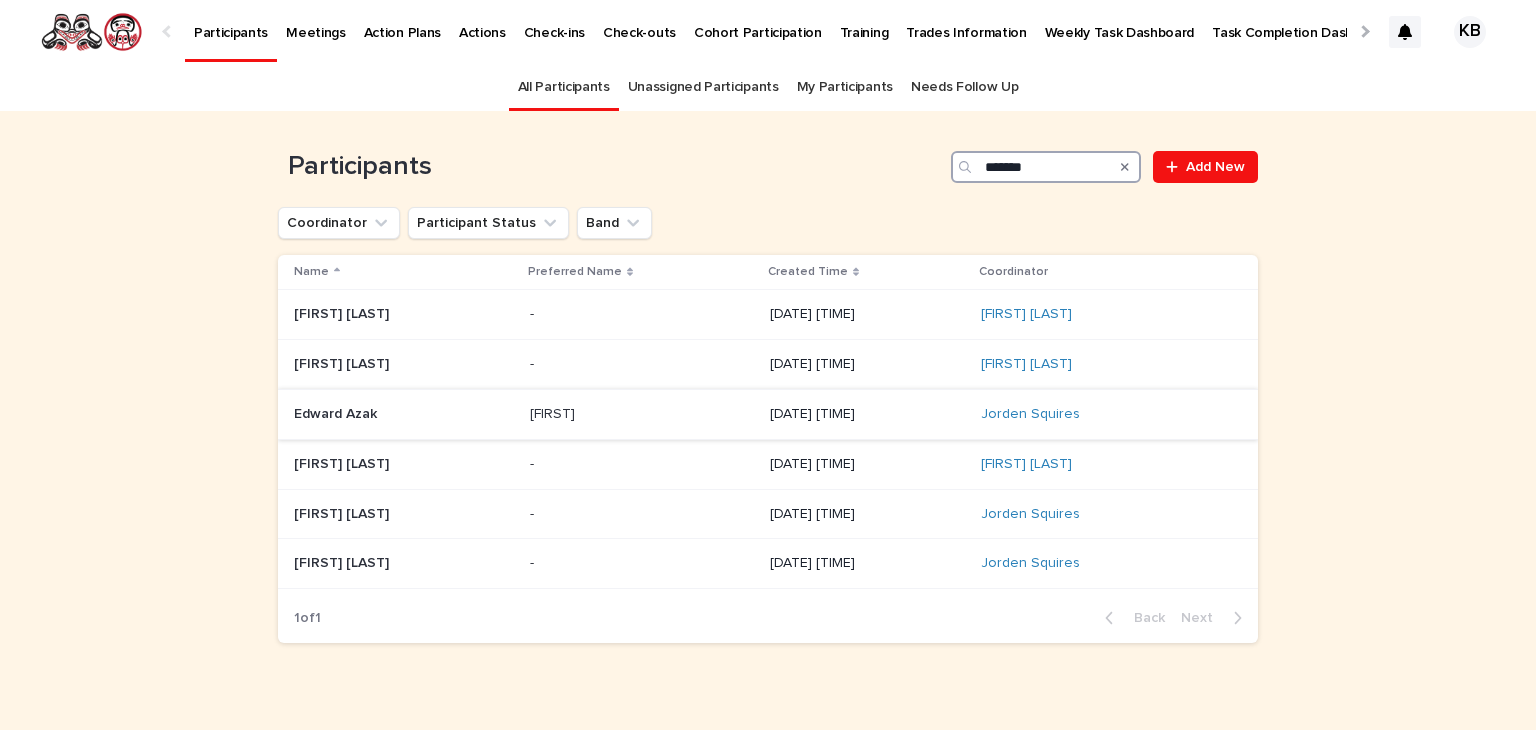 type on "******" 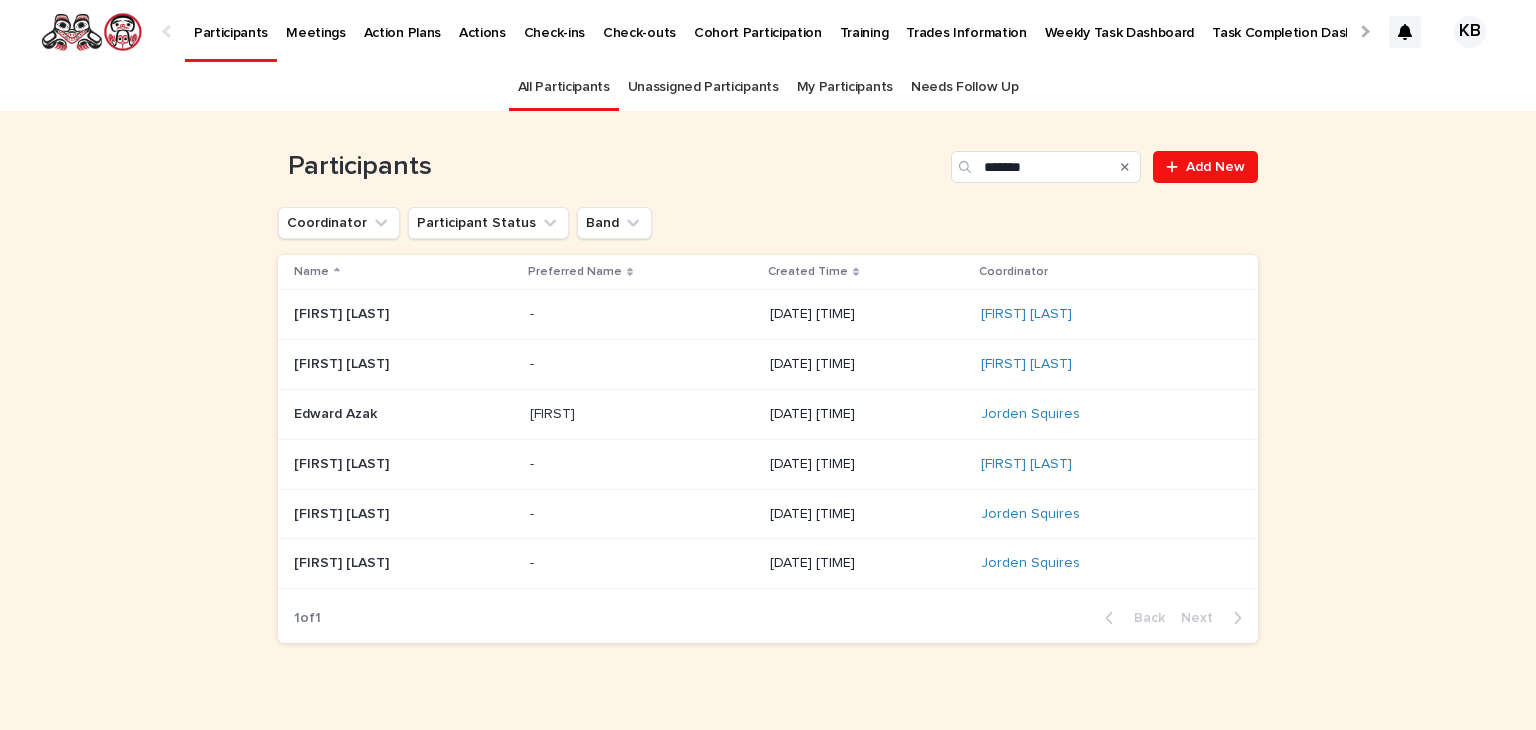 click at bounding box center (404, 414) 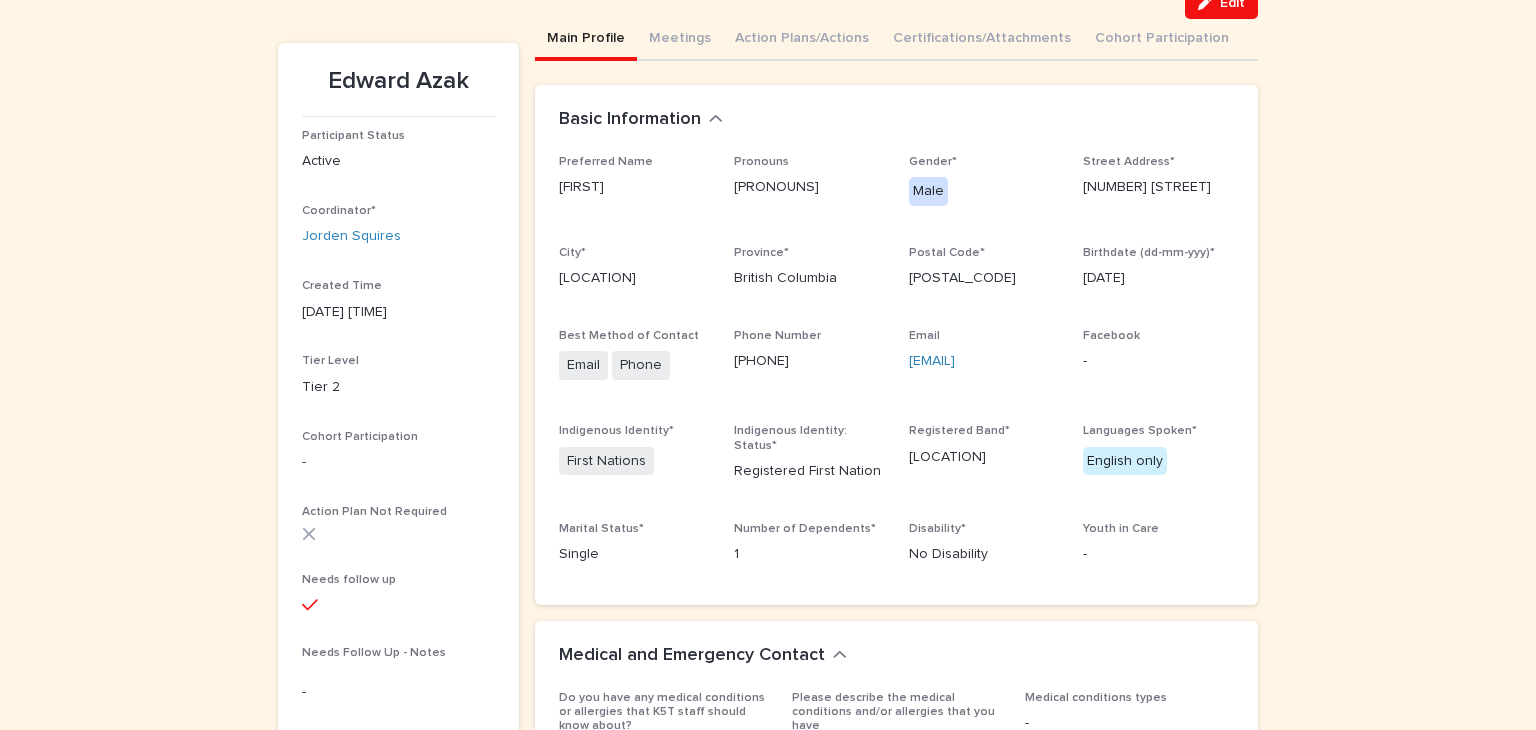 scroll, scrollTop: 162, scrollLeft: 0, axis: vertical 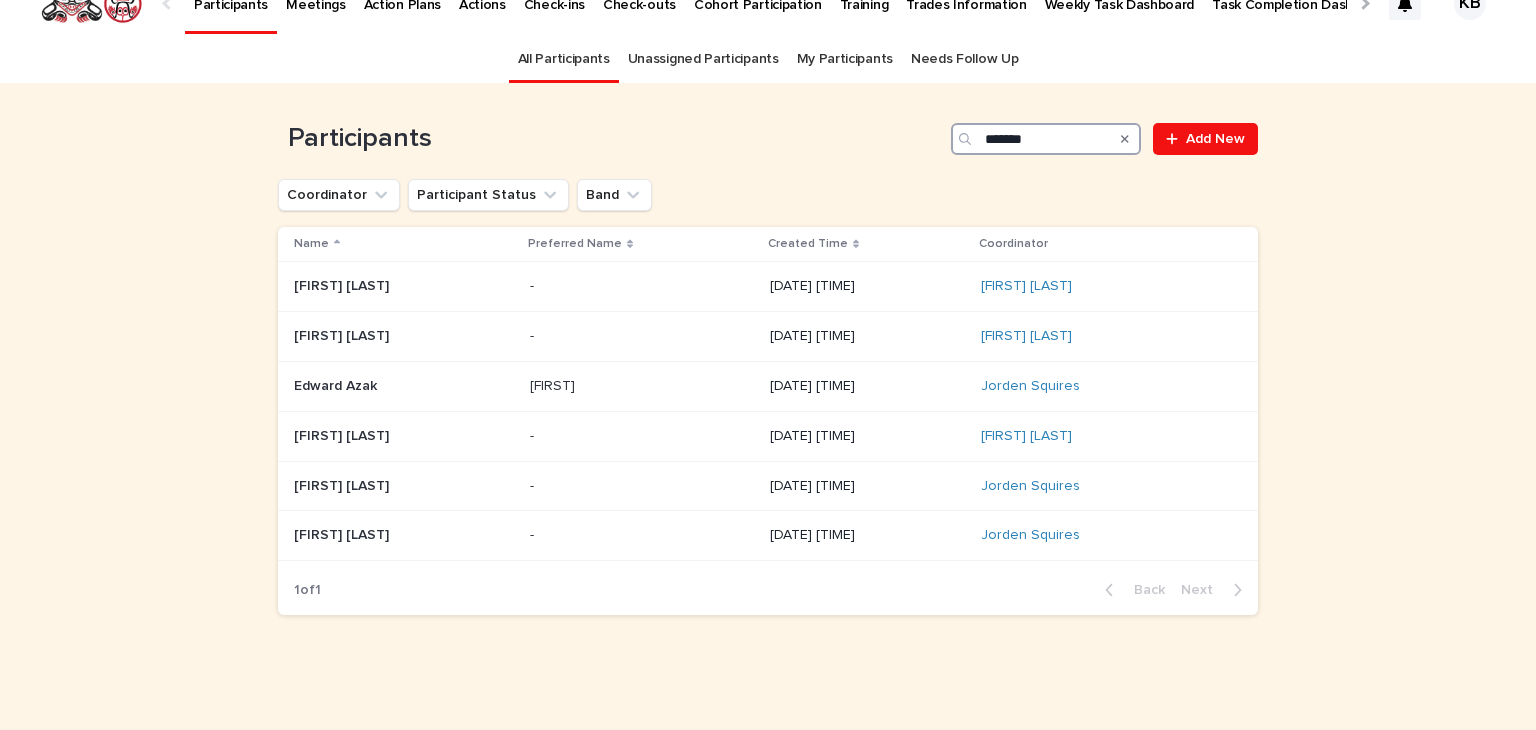 click on "******" at bounding box center [1046, 139] 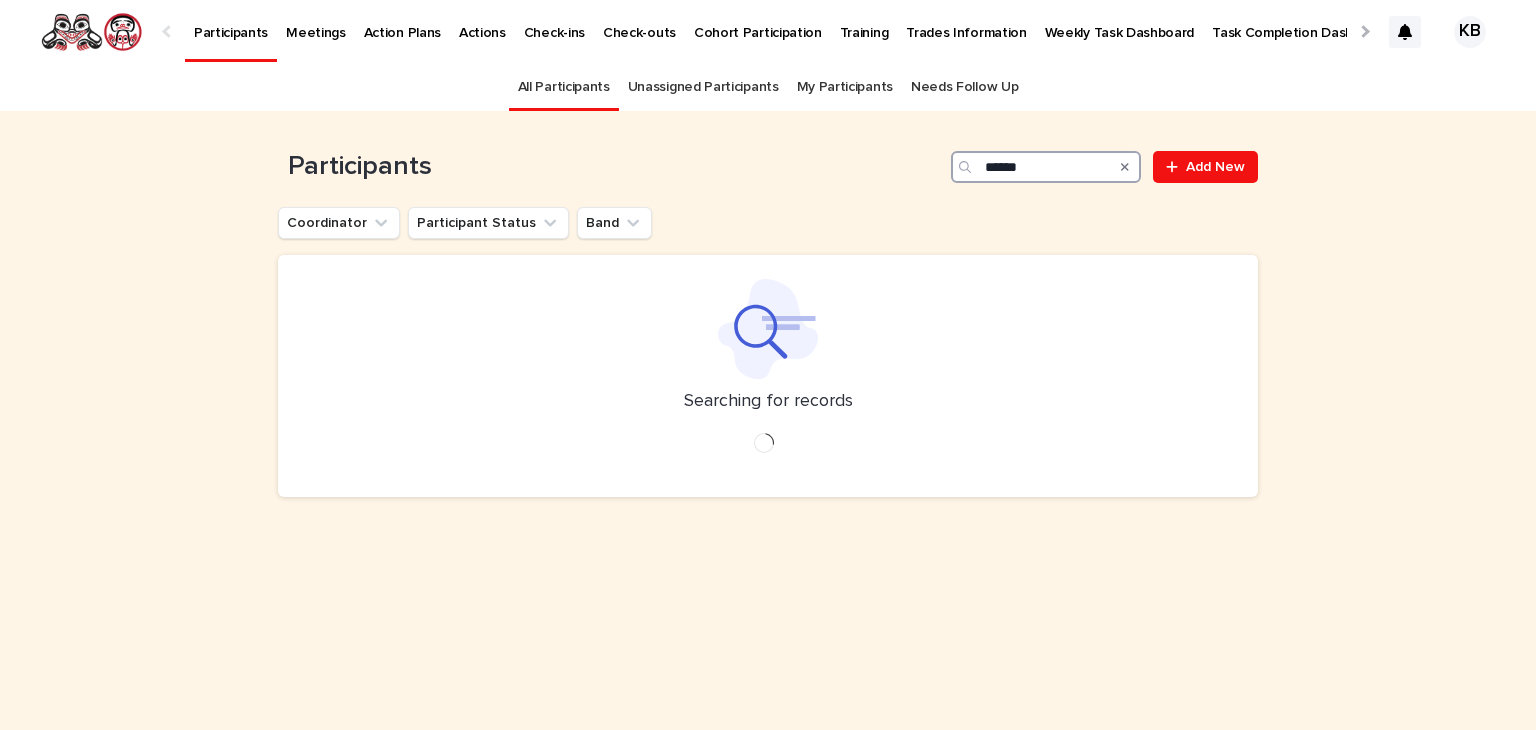scroll, scrollTop: 0, scrollLeft: 0, axis: both 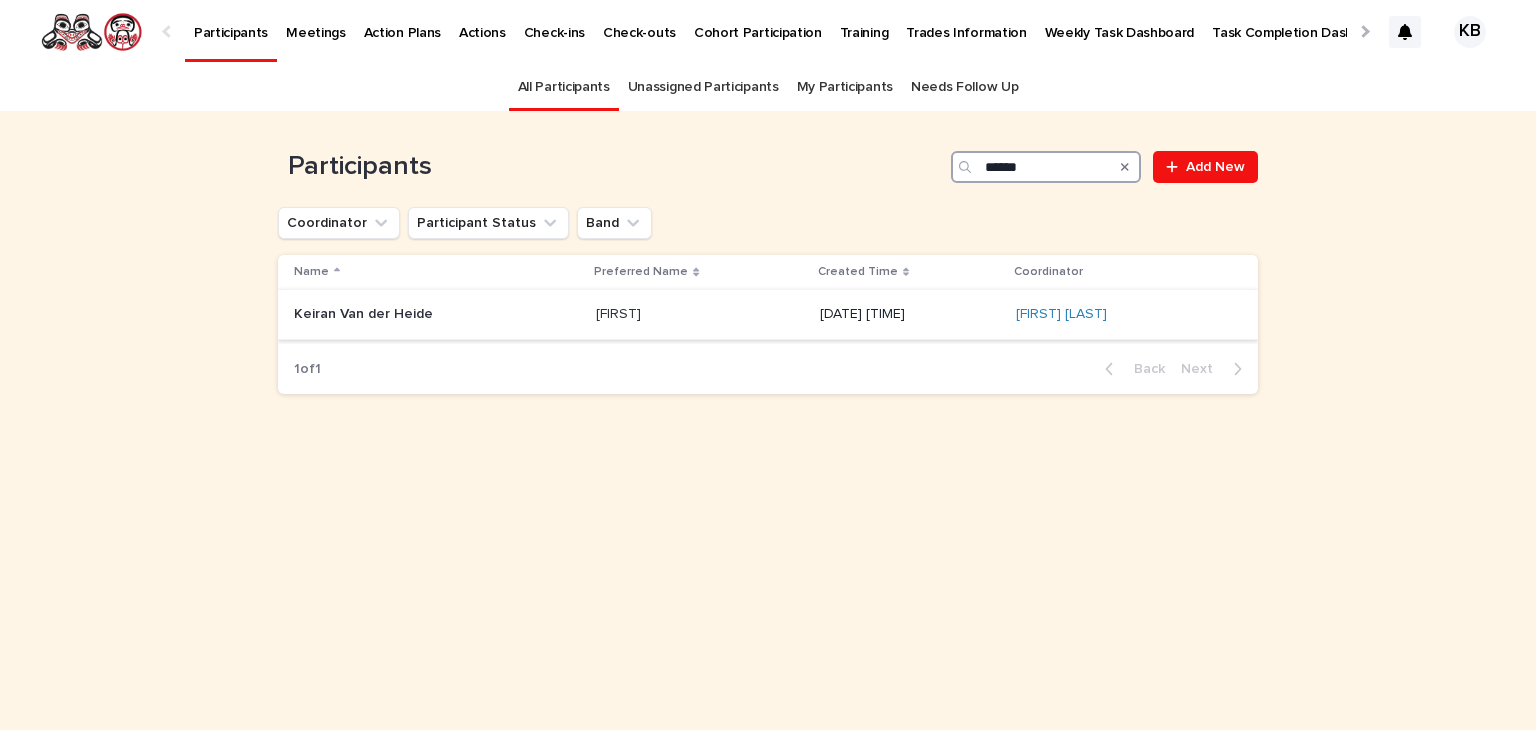 type on "******" 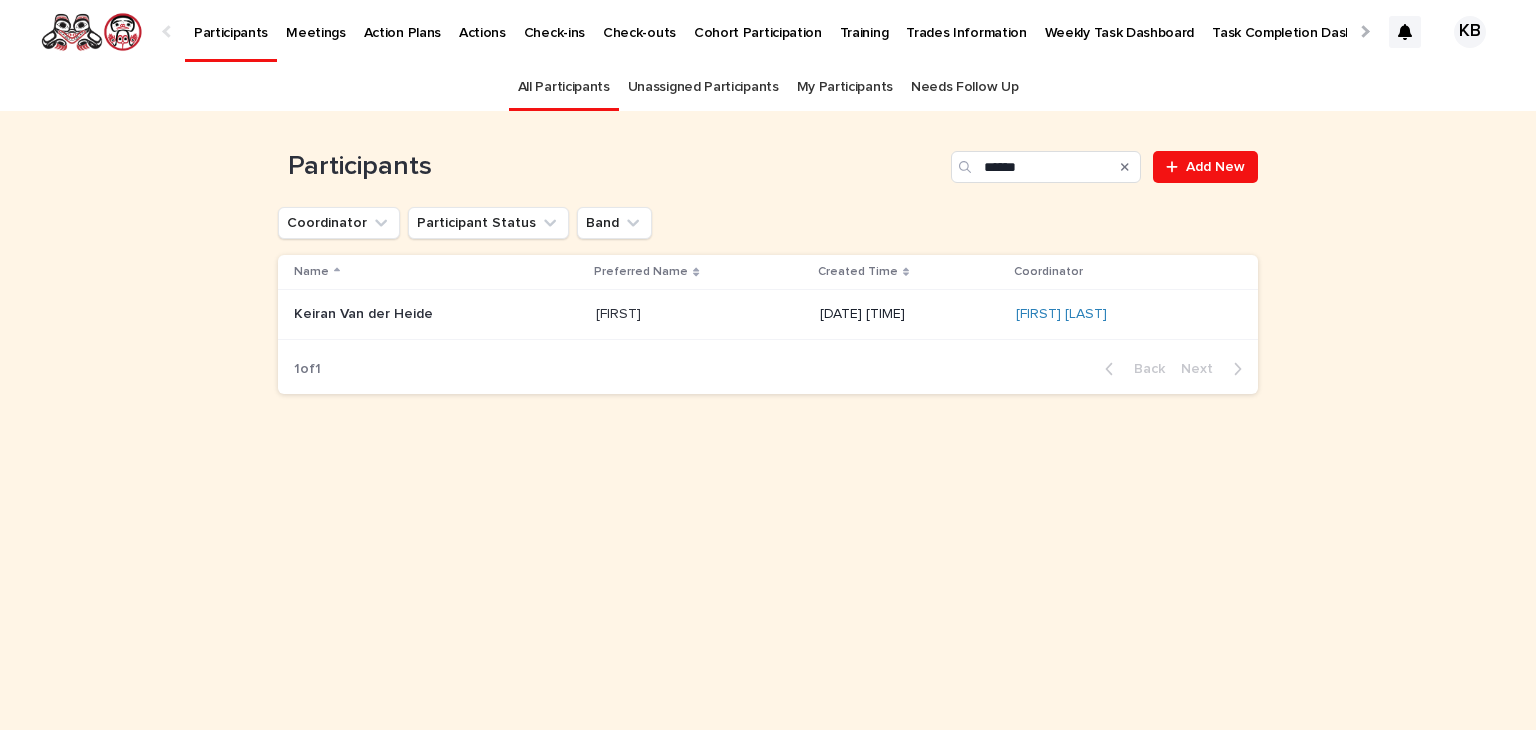 click on "Keiran Keiran" at bounding box center [699, 315] 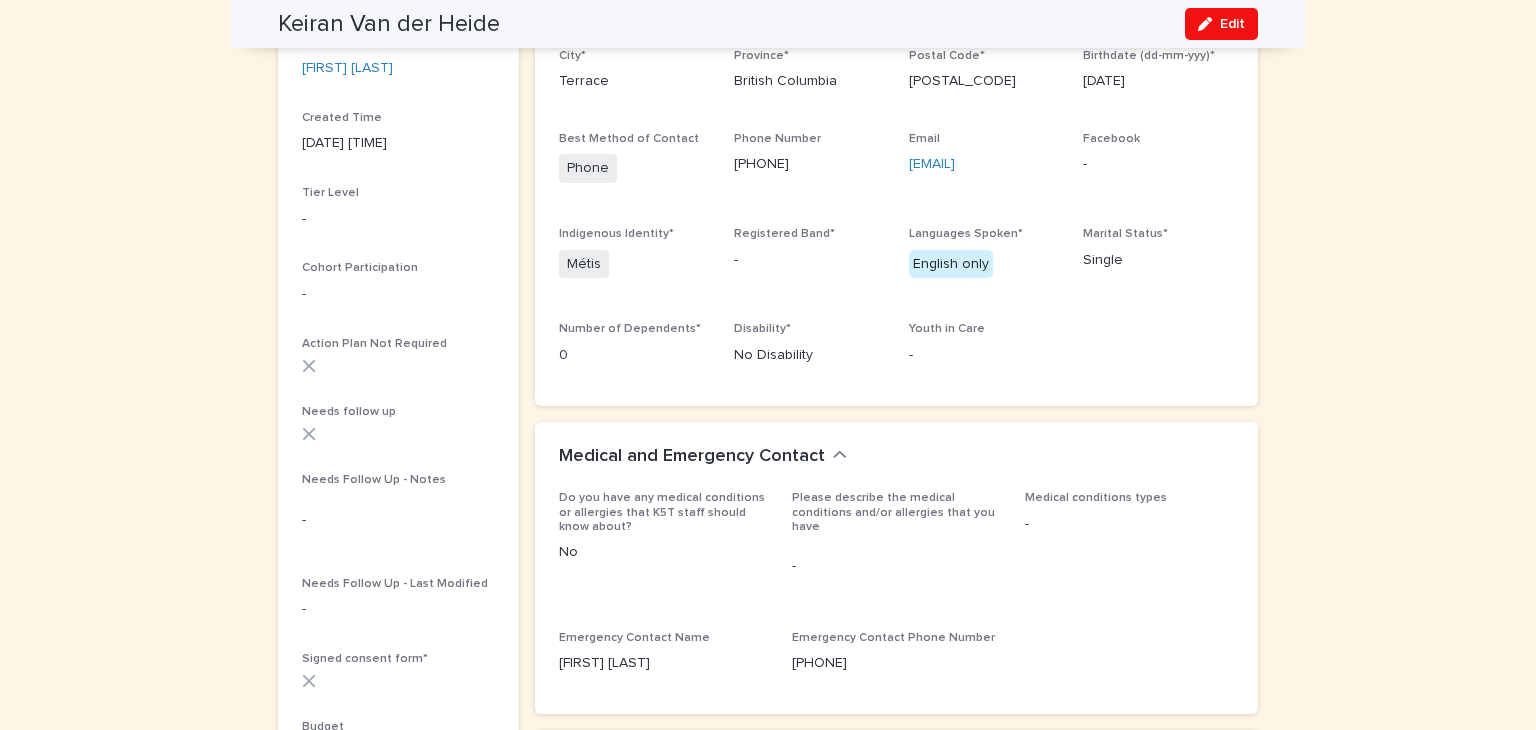 scroll, scrollTop: 60, scrollLeft: 0, axis: vertical 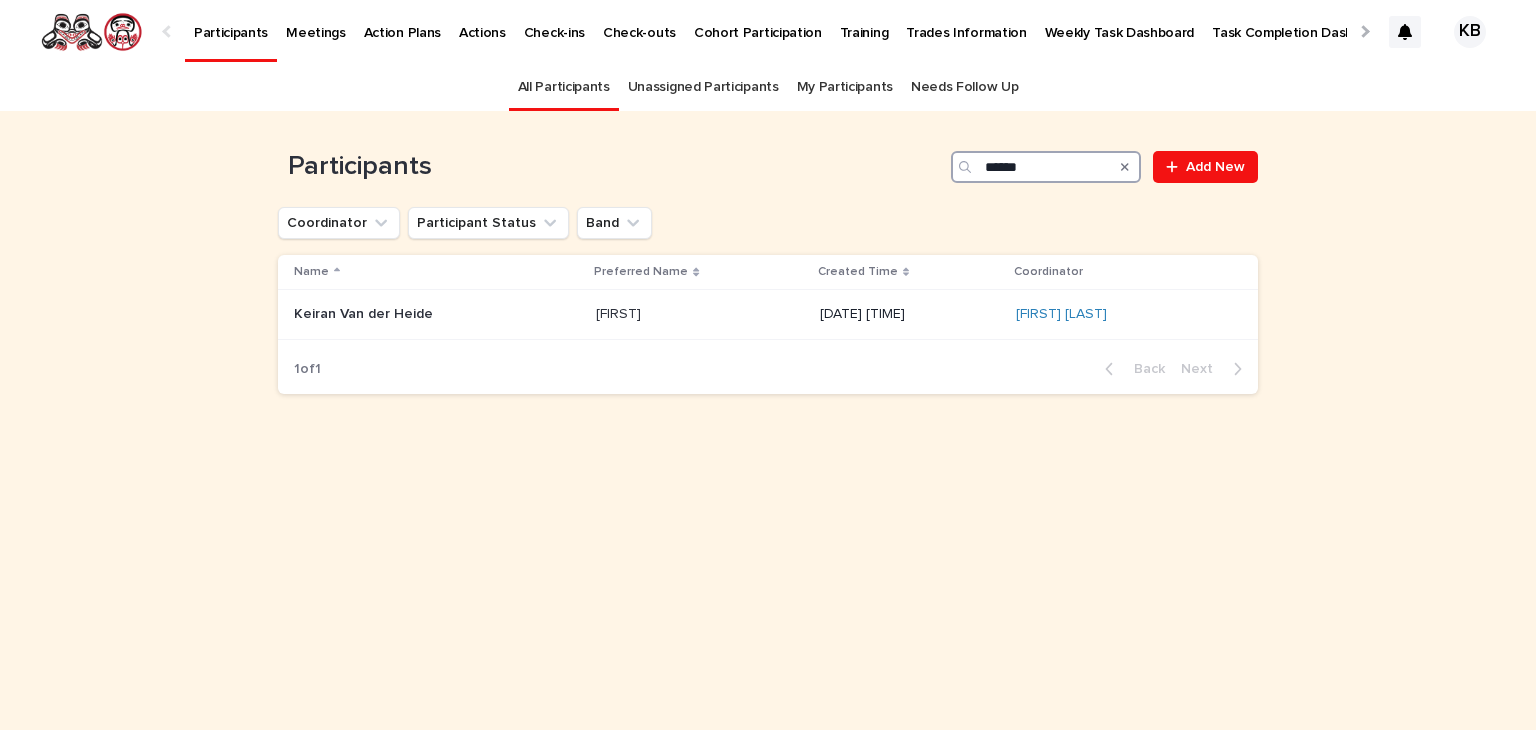 click on "******" at bounding box center (1046, 167) 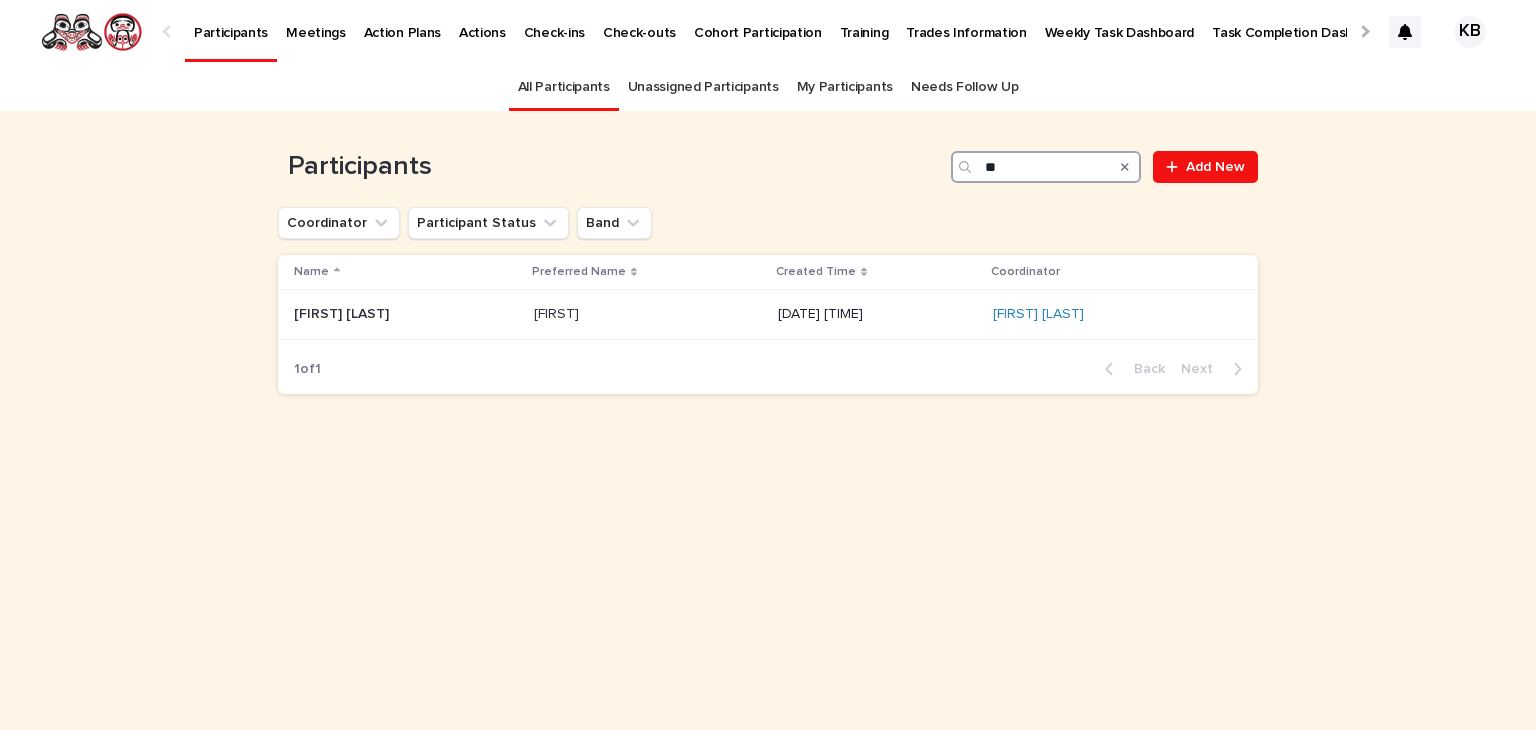 type on "*" 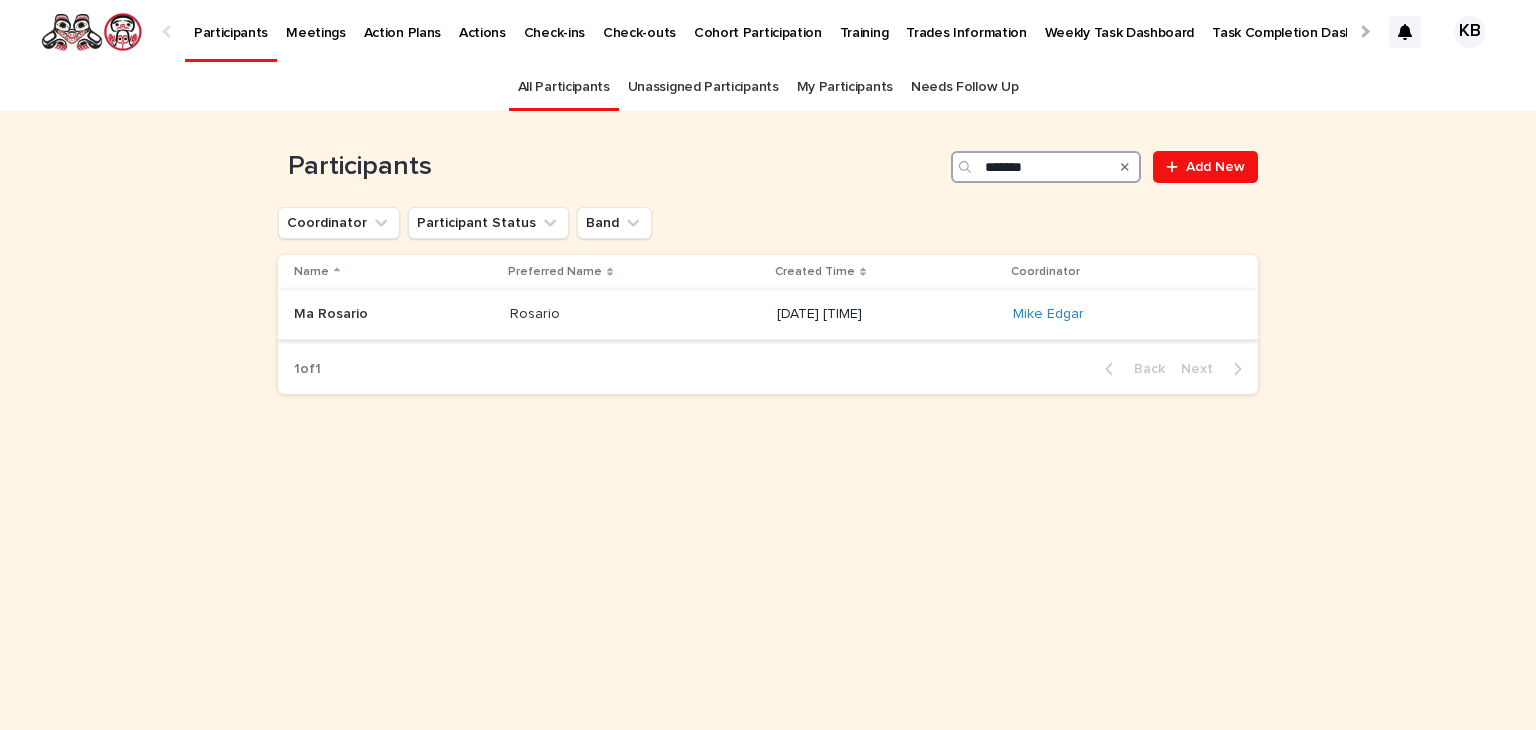 type on "*******" 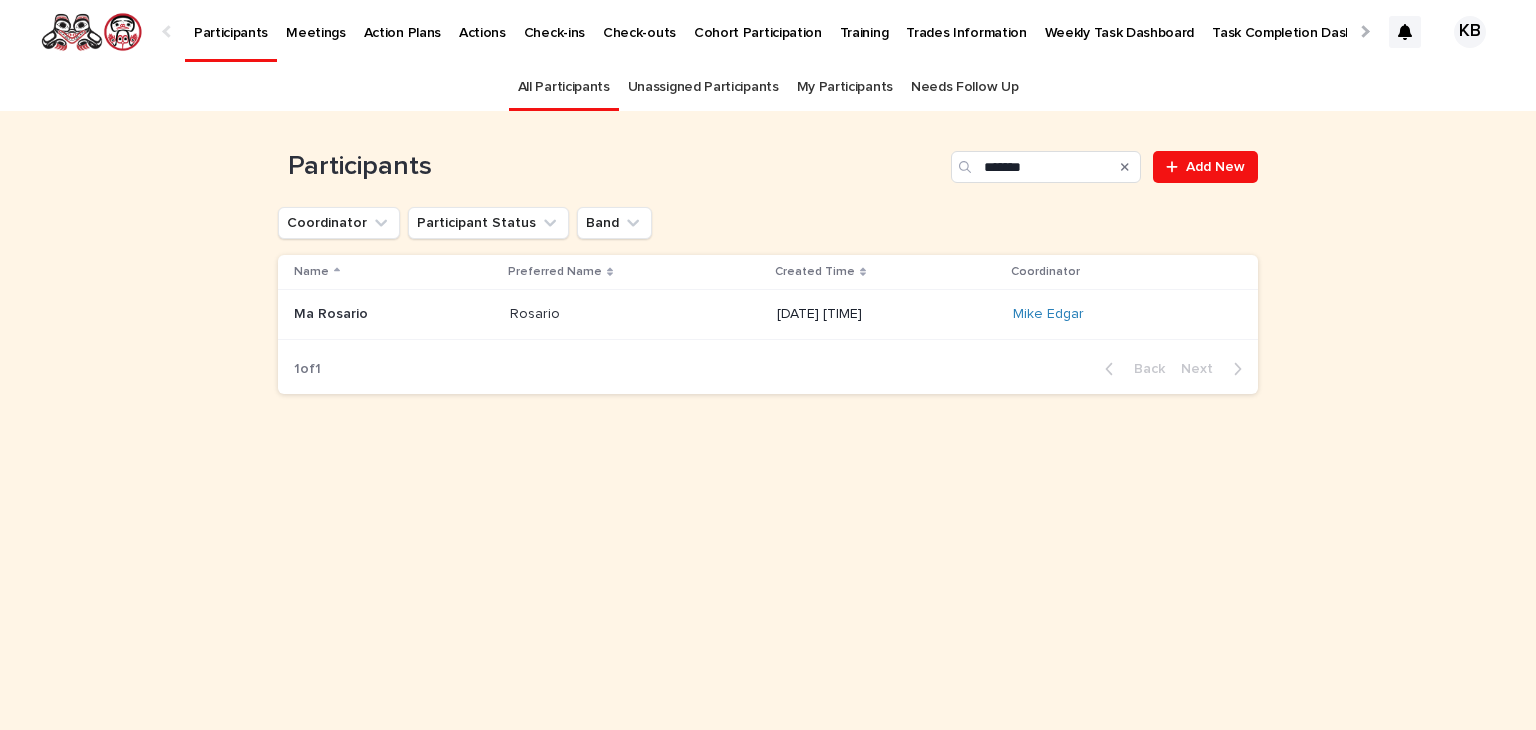 click at bounding box center [394, 314] 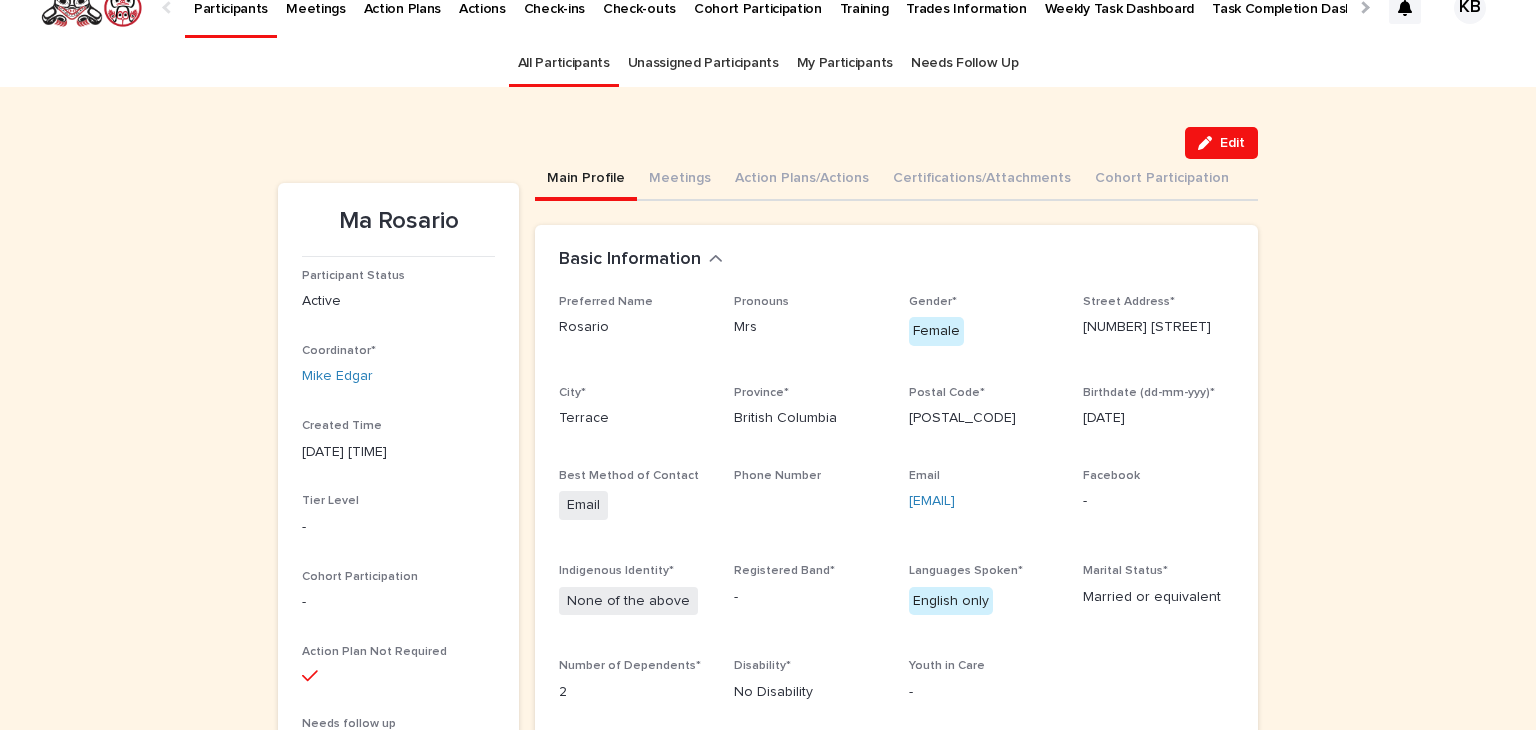 scroll, scrollTop: 0, scrollLeft: 0, axis: both 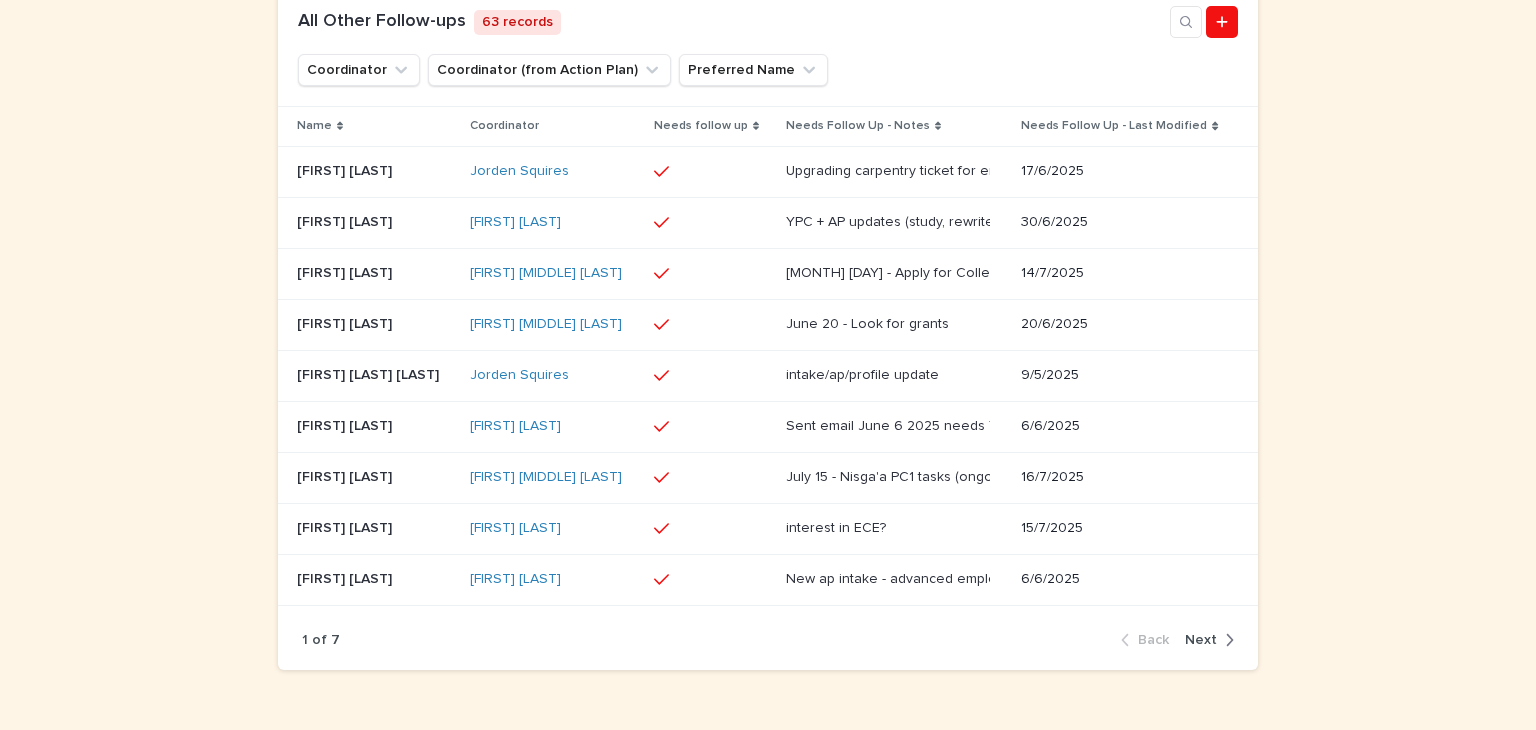 click on "Next" at bounding box center [1201, 640] 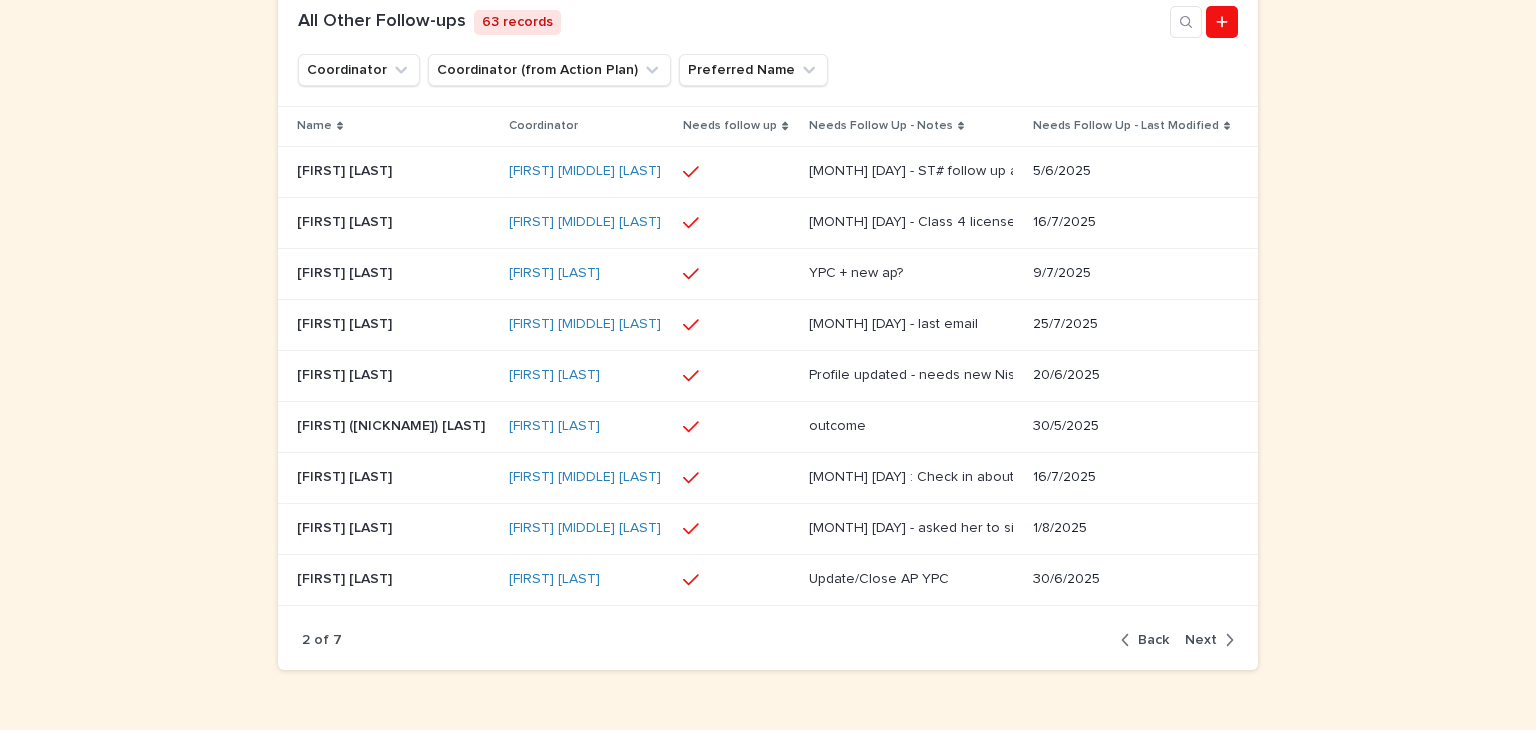 click on "Next" at bounding box center (1201, 640) 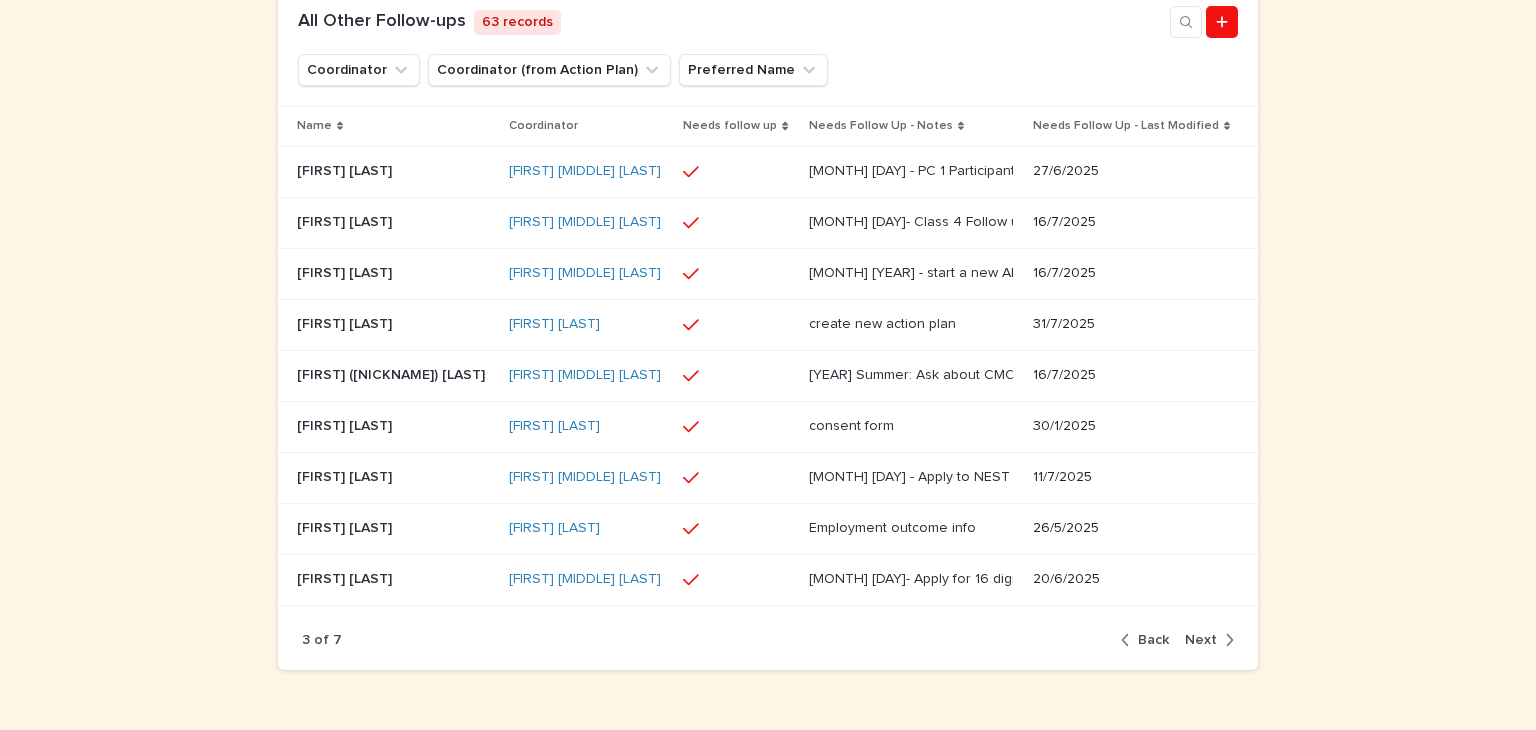 click on "Next" at bounding box center (1201, 640) 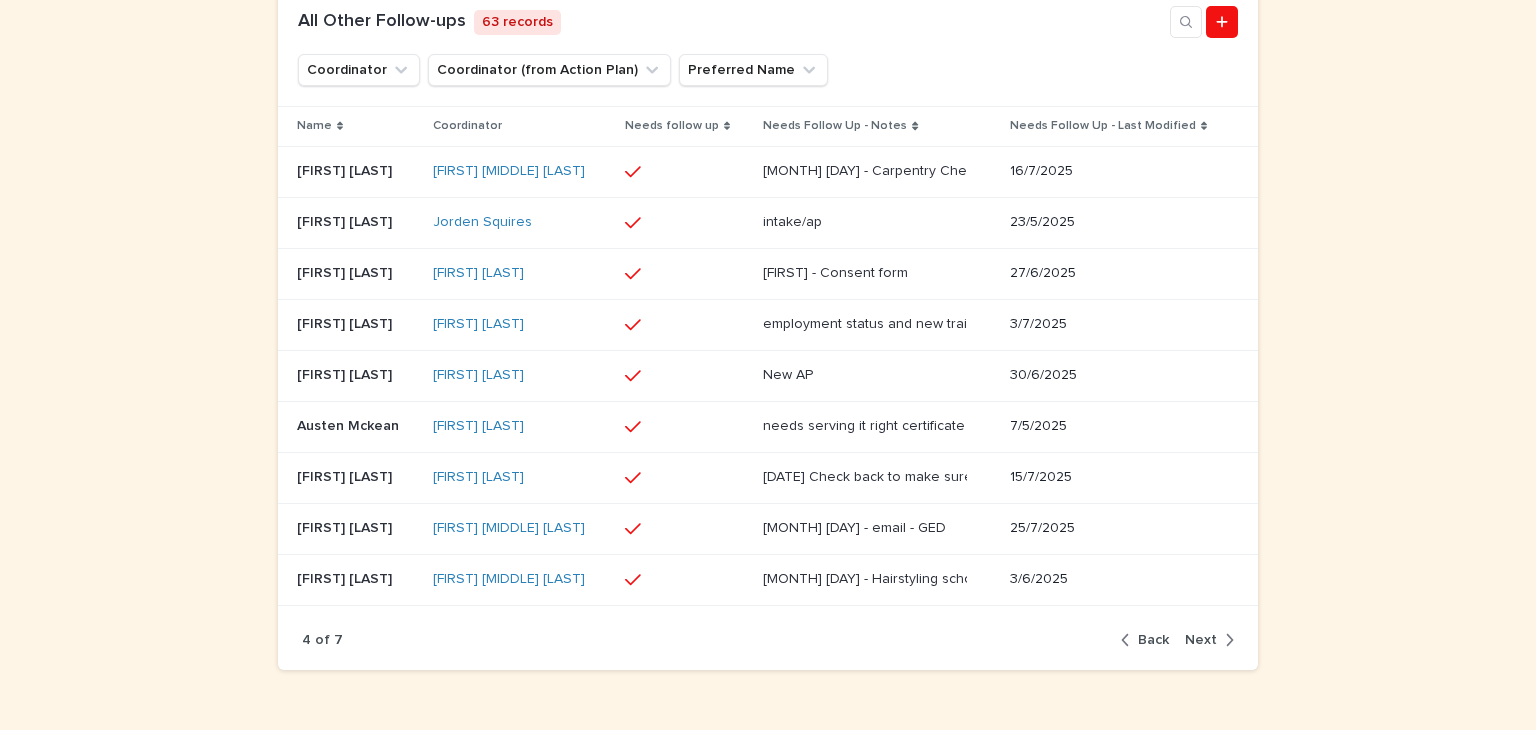 click on "Next" at bounding box center [1201, 640] 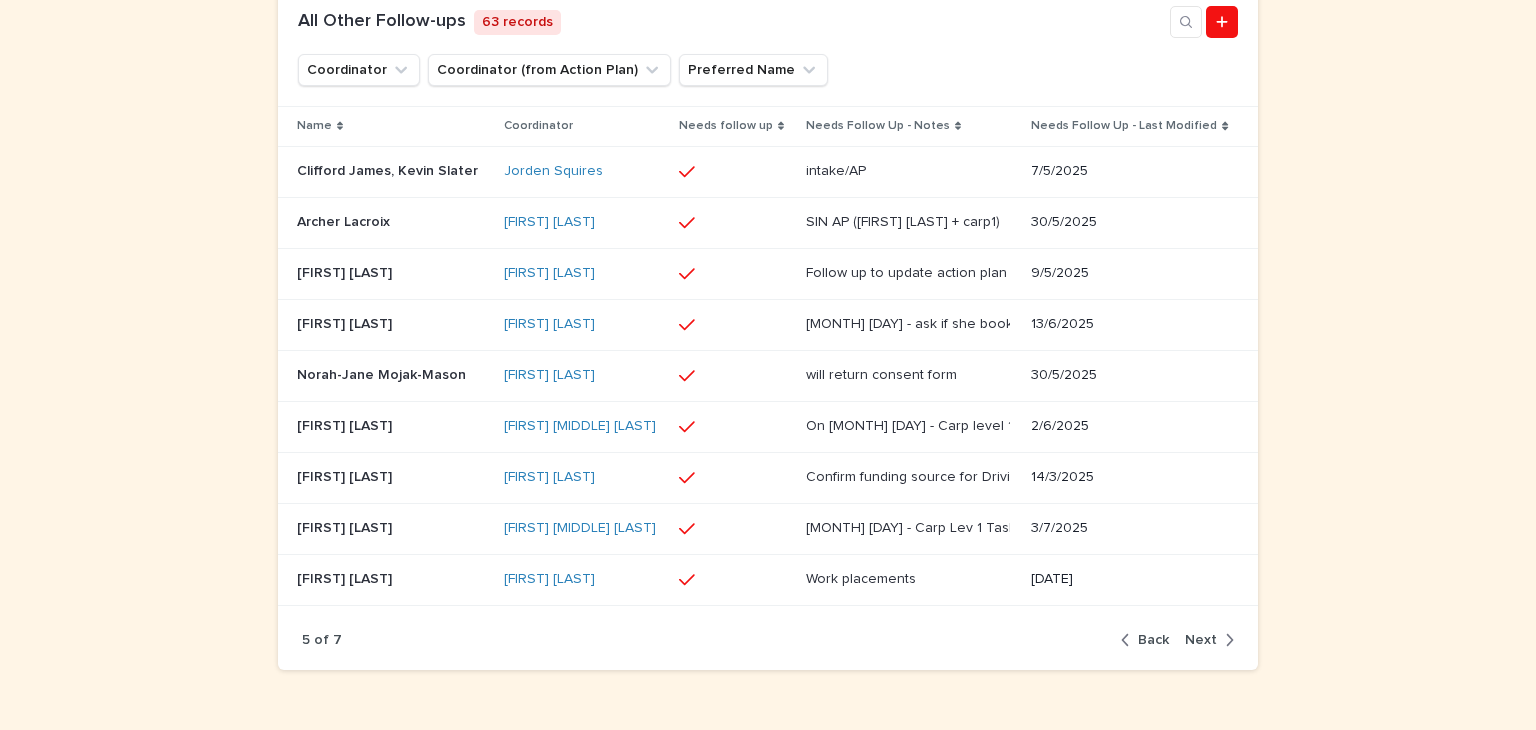 click on "Next" at bounding box center (1205, 640) 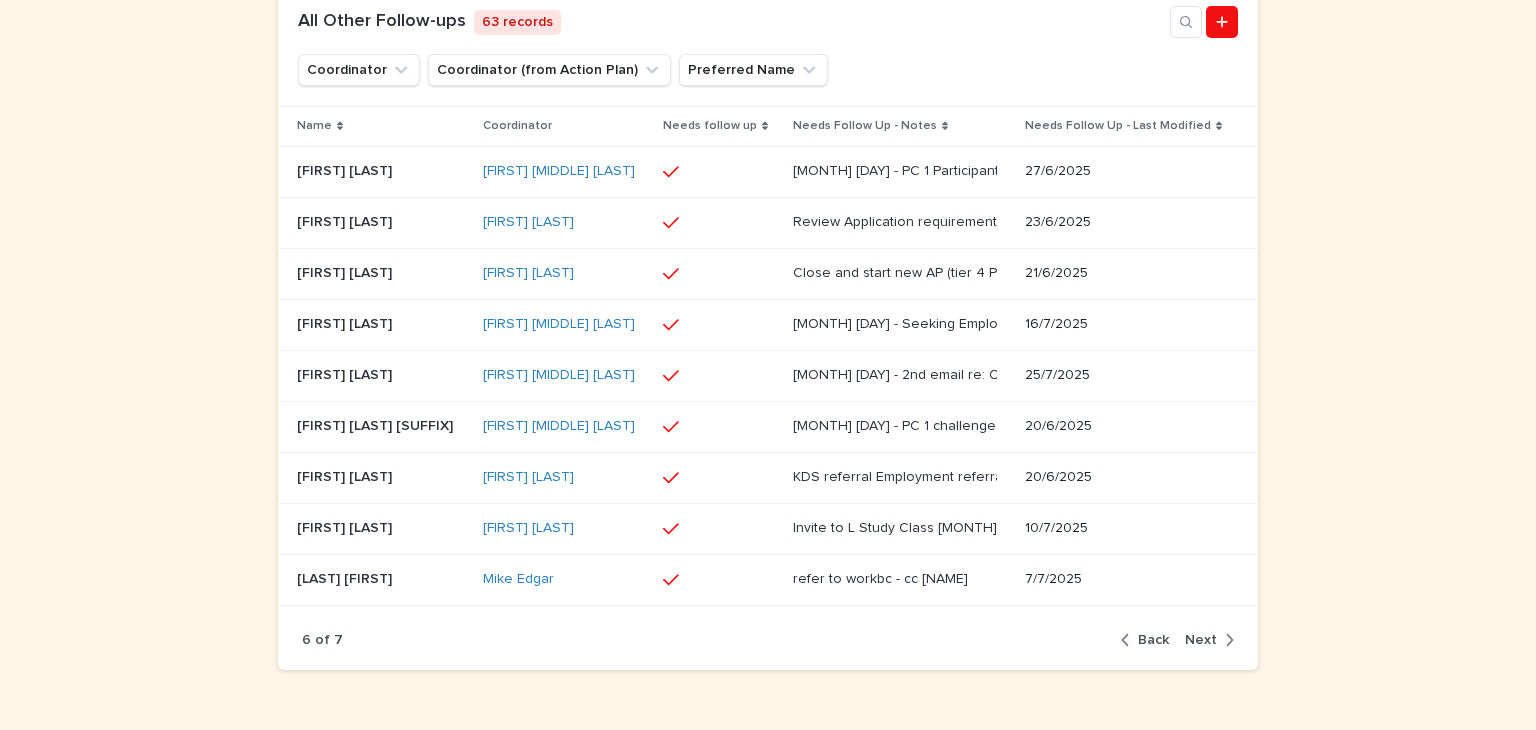 click on "Next" at bounding box center (1205, 640) 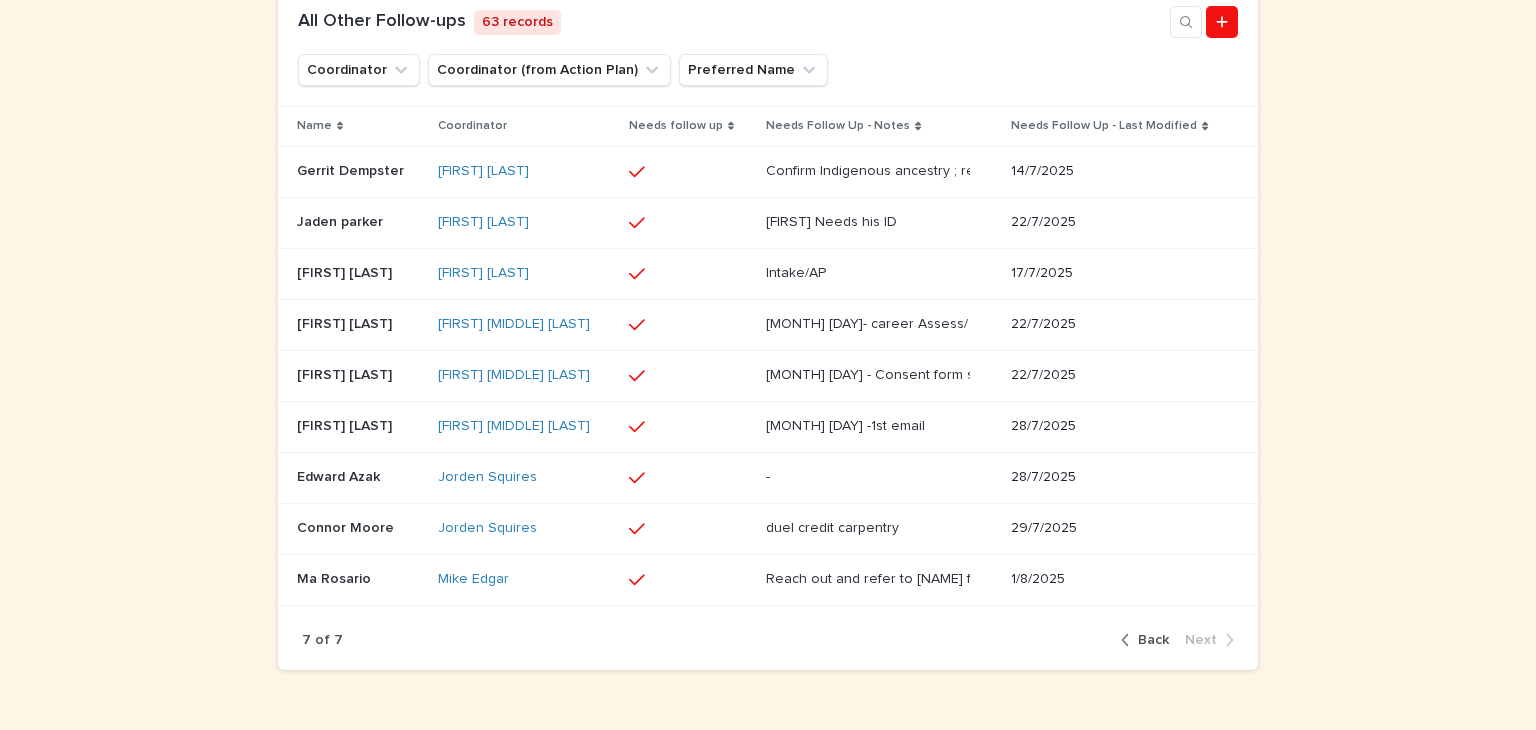 click on "Back" at bounding box center [1153, 640] 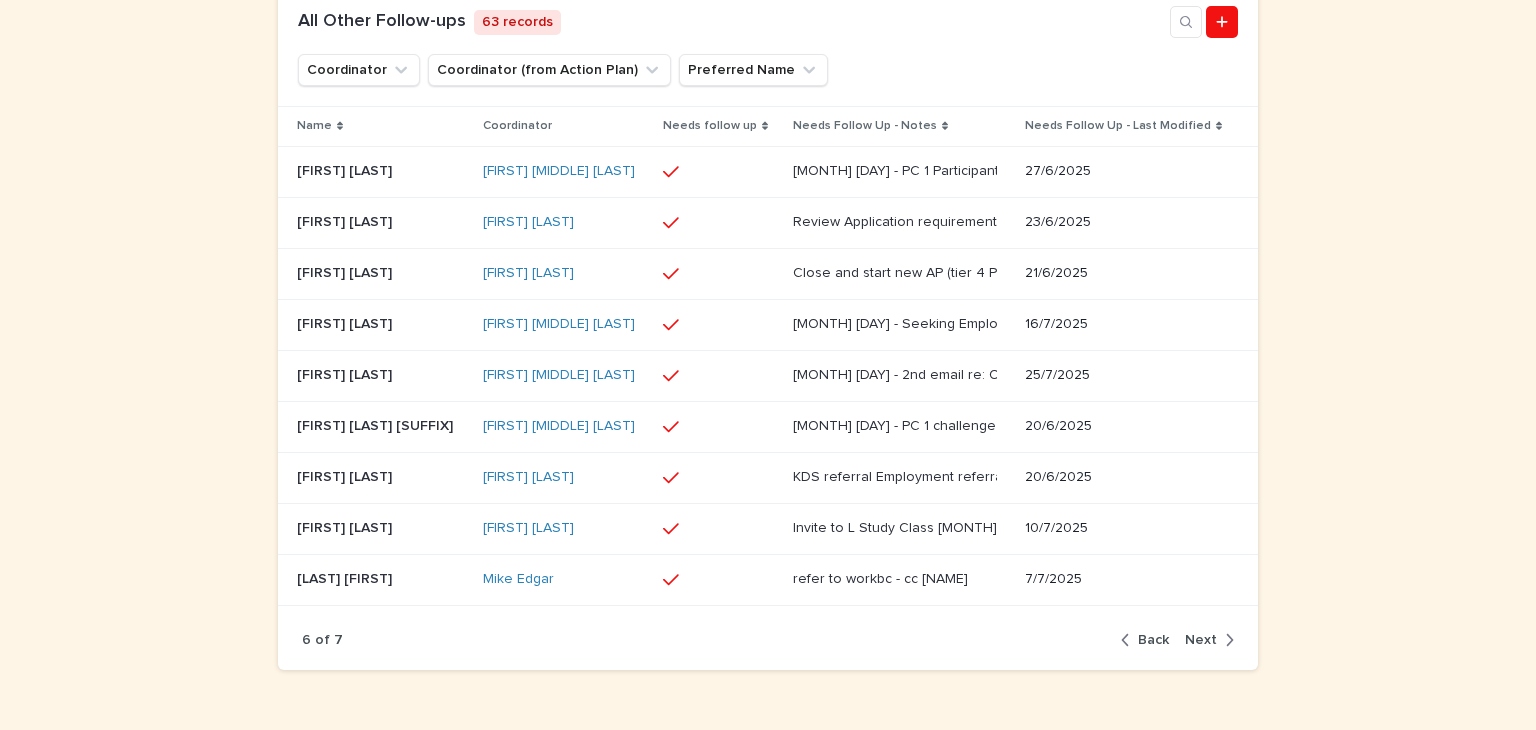 click on "Back" at bounding box center (1153, 640) 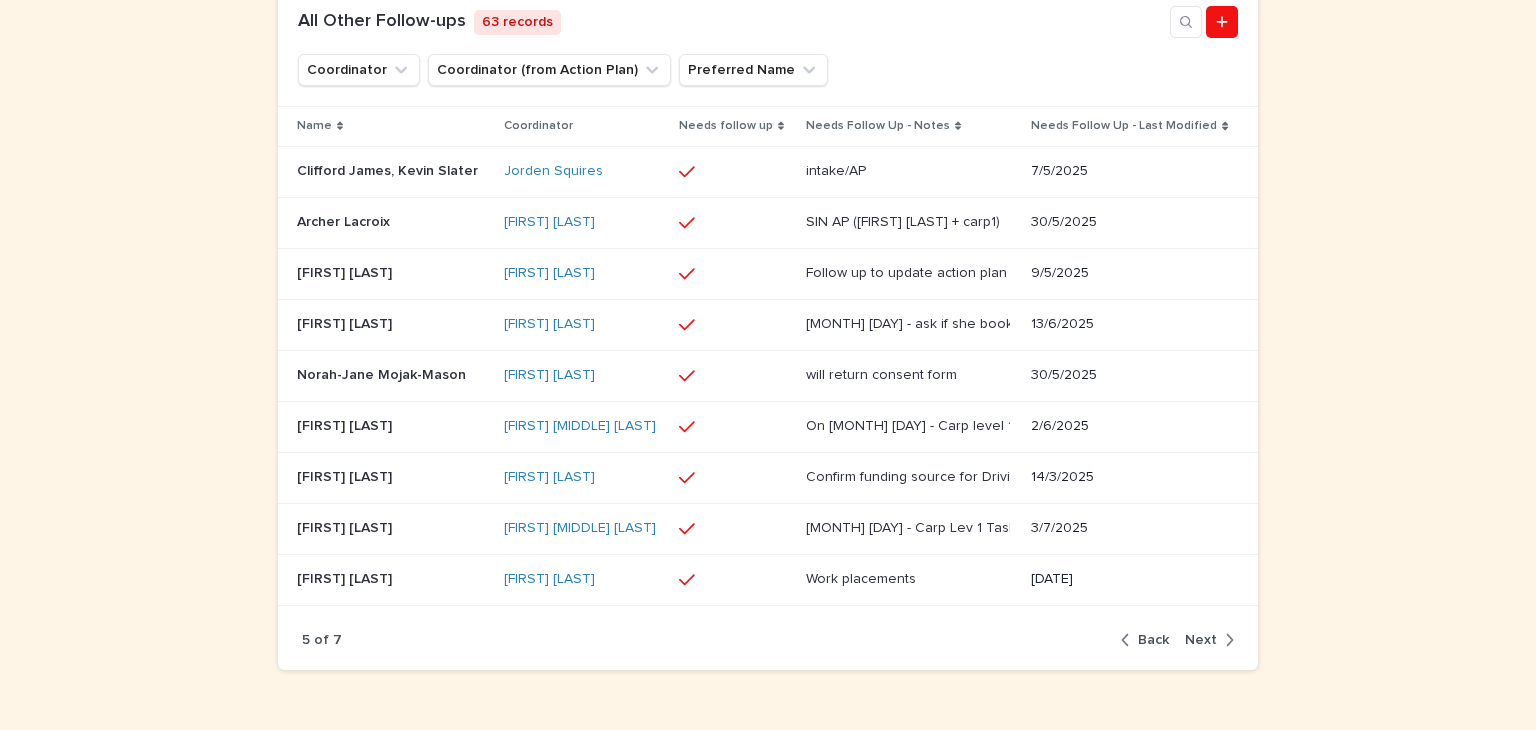 click on "Back" at bounding box center [1153, 640] 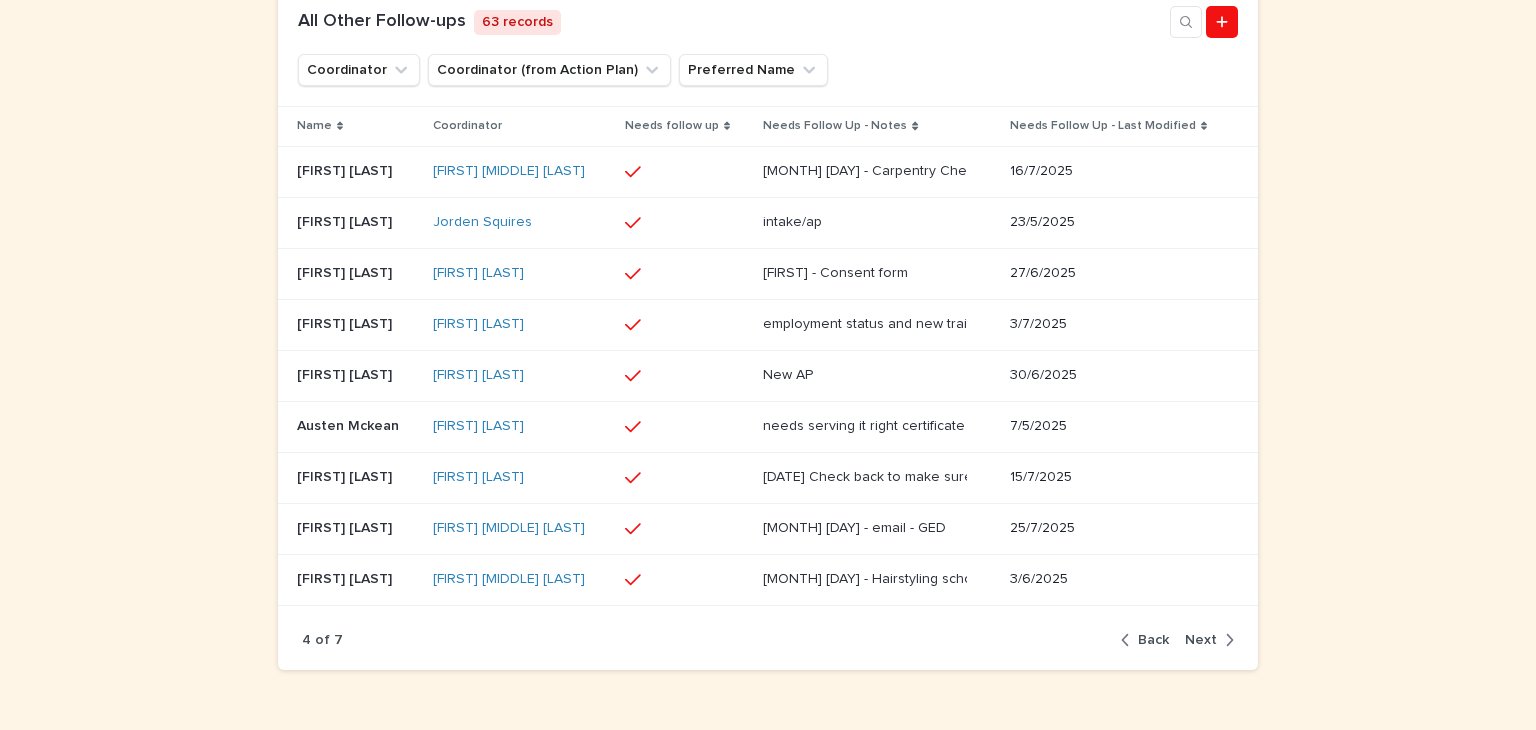 click on "Back" at bounding box center (1153, 640) 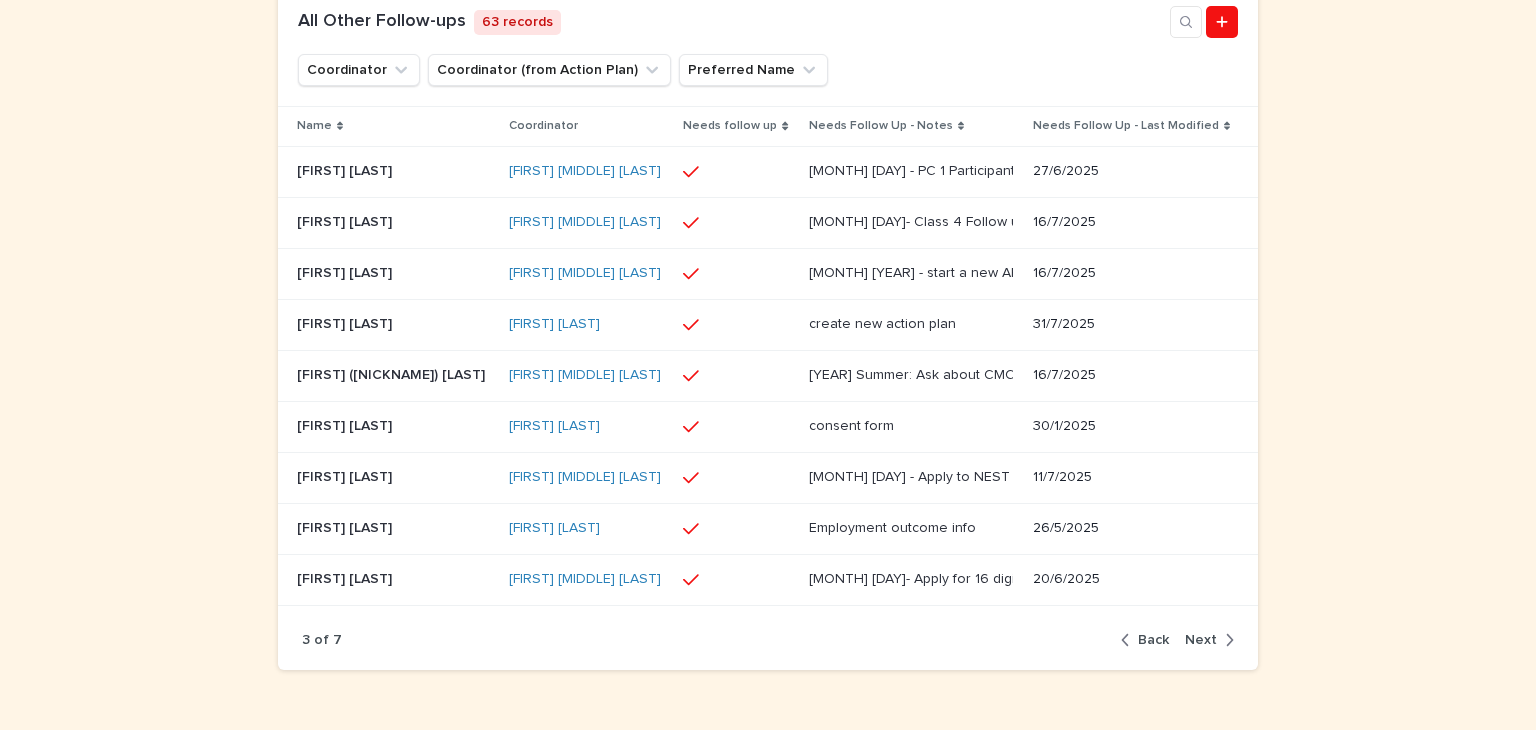 click on "Back" at bounding box center [1153, 640] 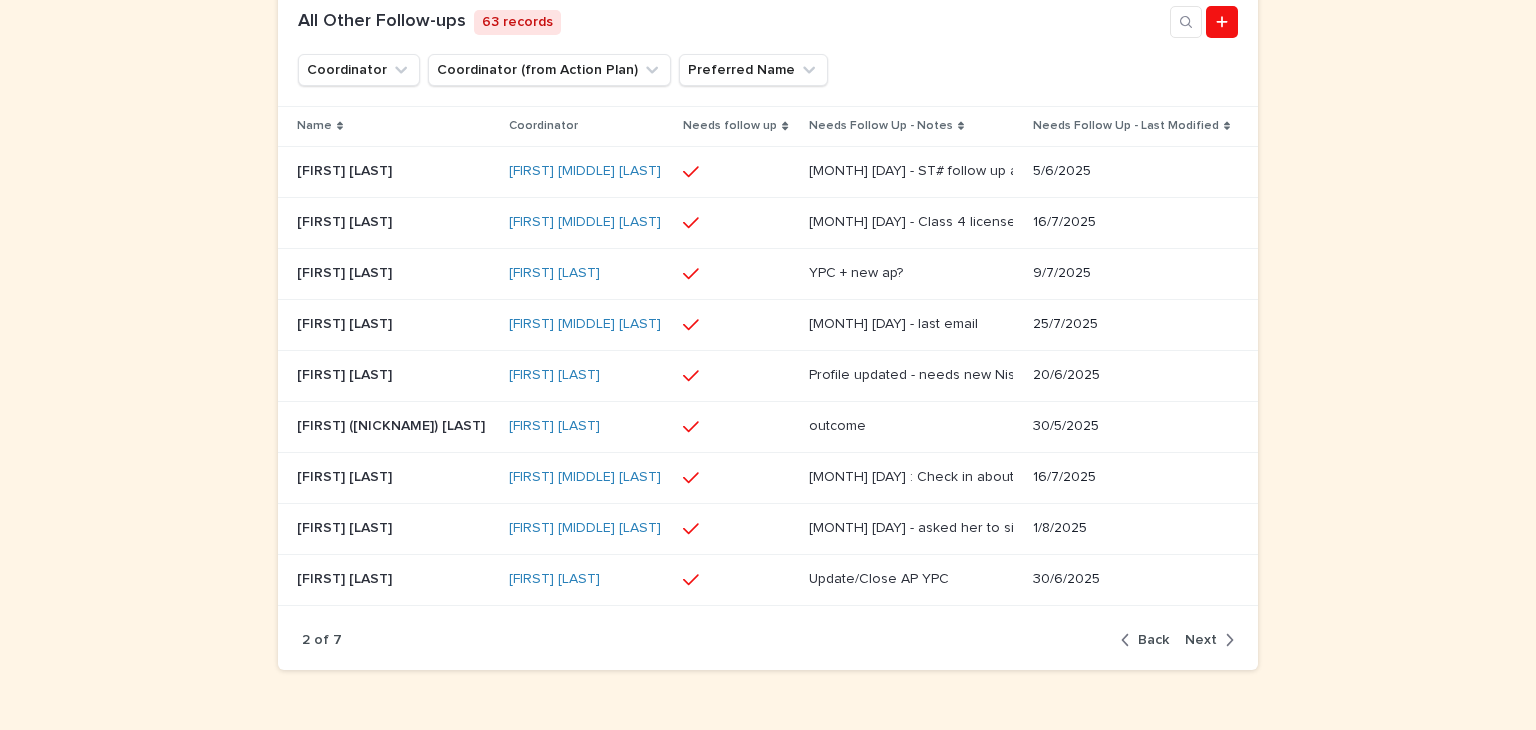 click on "Back" at bounding box center (1153, 640) 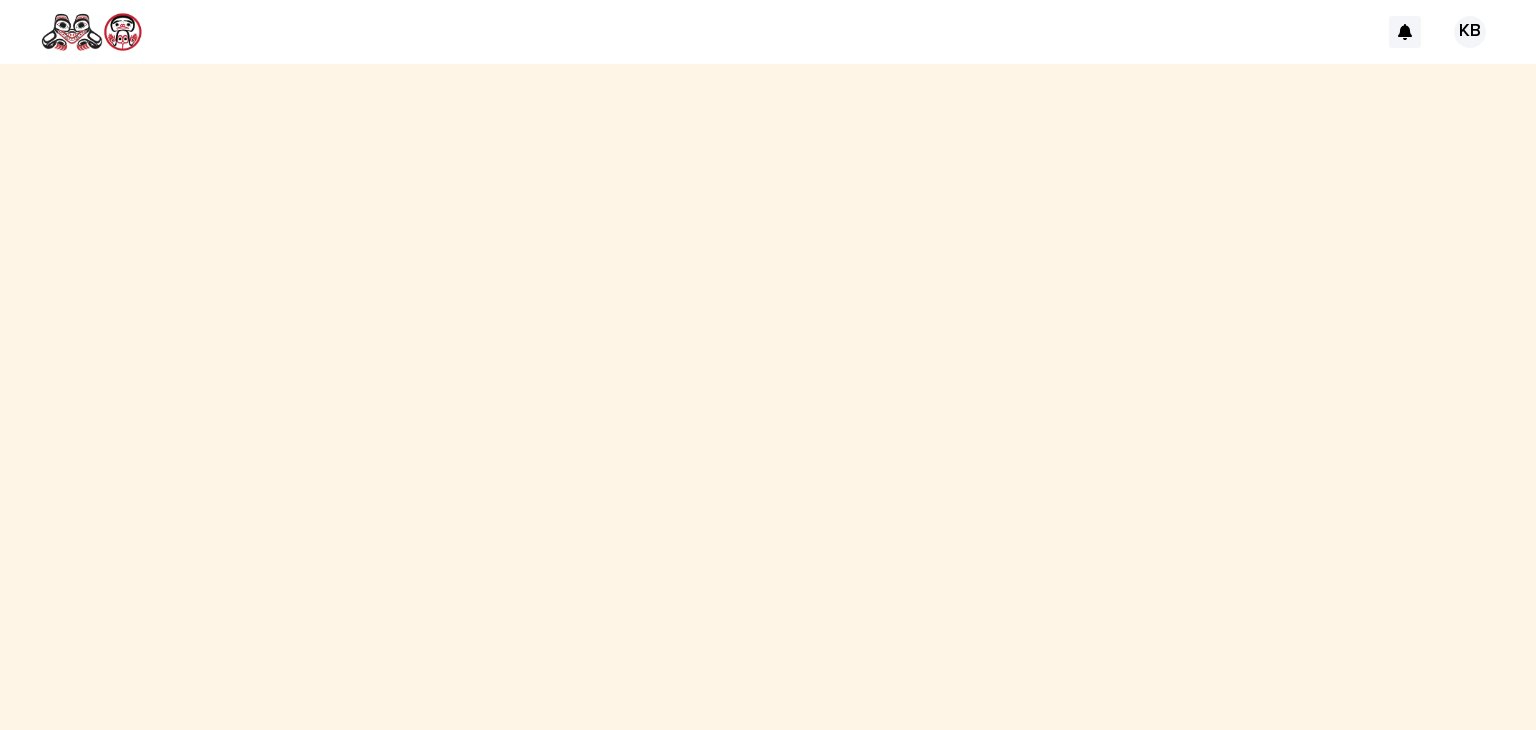scroll, scrollTop: 0, scrollLeft: 0, axis: both 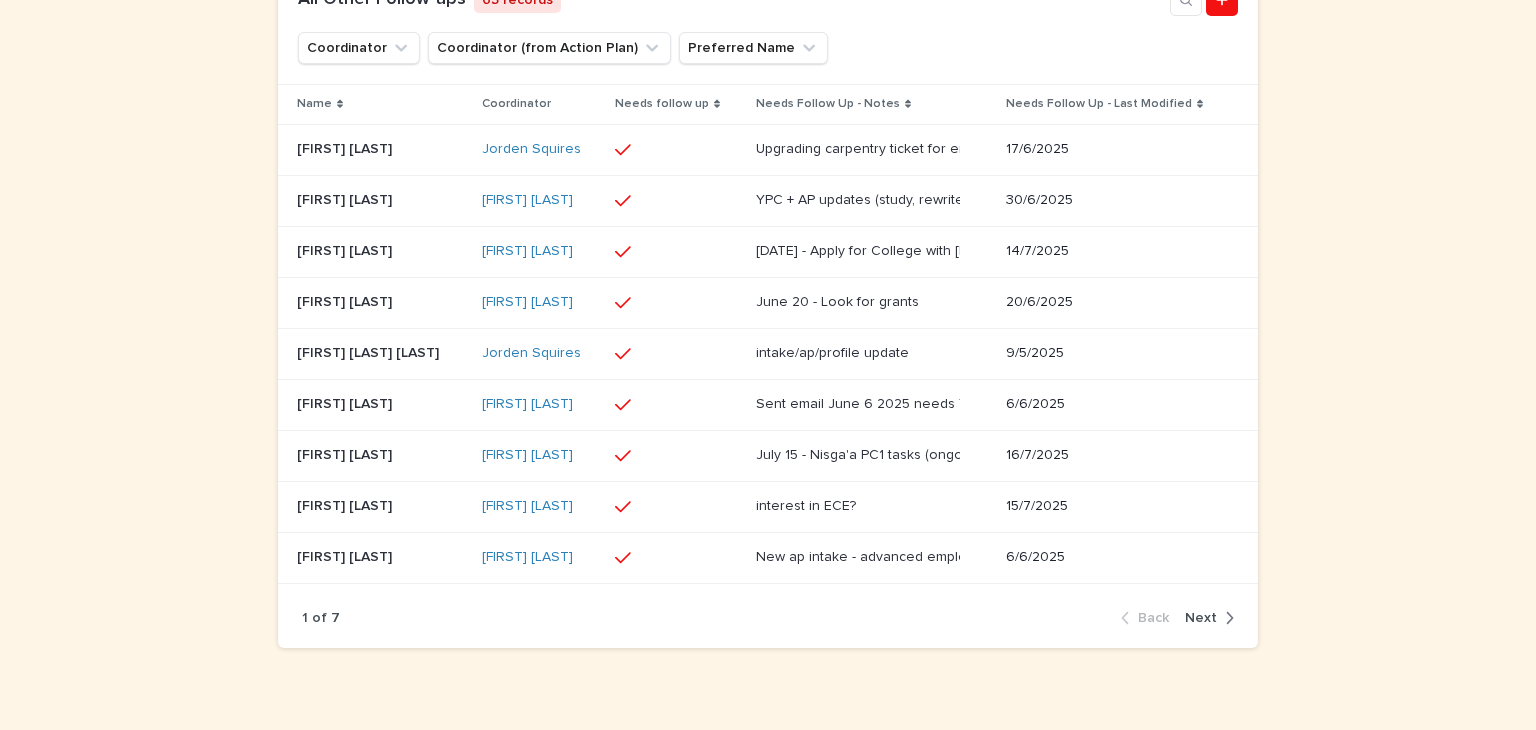 click on "Next" at bounding box center (1205, 618) 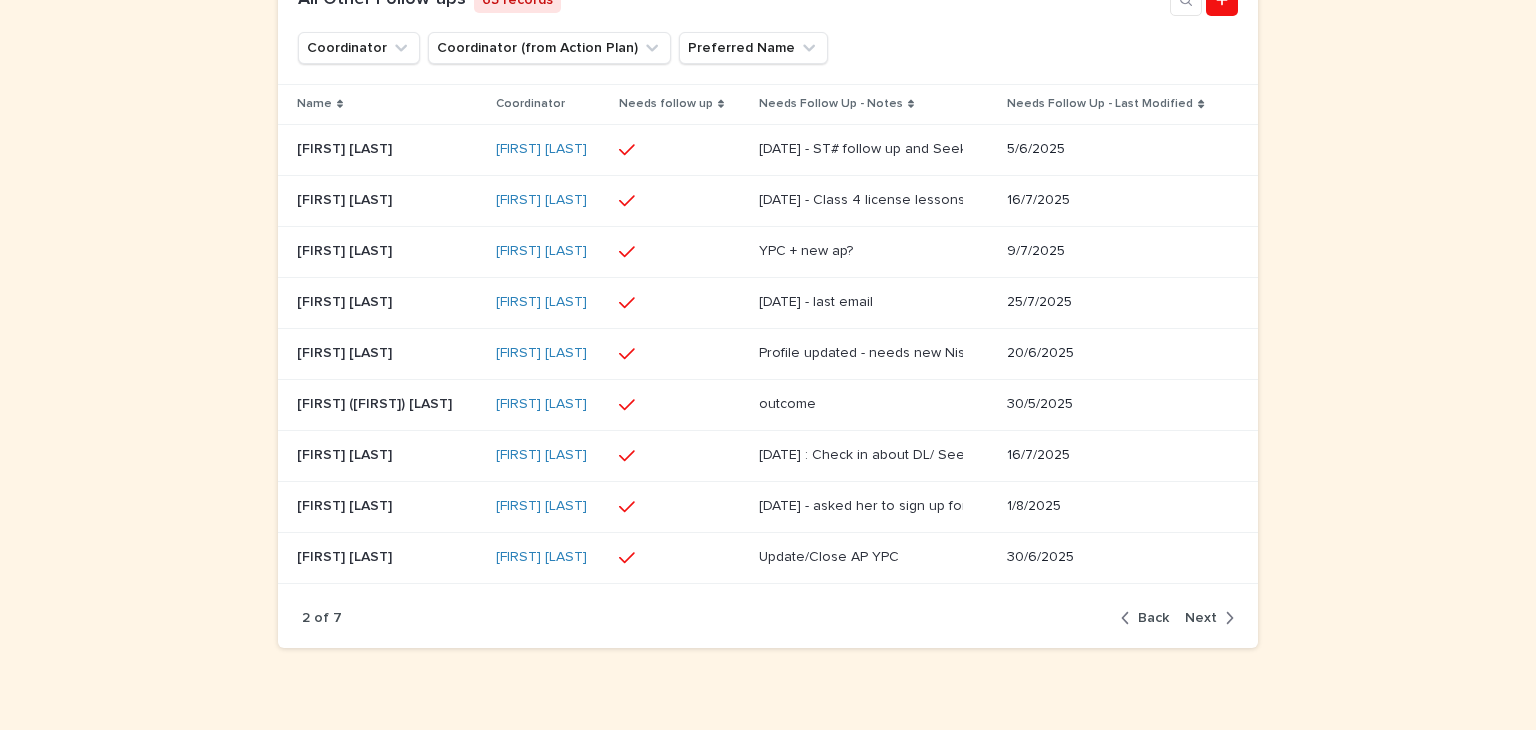 click on "Next" at bounding box center [1201, 618] 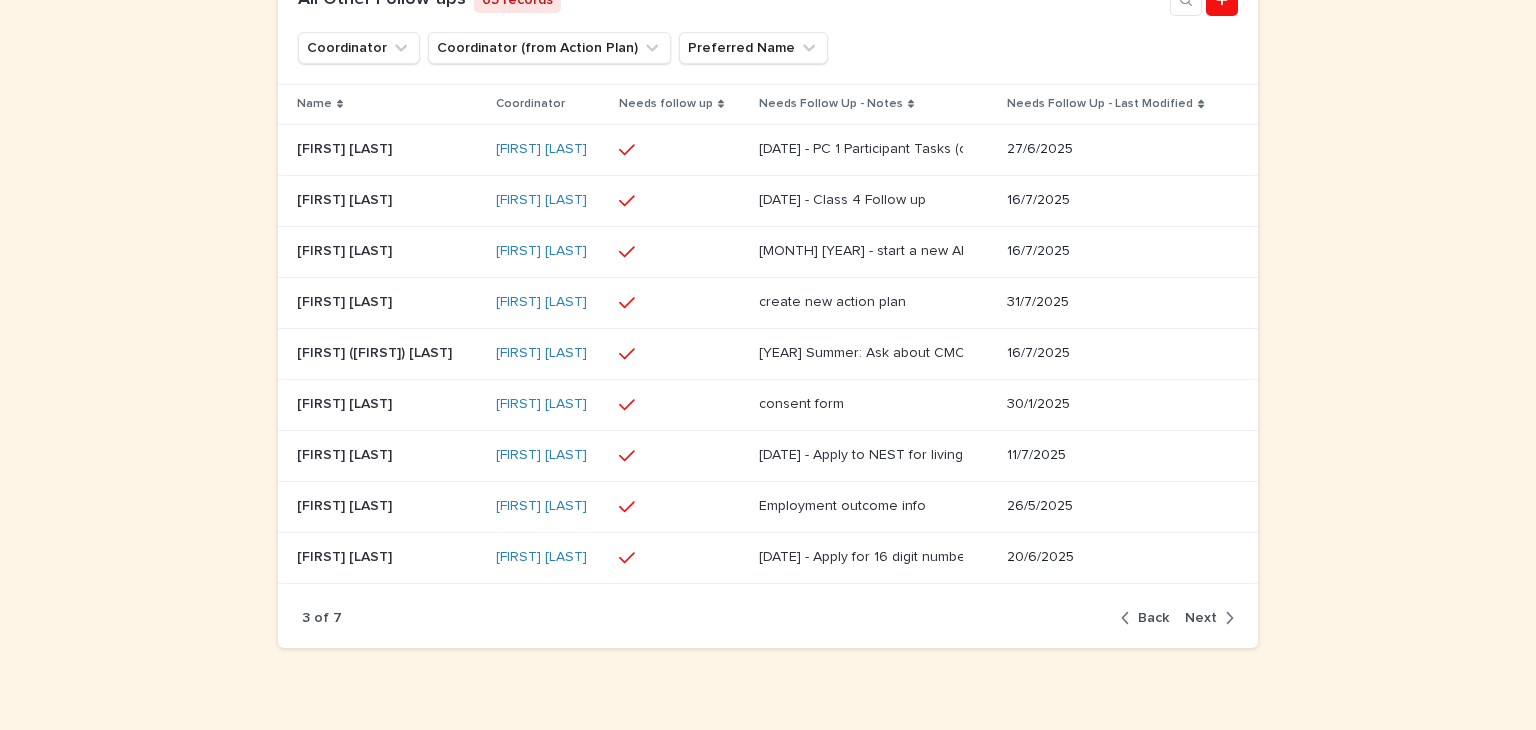 click on "Next" at bounding box center [1201, 618] 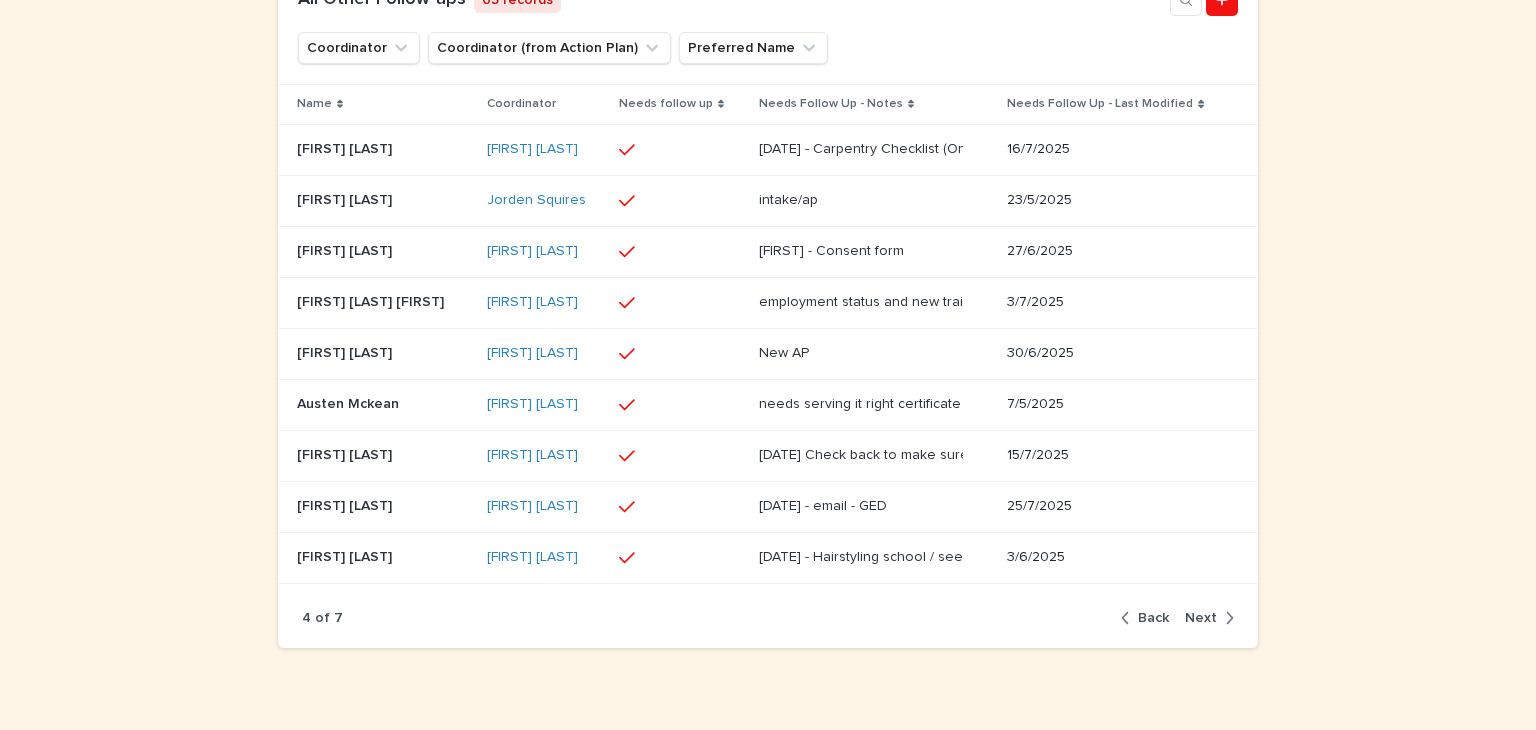 click on "Next" at bounding box center (1201, 618) 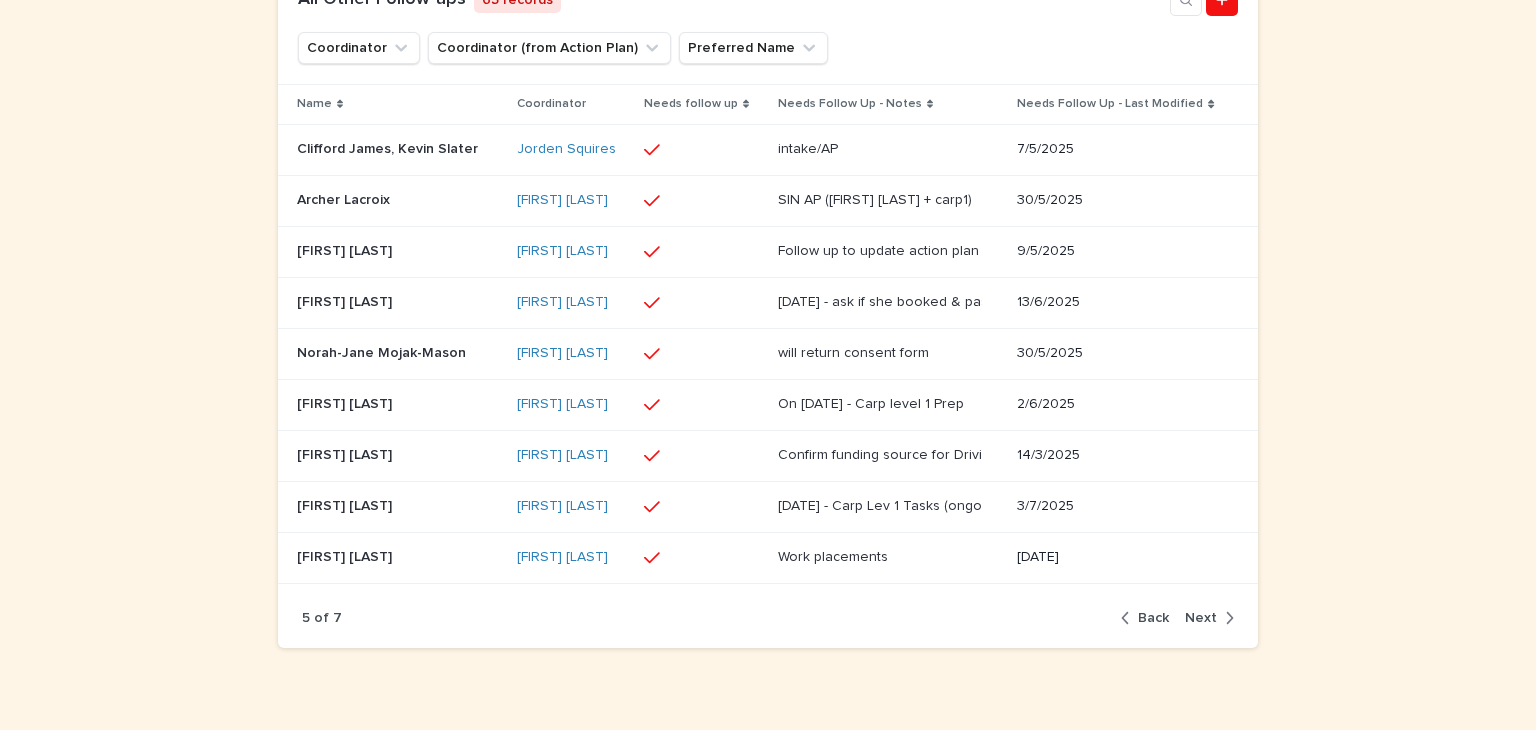 click on "Next" at bounding box center (1201, 618) 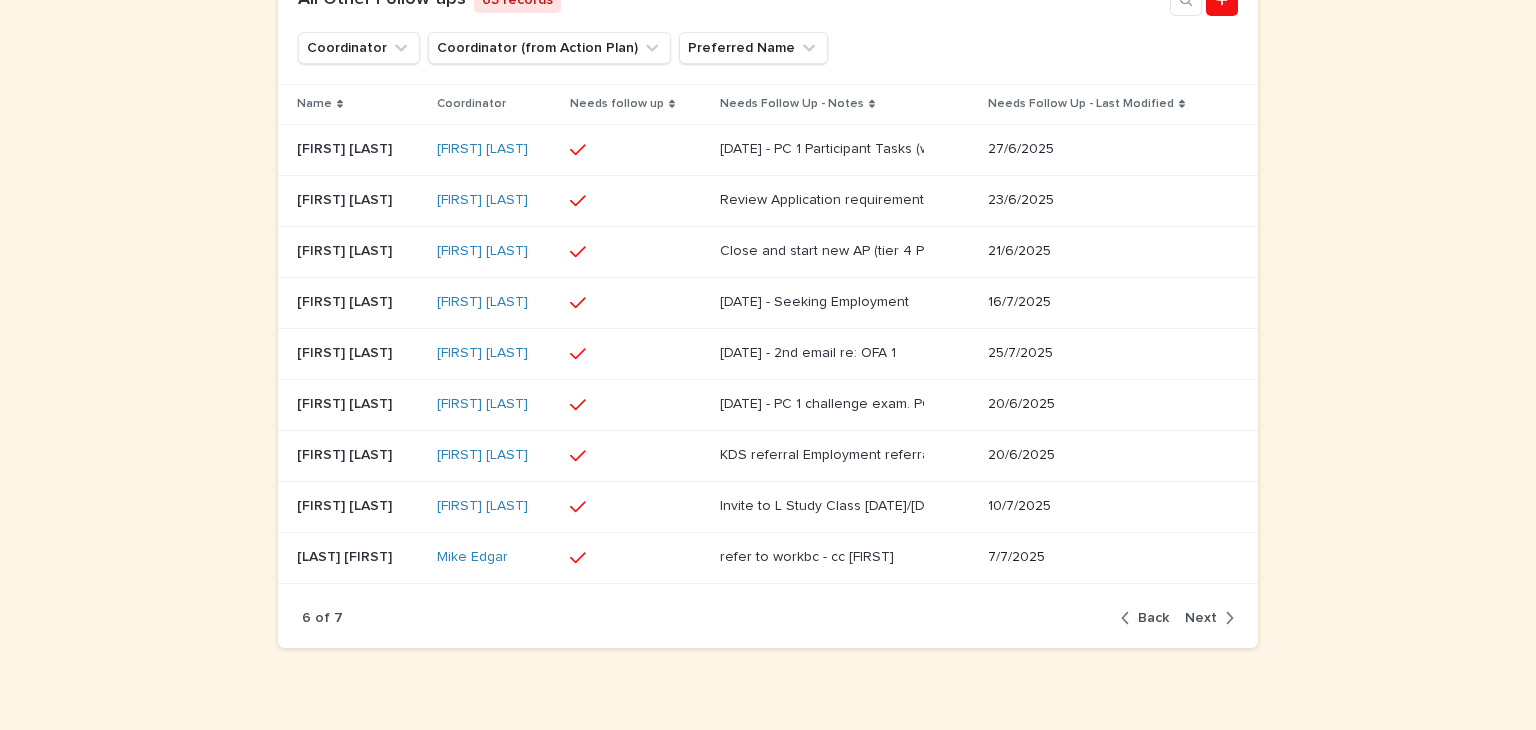 click on "Next" at bounding box center (1201, 618) 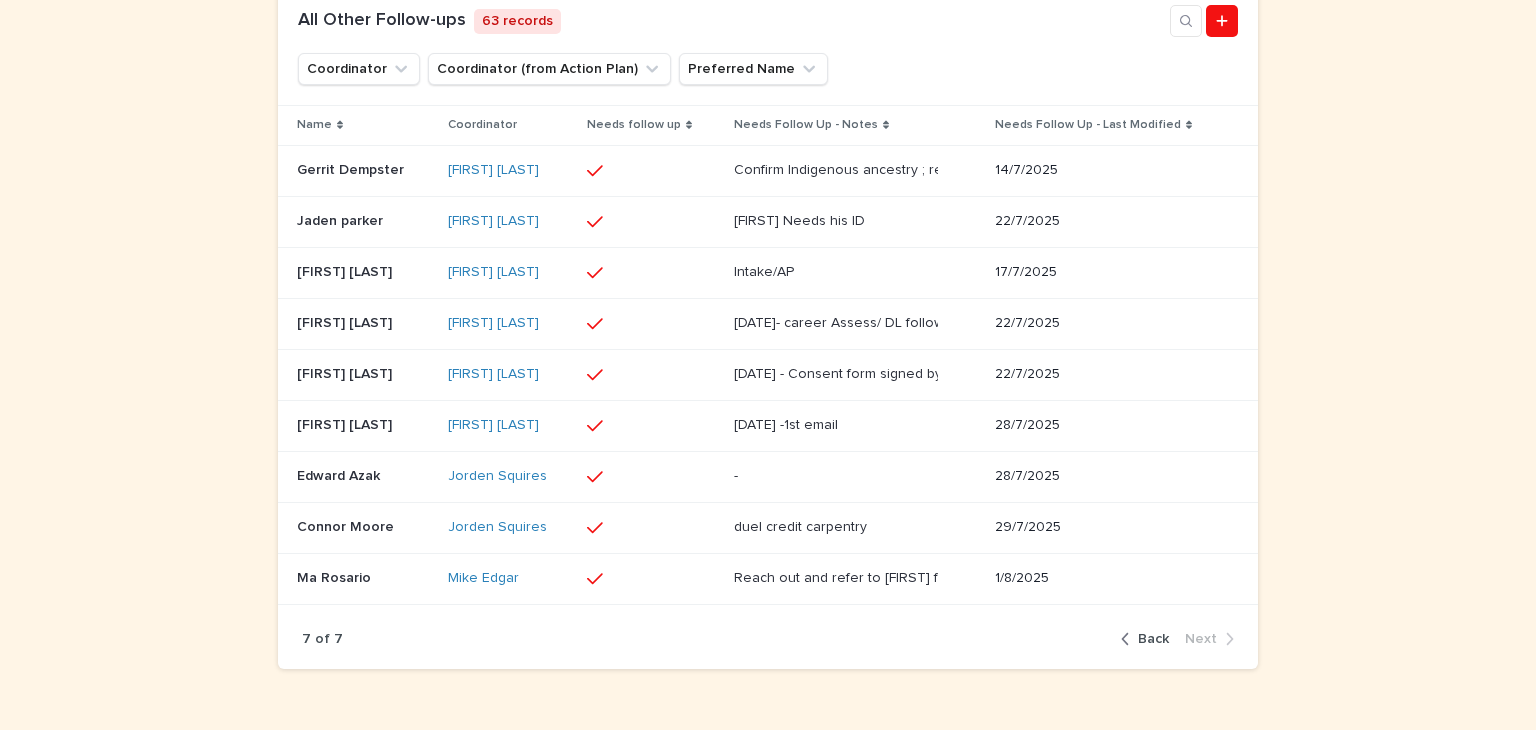 scroll, scrollTop: 1072, scrollLeft: 0, axis: vertical 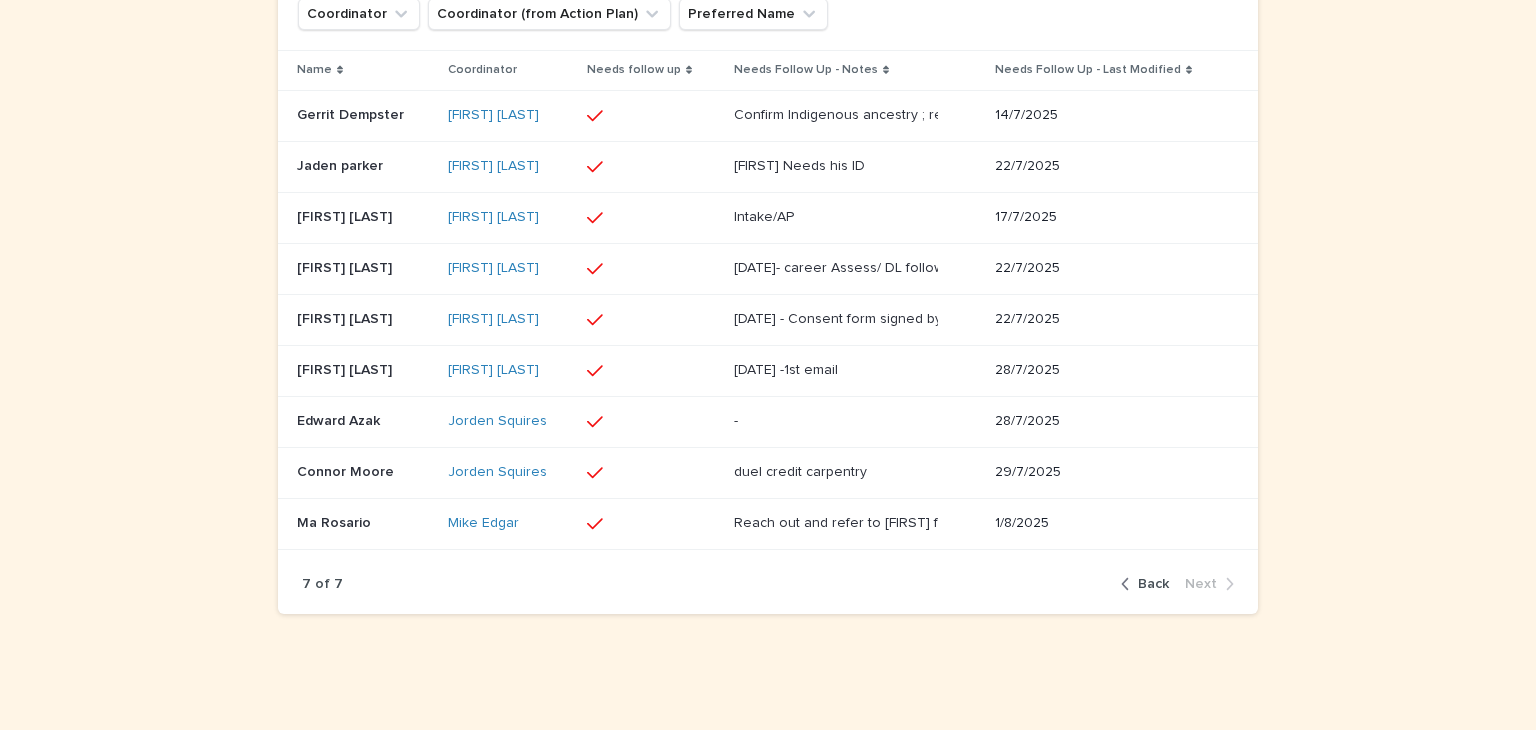 click on "Back" at bounding box center (1153, 584) 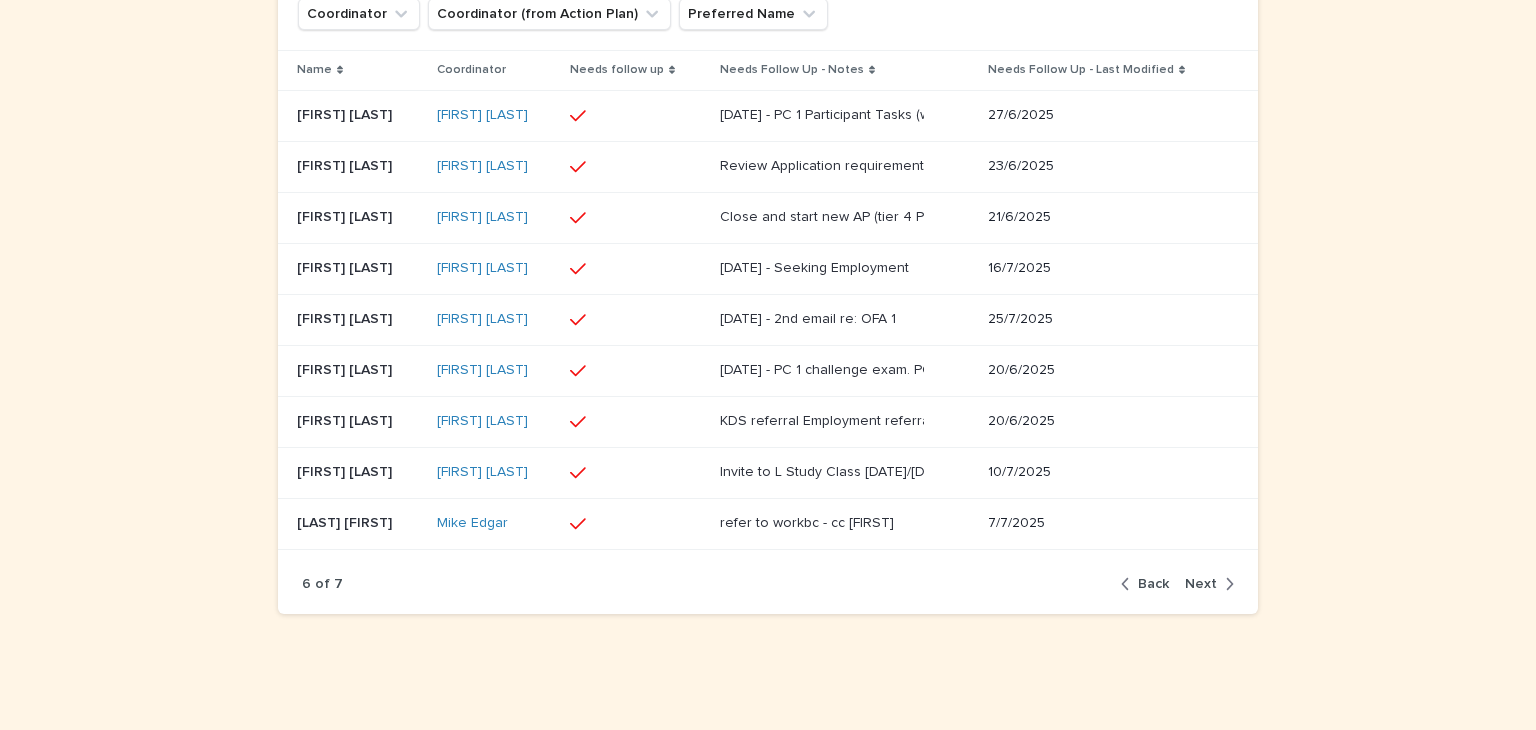 click on "Back" at bounding box center (1153, 584) 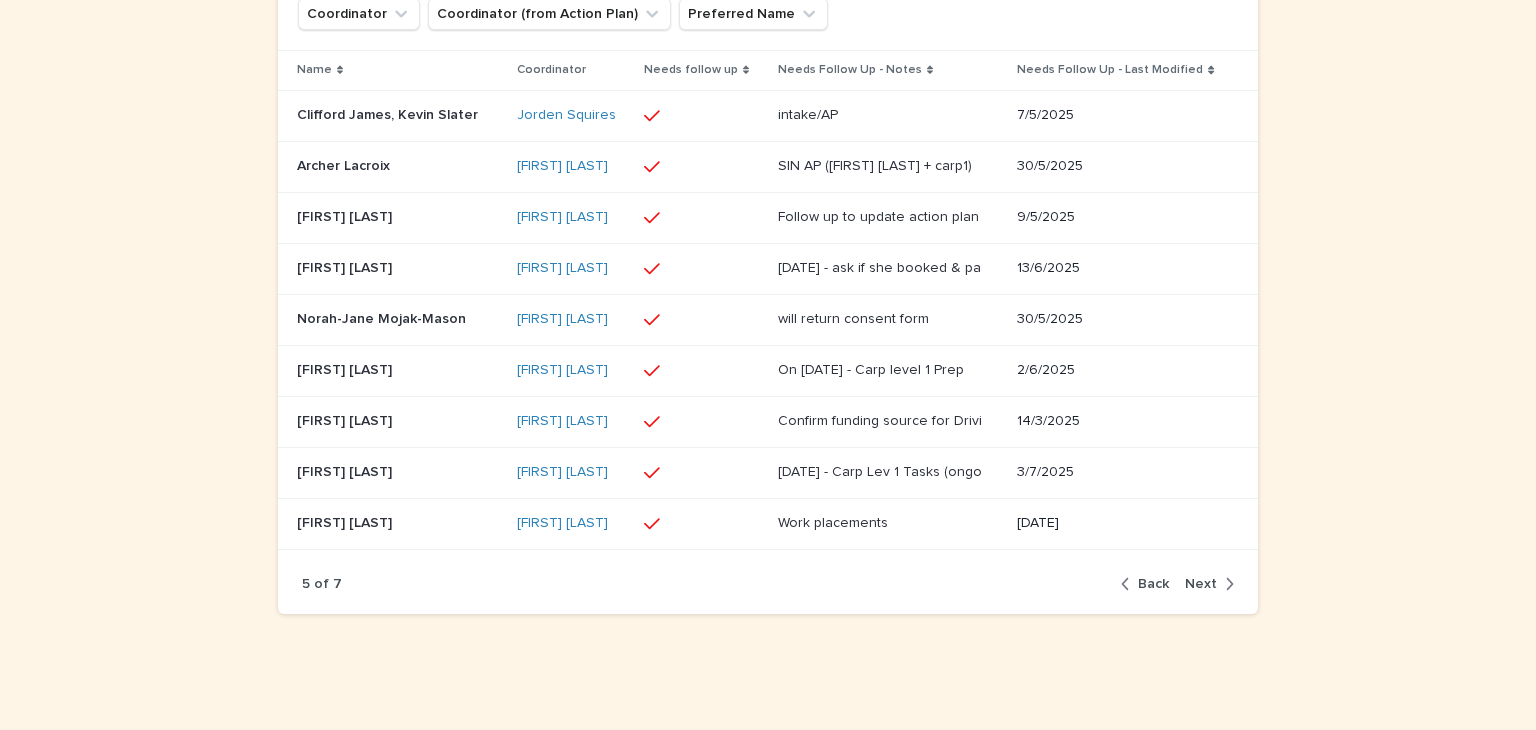 click on "Back" at bounding box center [1153, 584] 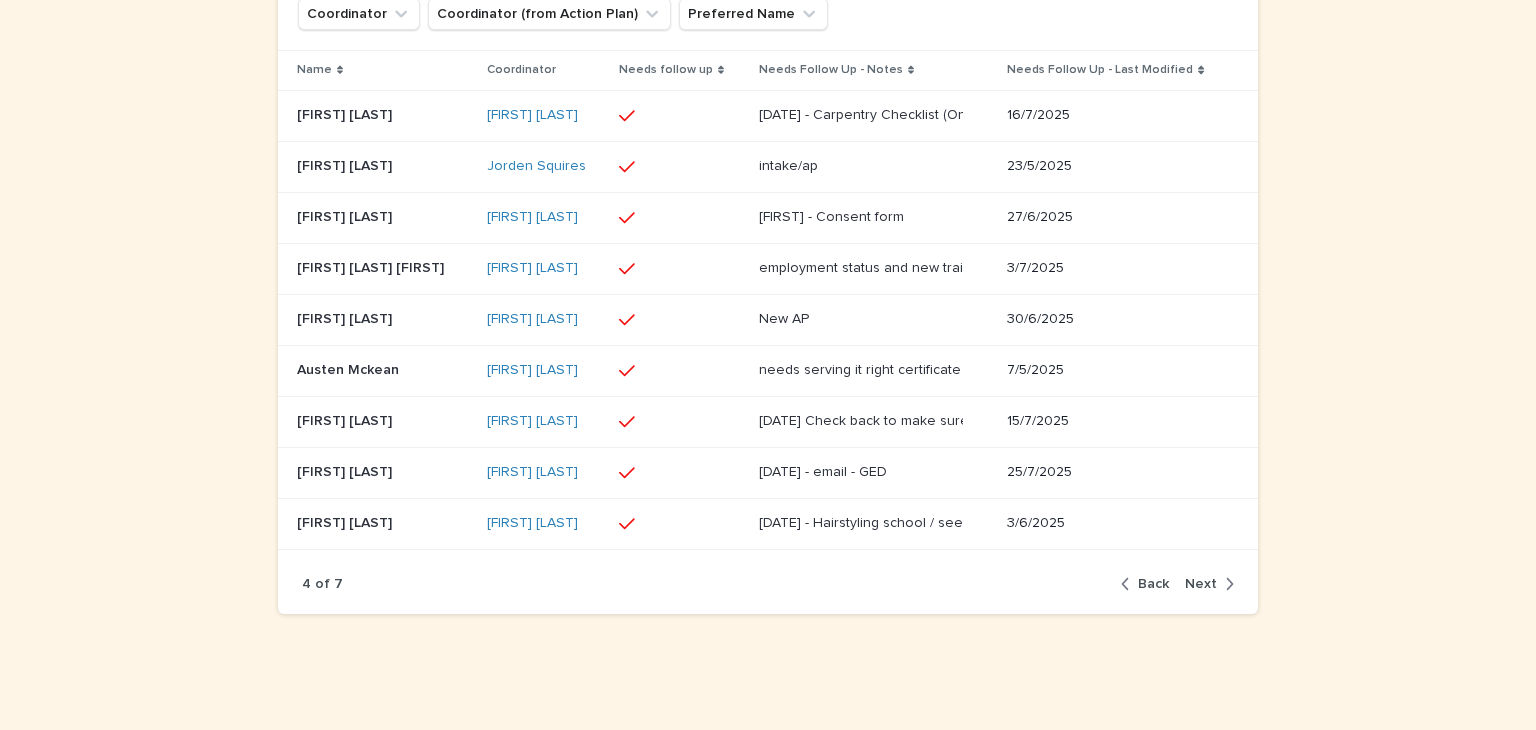 click on "Back" at bounding box center [1153, 584] 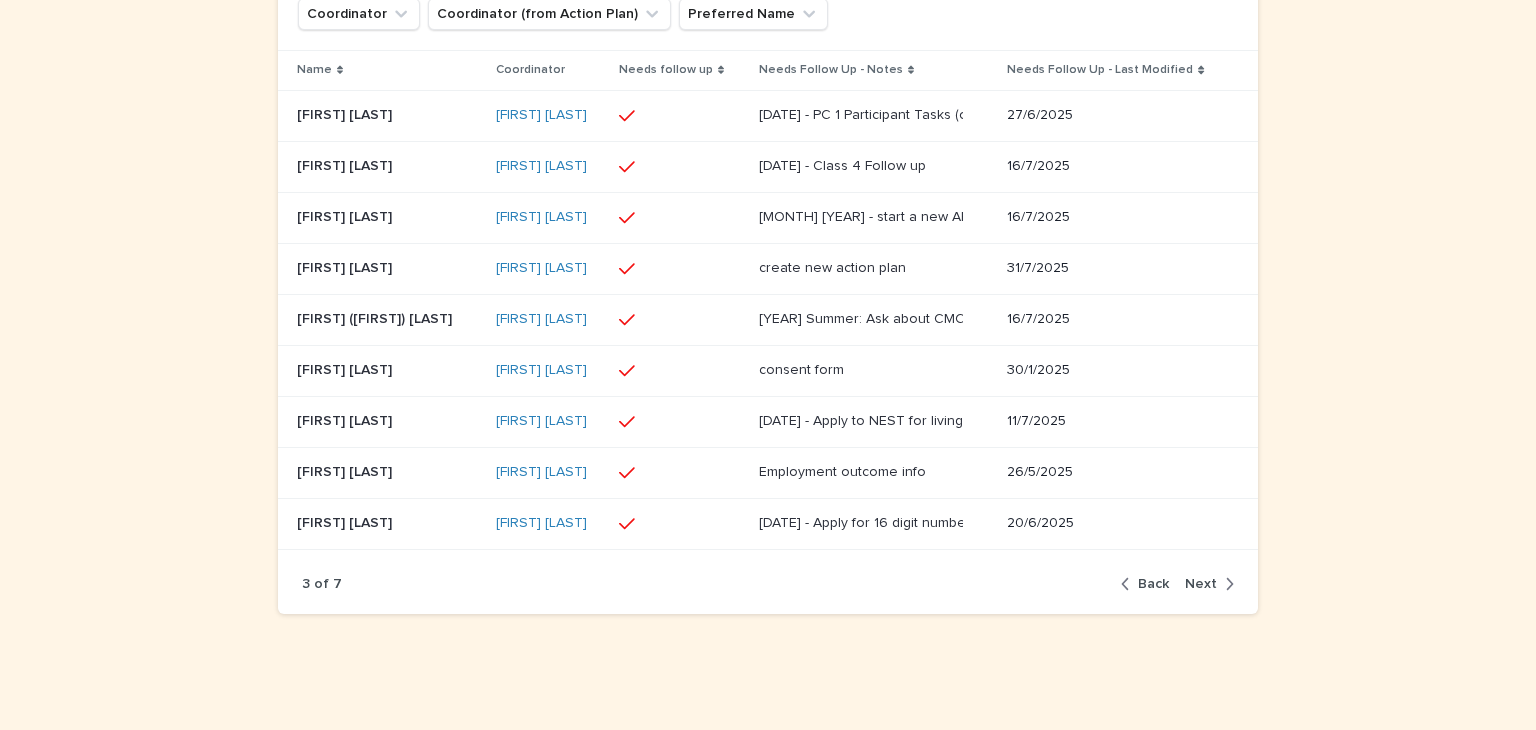 click on "Back" at bounding box center (1153, 584) 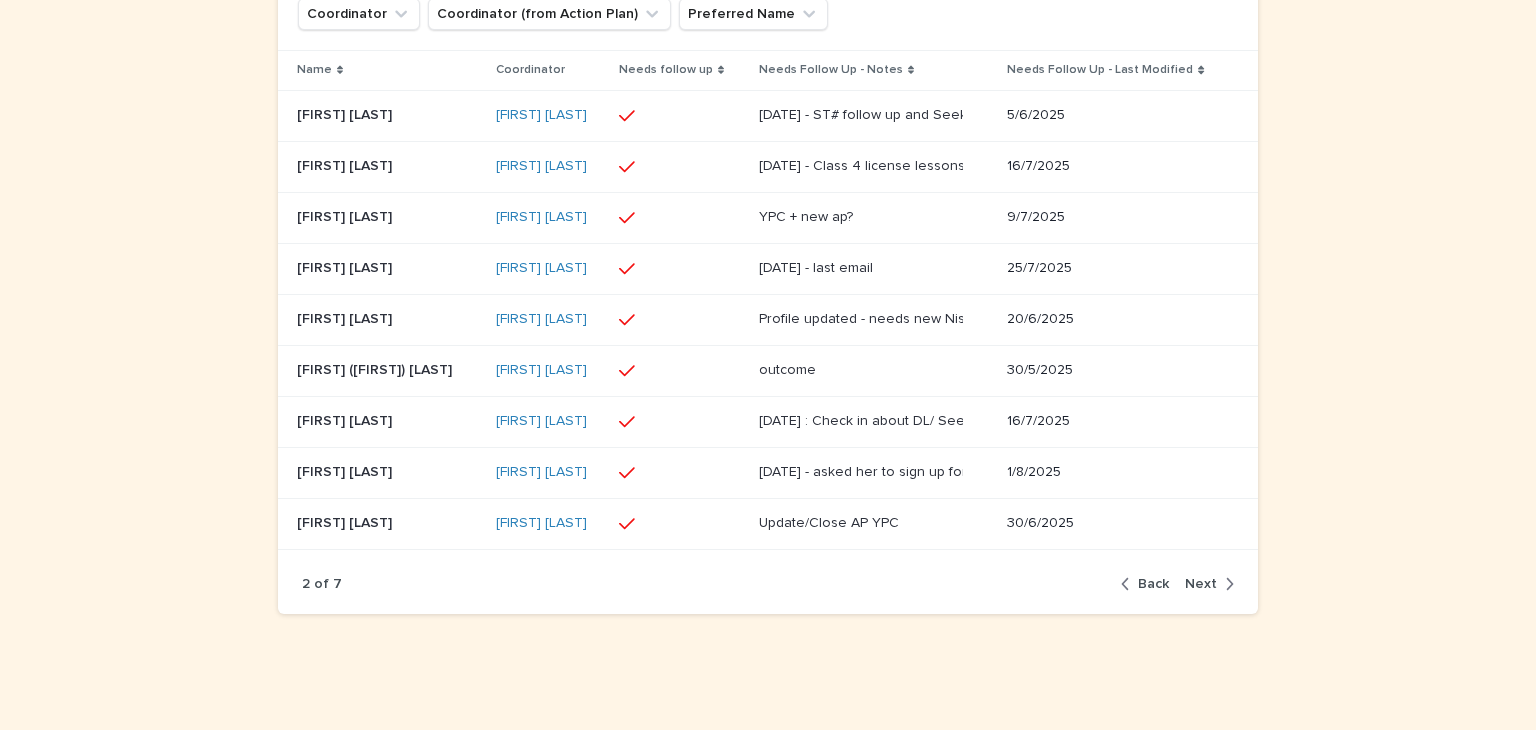 click on "Back" at bounding box center (1149, 584) 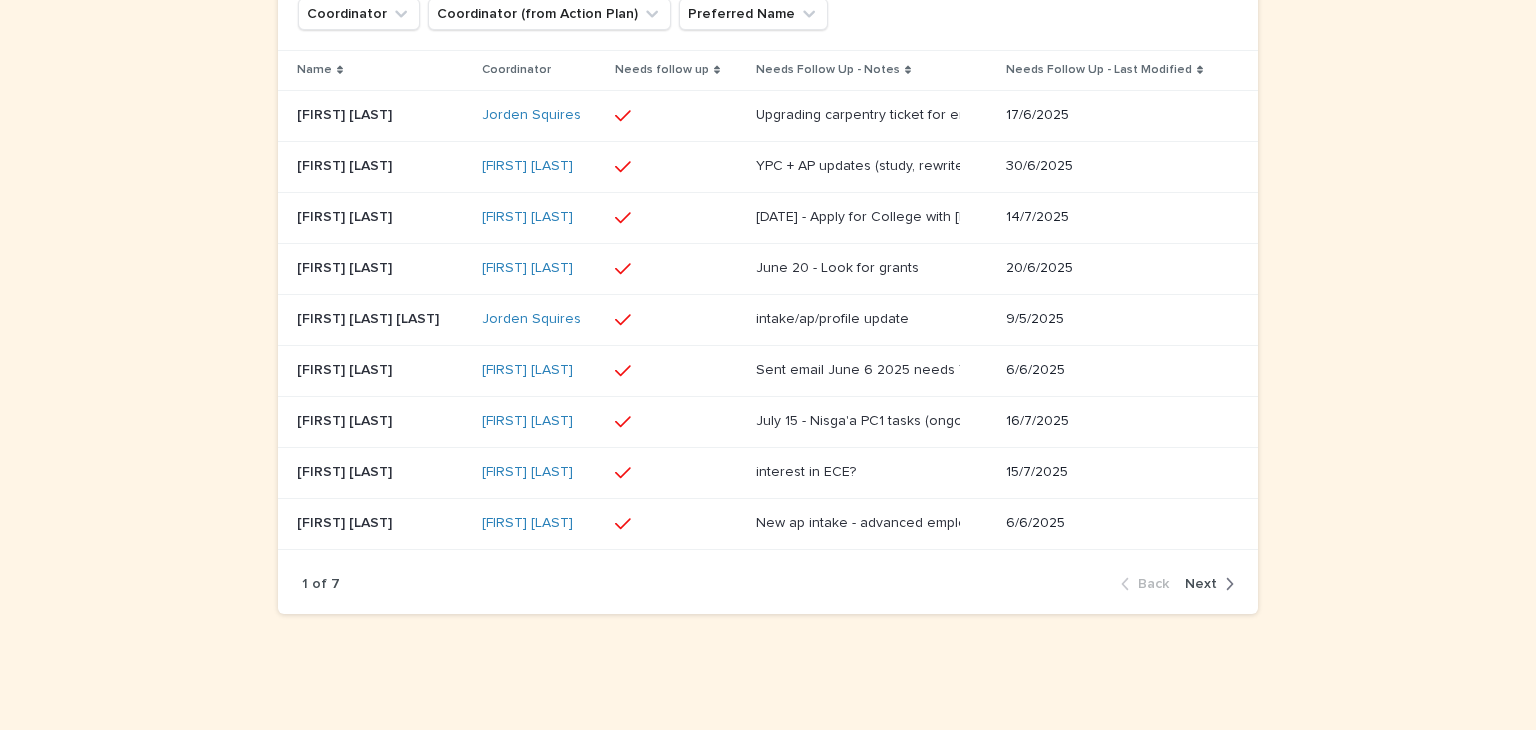 click on "Next" at bounding box center [1201, 584] 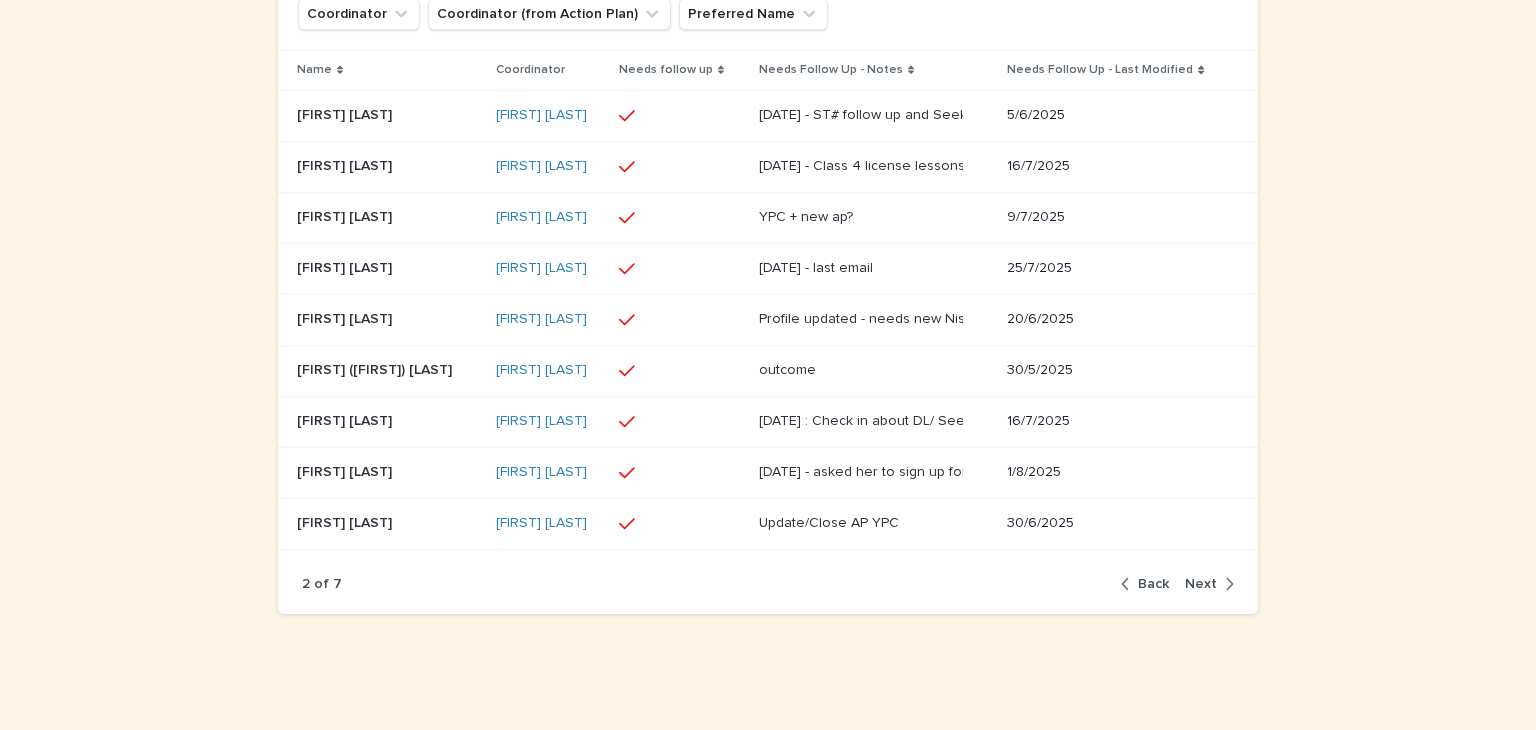 click on "Next" at bounding box center (1201, 584) 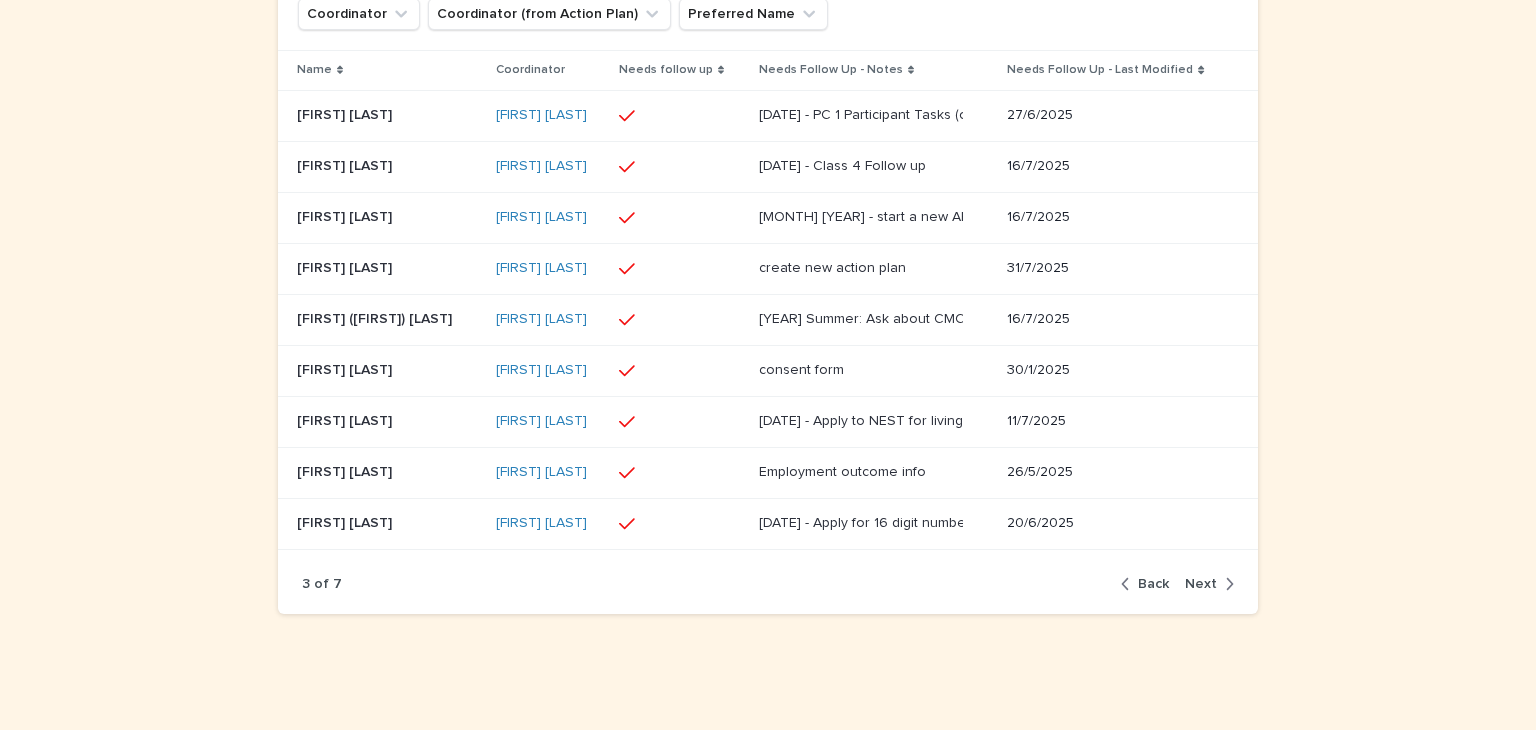 click on "Back" at bounding box center (1153, 584) 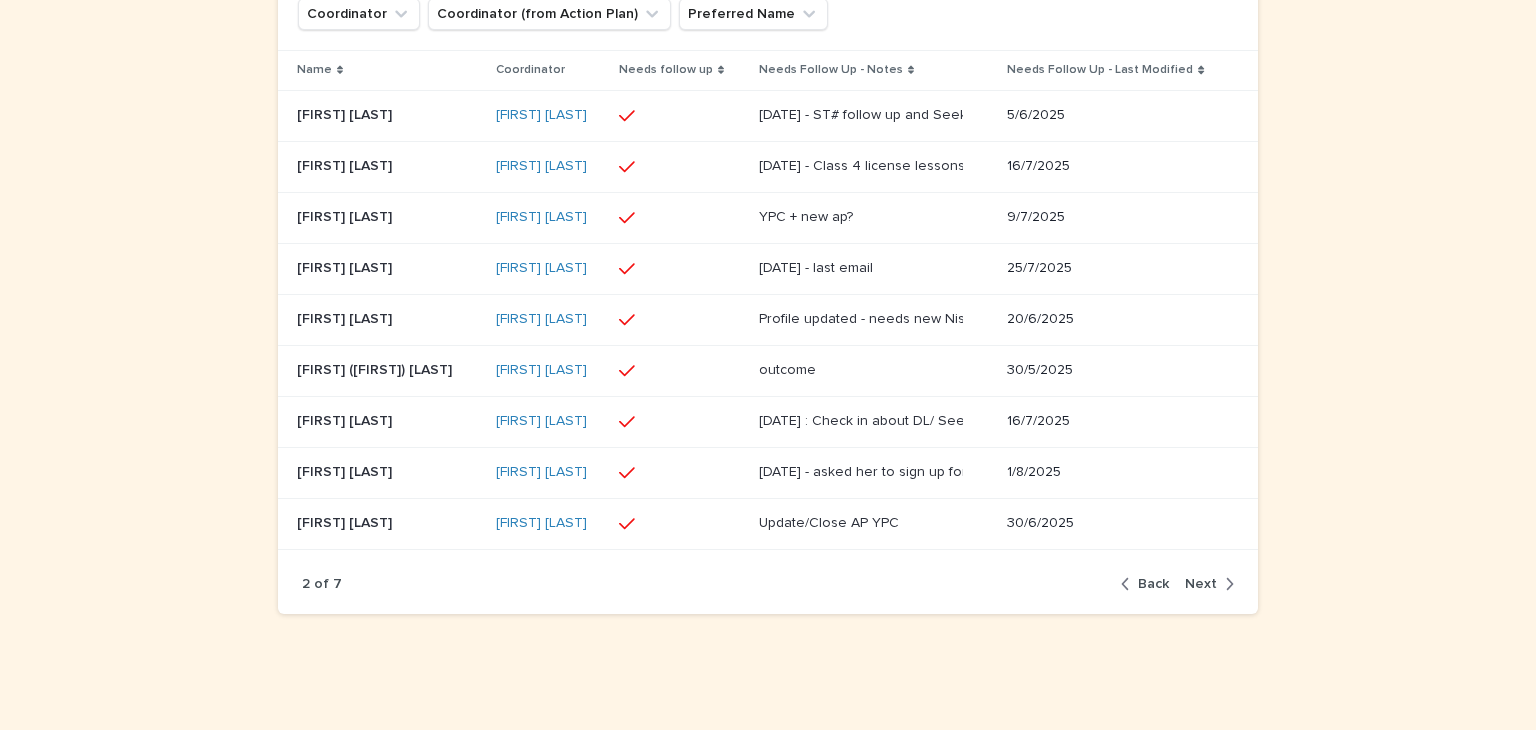click on "Back" at bounding box center (1153, 584) 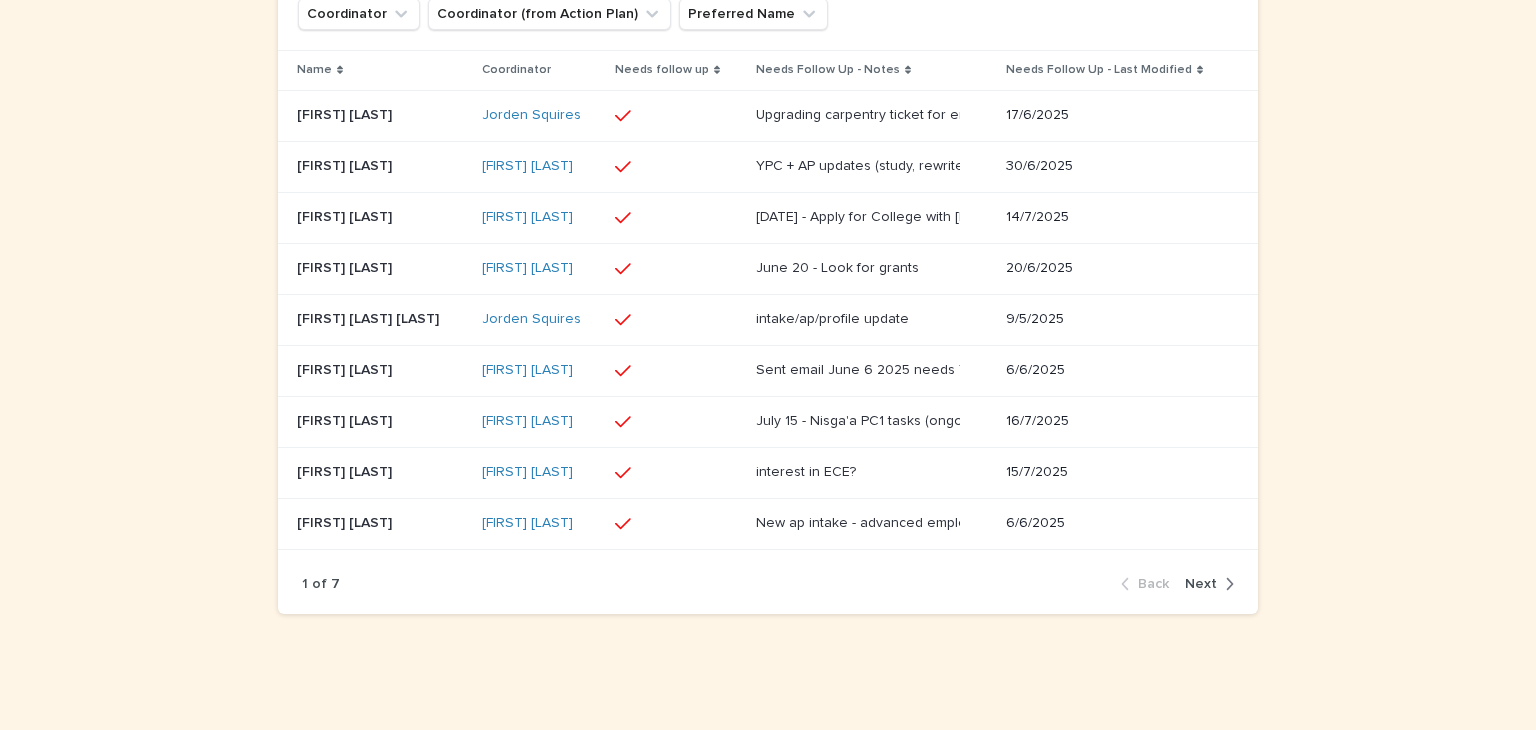 click on "Next" at bounding box center (1201, 584) 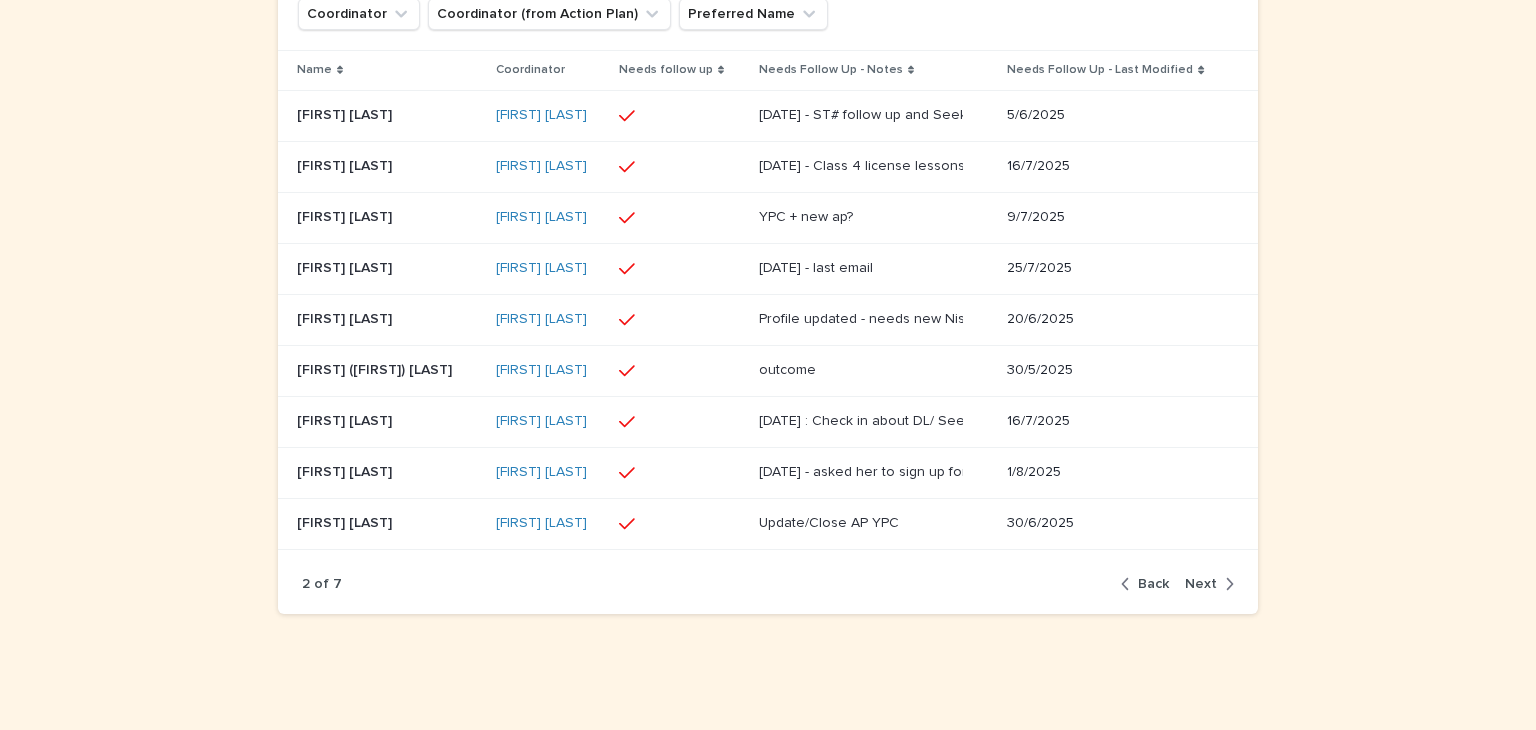 click on "Next" at bounding box center [1201, 584] 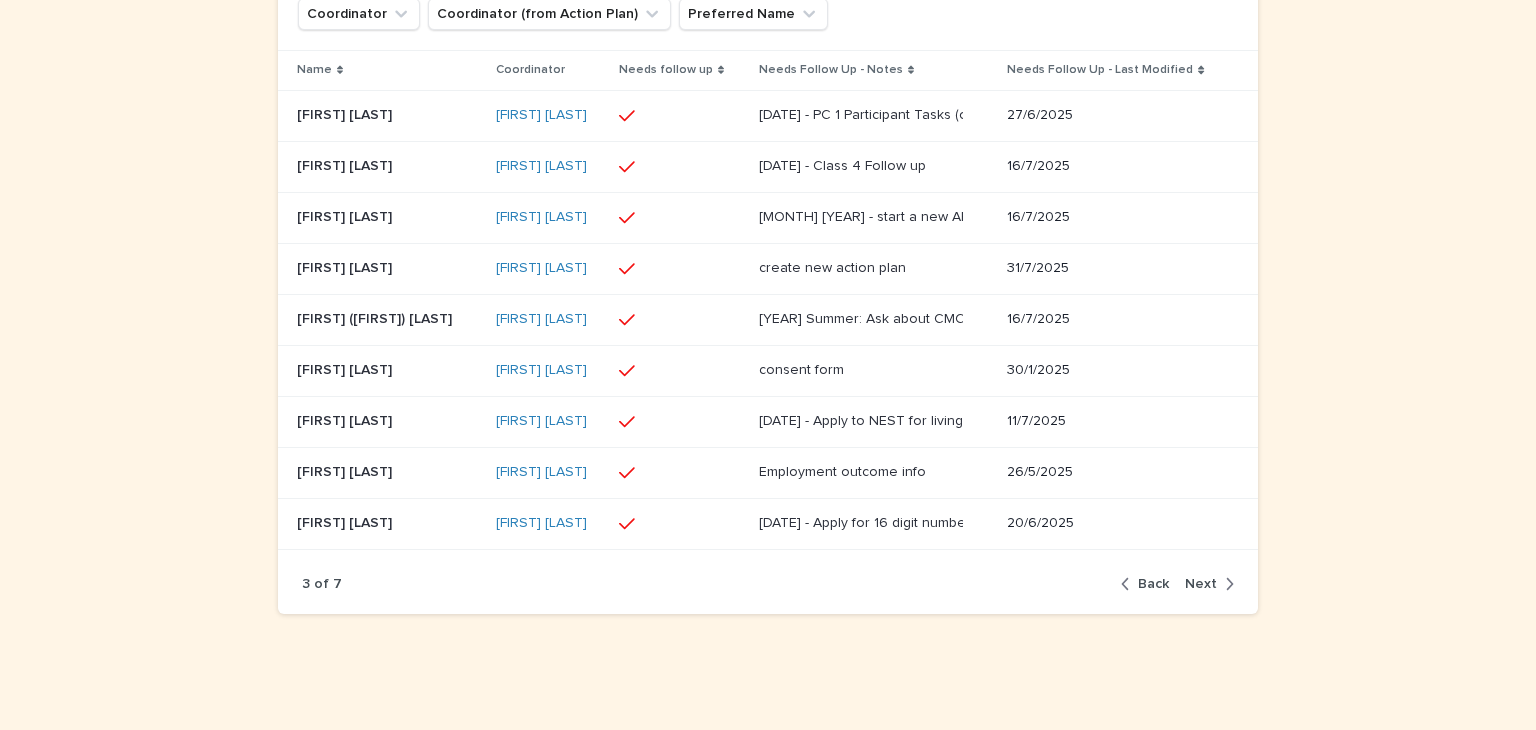 click on "Next" at bounding box center (1201, 584) 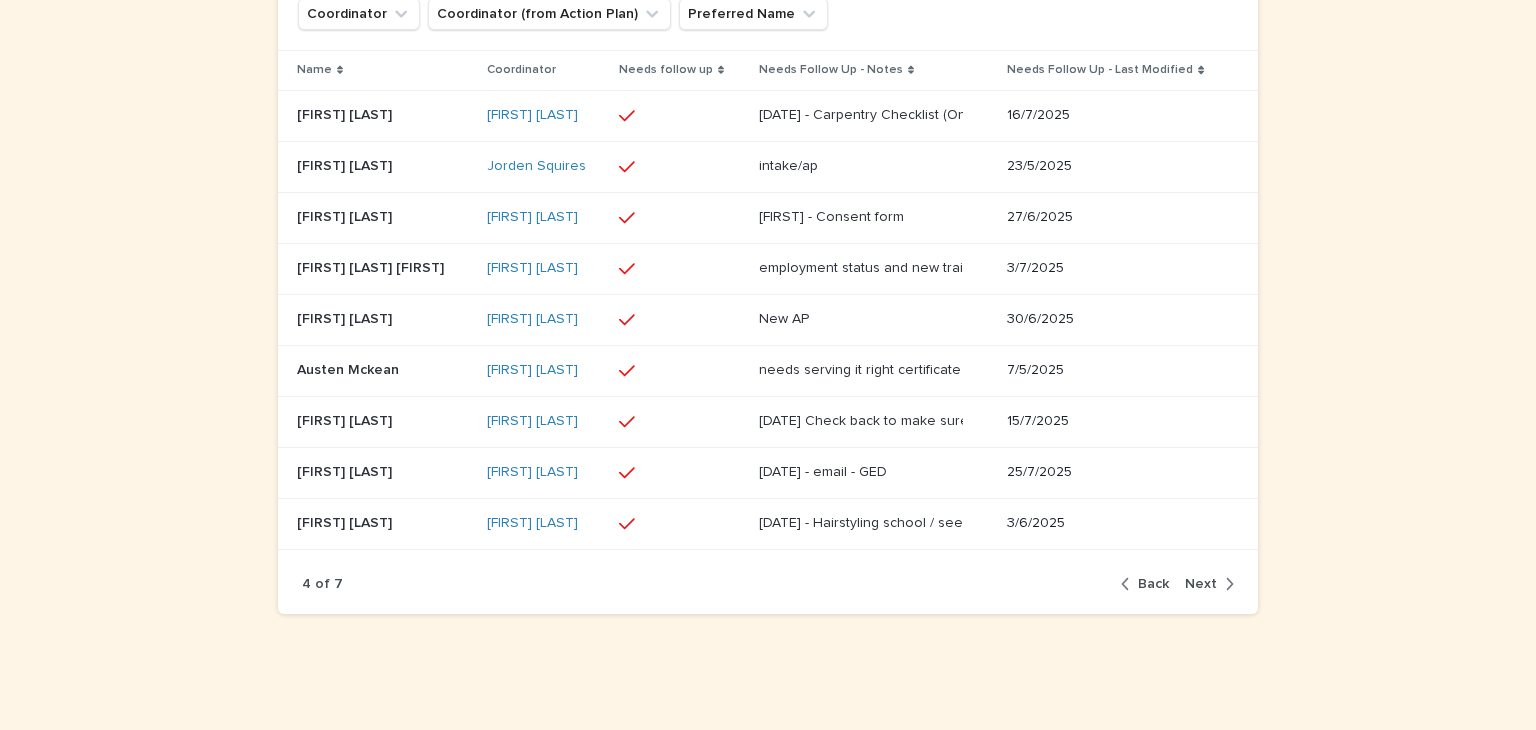 click on "Next" at bounding box center [1201, 584] 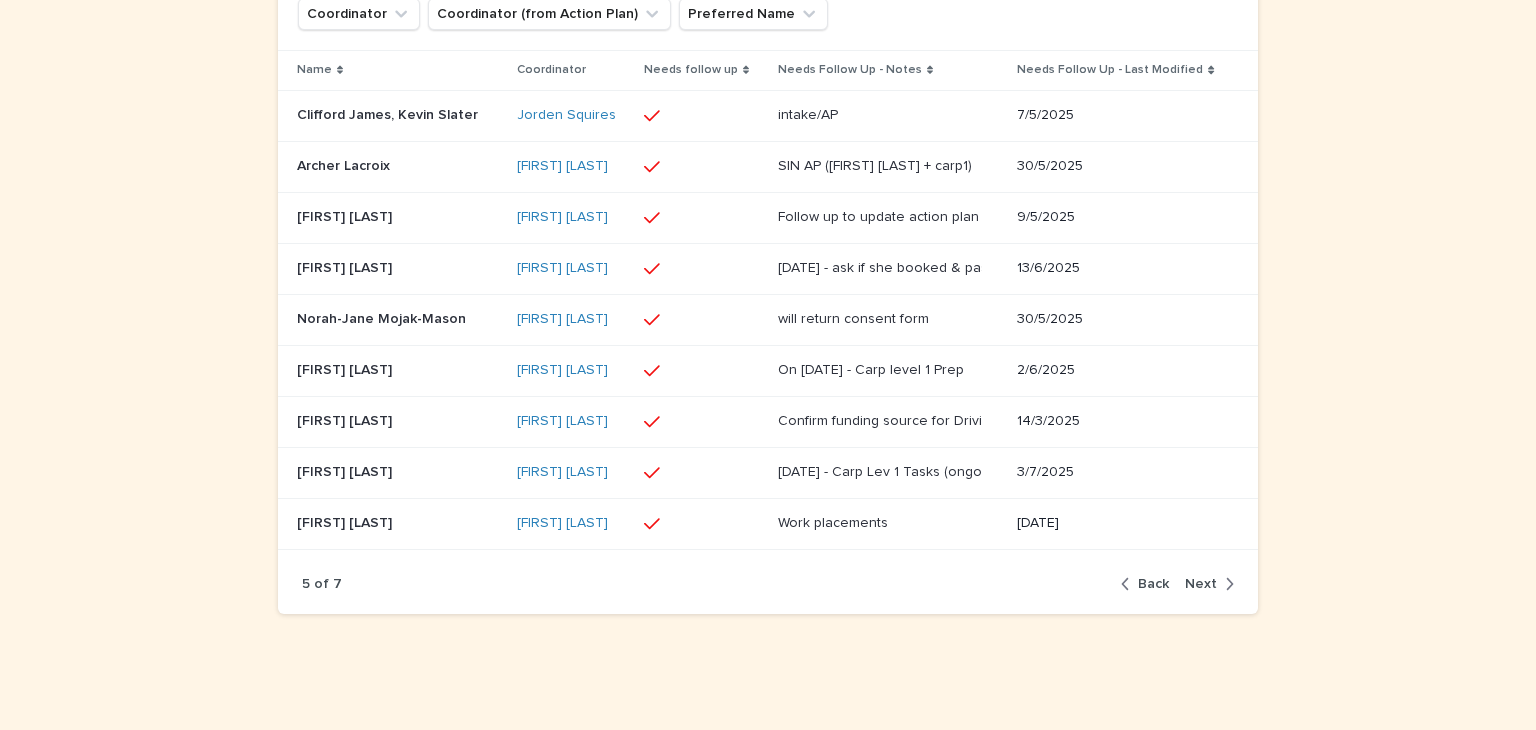 click on "Next" at bounding box center (1201, 584) 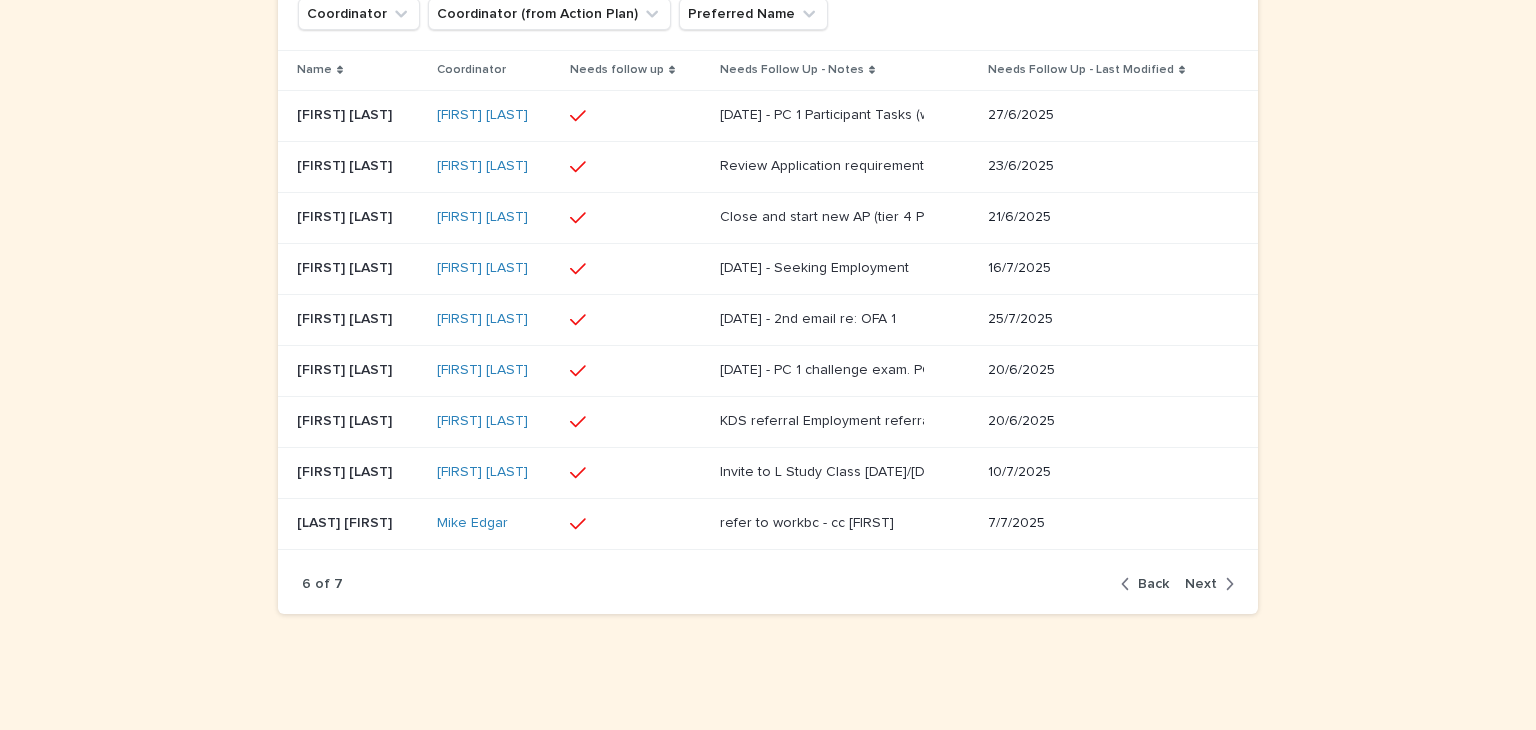 click on "Next" at bounding box center (1201, 584) 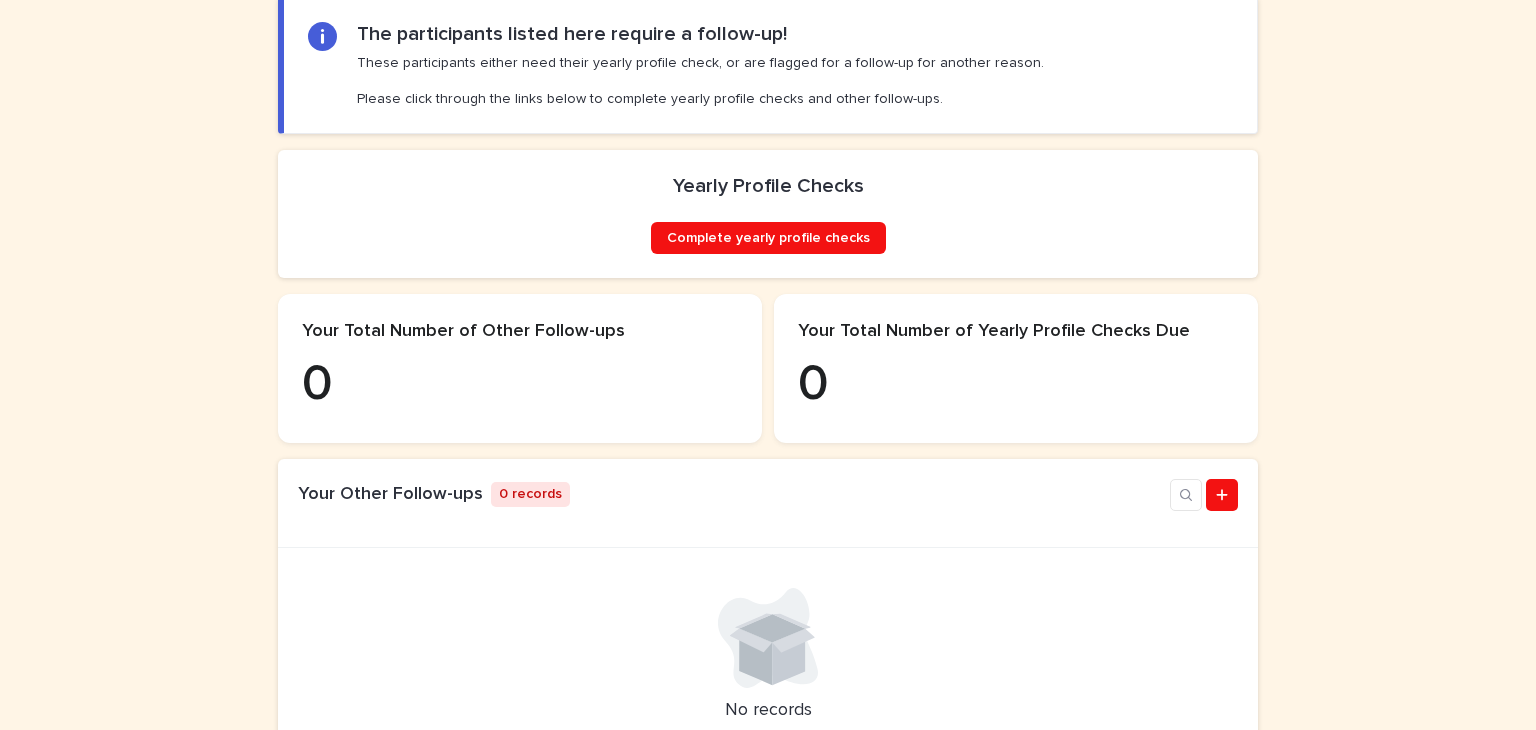 scroll, scrollTop: 0, scrollLeft: 0, axis: both 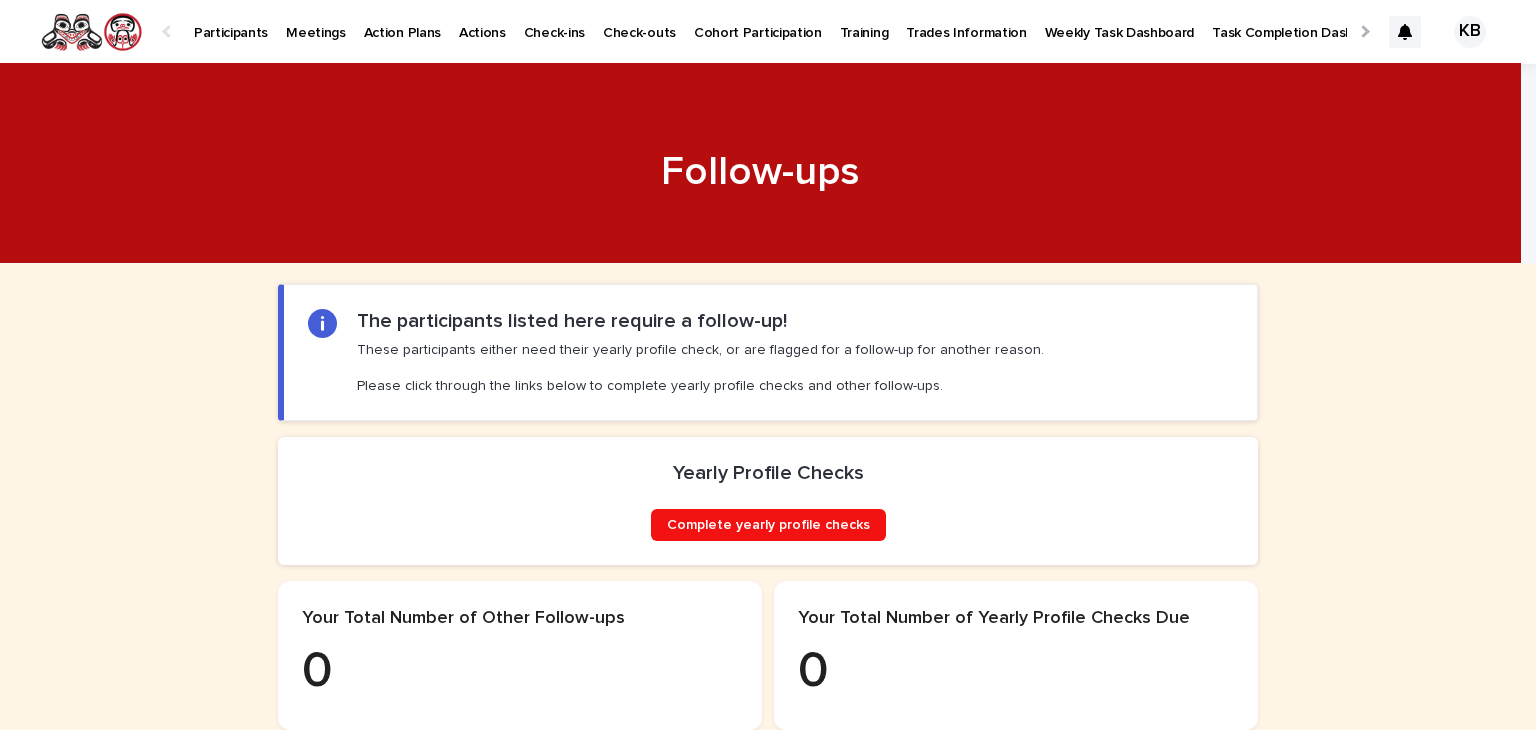 click on "Weekly Task Dashboard" at bounding box center [1120, 21] 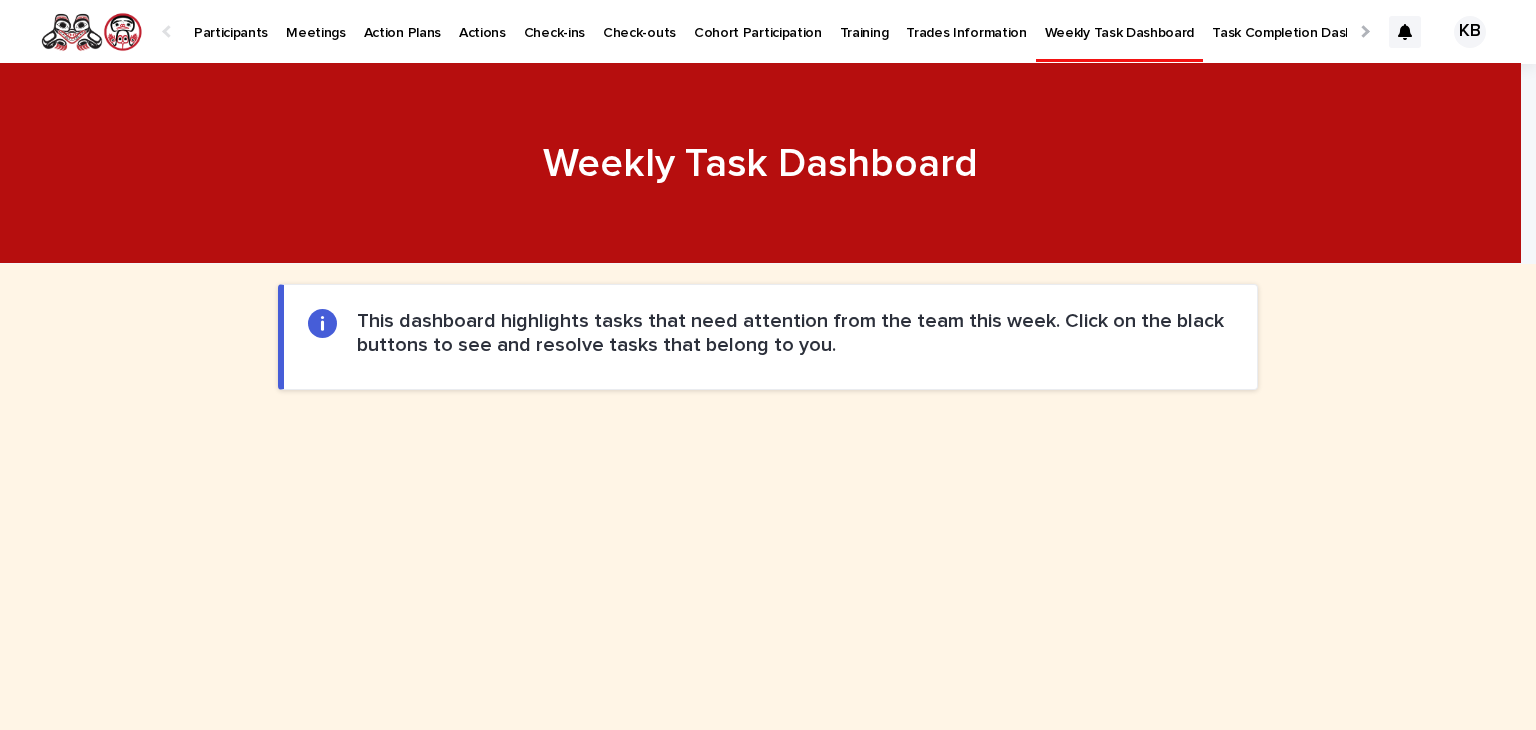 click on "Participants" at bounding box center (231, 21) 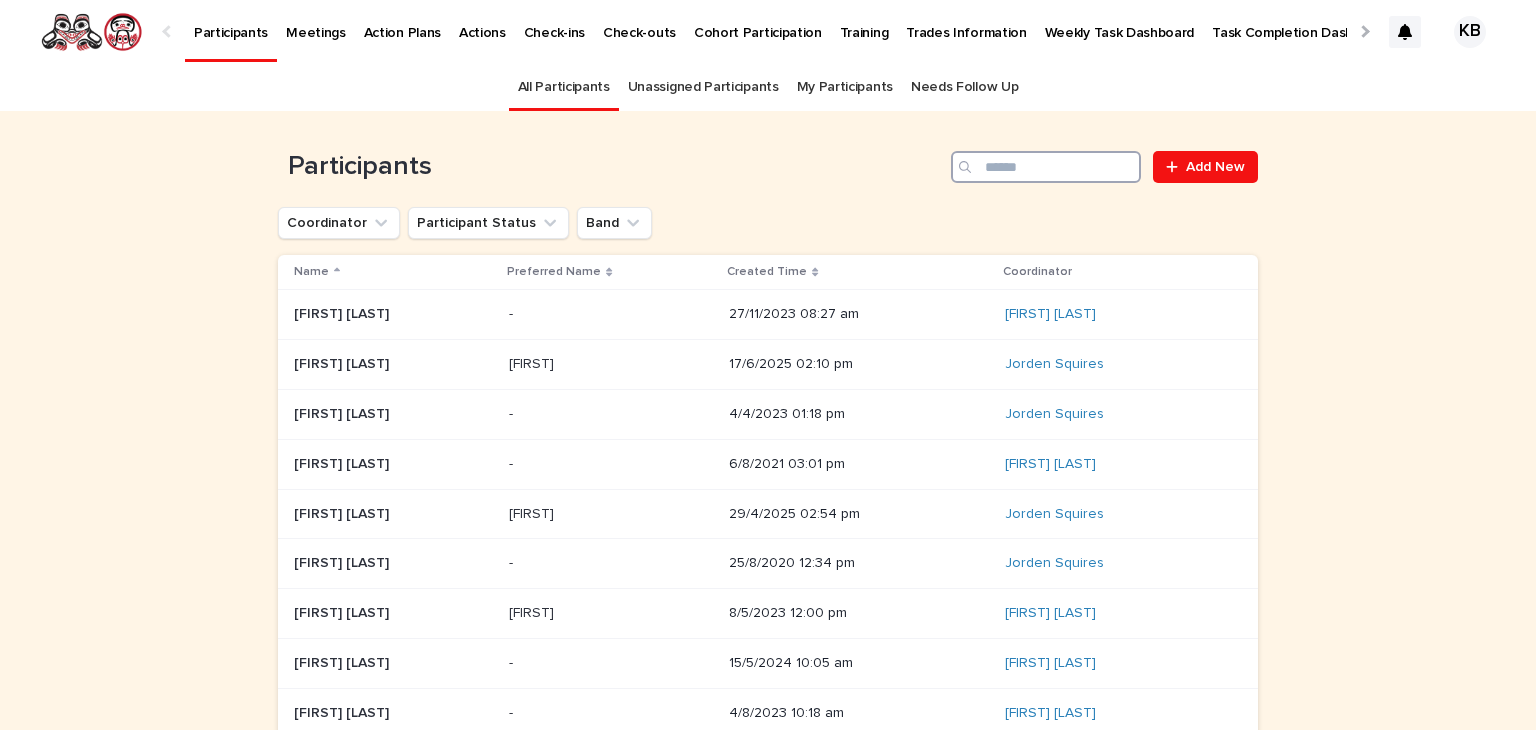 click at bounding box center (1046, 167) 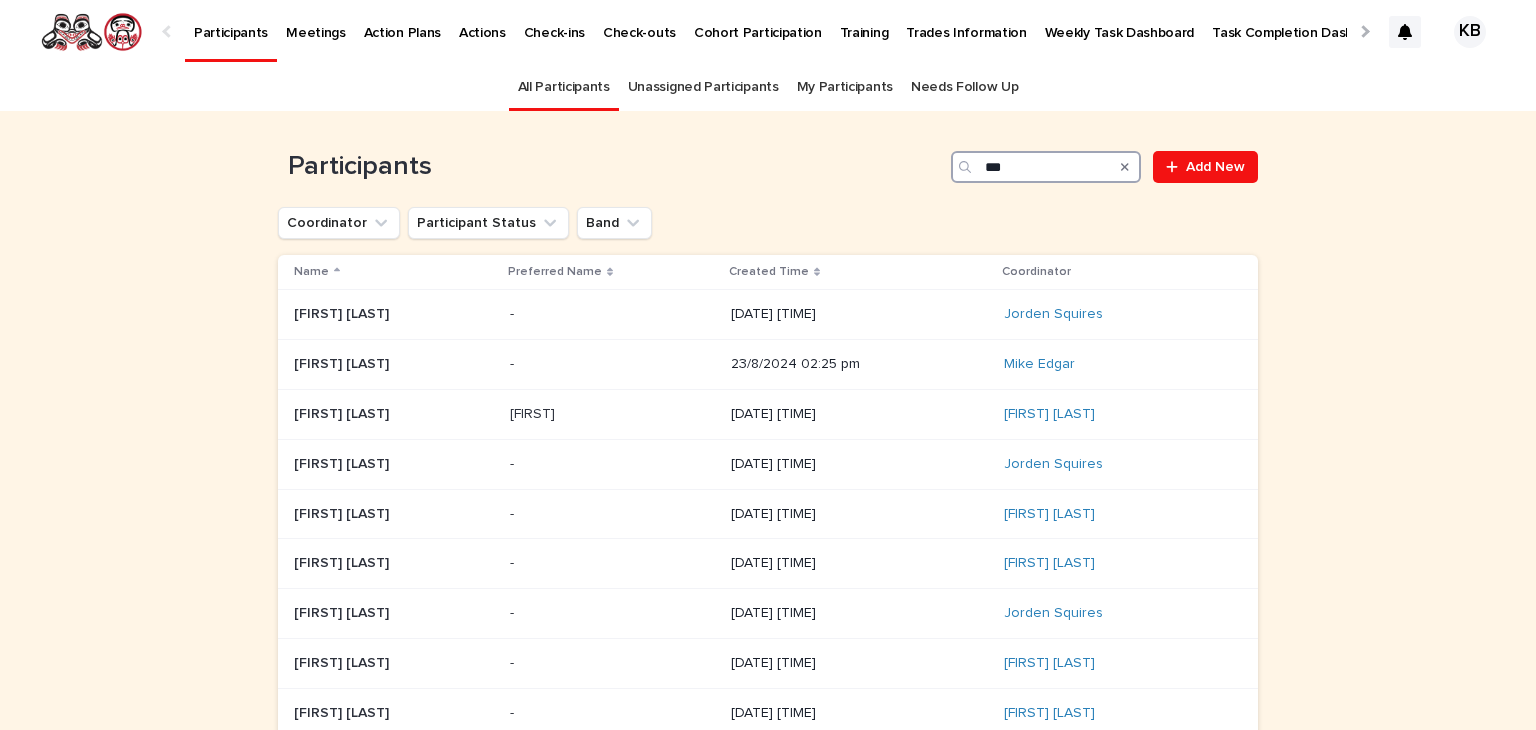 type on "***" 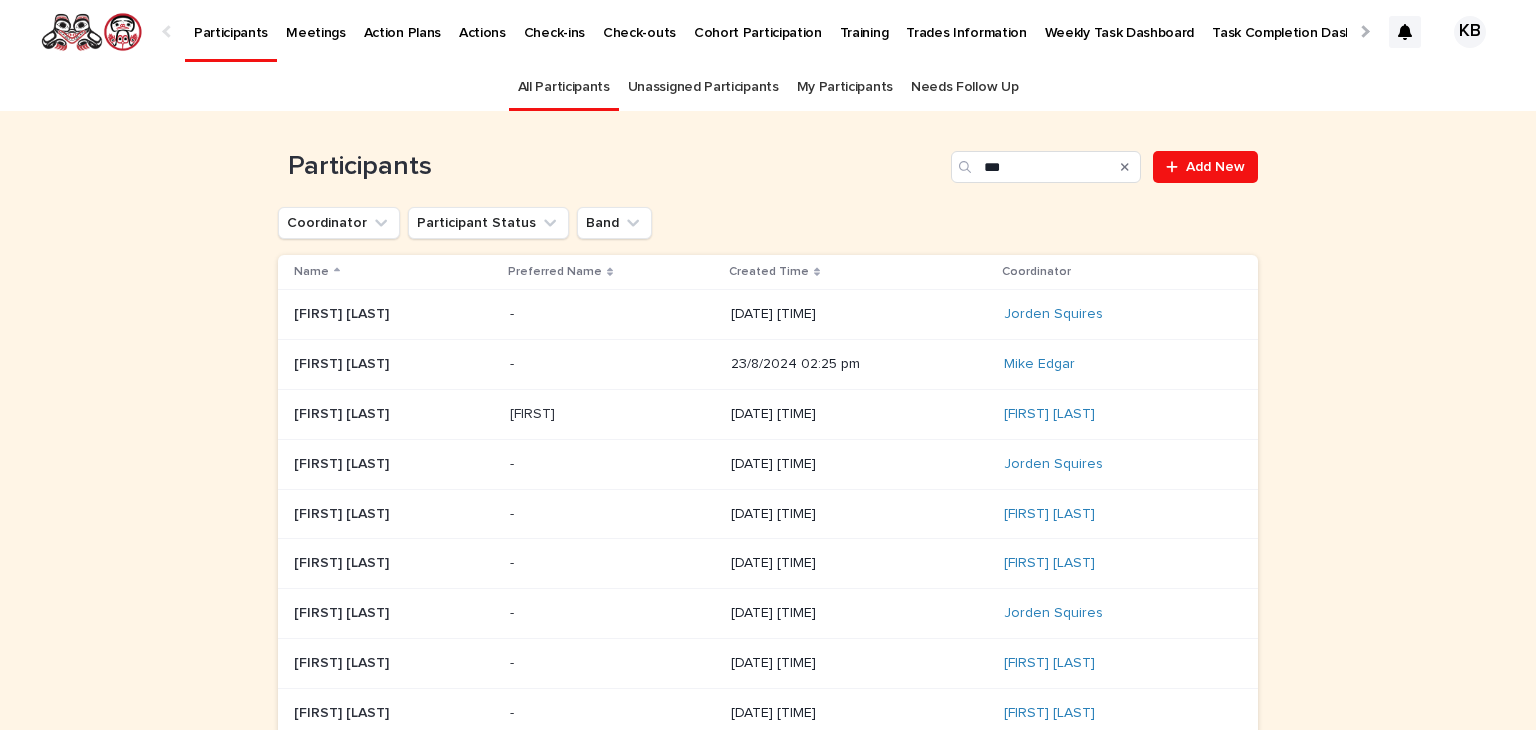 click on "Loading... Saving… Loading... Saving… Participants *** Add New Coordinator Participant Status Band Name Preferred Name Created Time Coordinator [FIRST] [LAST] [FIRST] [LAST] - - [DATE] [TIME] [FIRST] [LAST] [FIRST] [LAST] [FIRST] [LAST] - - [DATE] [TIME] [FIRST] [LAST] [FIRST] [LAST] [FIRST] [FIRST] [DATE] [TIME] [FIRST] [LAST] [FIRST] [LAST] [FIRST] [LAST] - - [DATE] [TIME] [FIRST] [LAST] [FIRST] [LAST] [FIRST] [LAST] - - [DATE] [TIME] [FIRST] [LAST] [FIRST] [LAST] [FIRST] [LAST] - - [DATE] [TIME] [FIRST] [LAST] [FIRST] [LAST] [FIRST] [LAST] - - [DATE] [TIME] [FIRST] [LAST] [FIRST] [LAST] [FIRST] [LAST] - - [DATE] [TIME] [FIRST] [LAST] 1 of 2 Back Next" at bounding box center [768, 534] 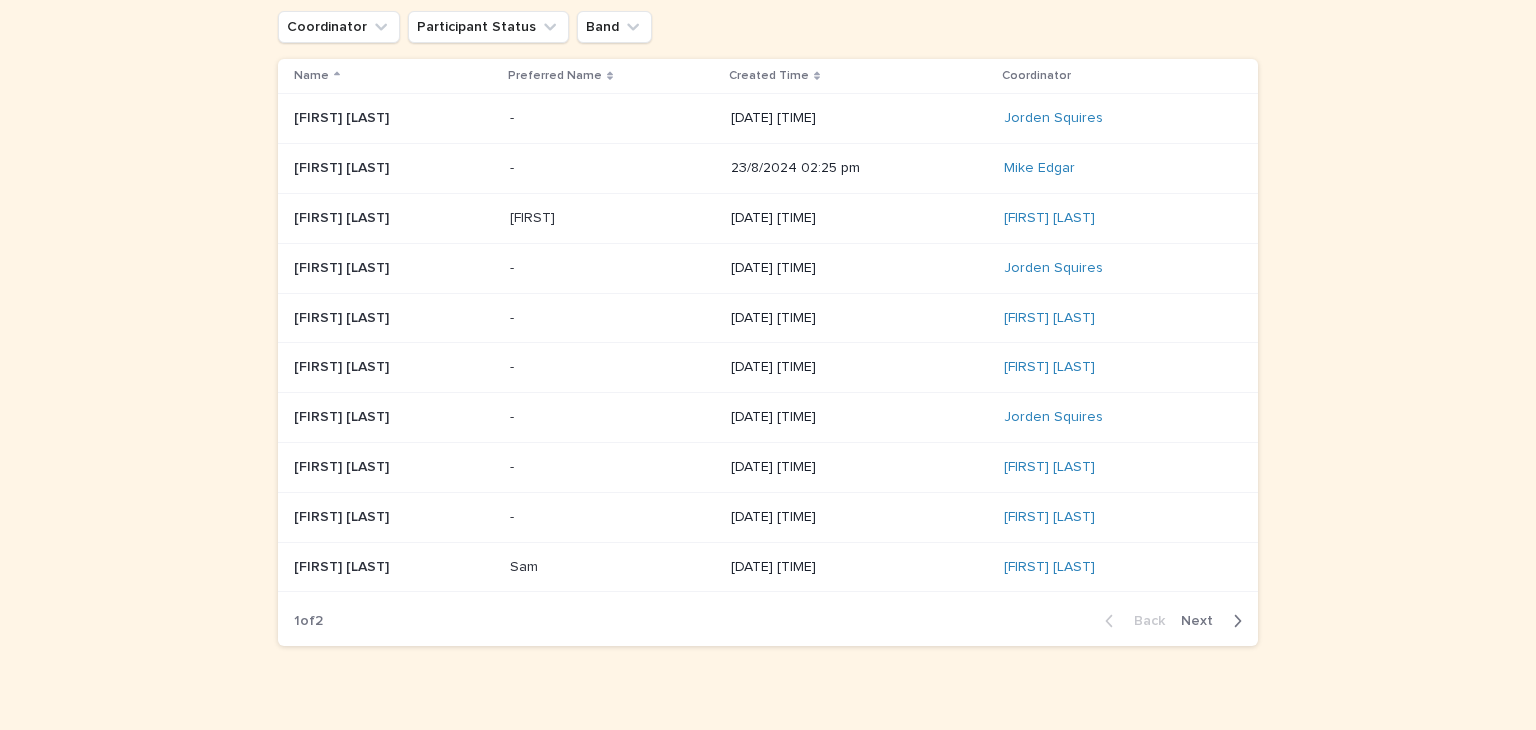 scroll, scrollTop: 200, scrollLeft: 0, axis: vertical 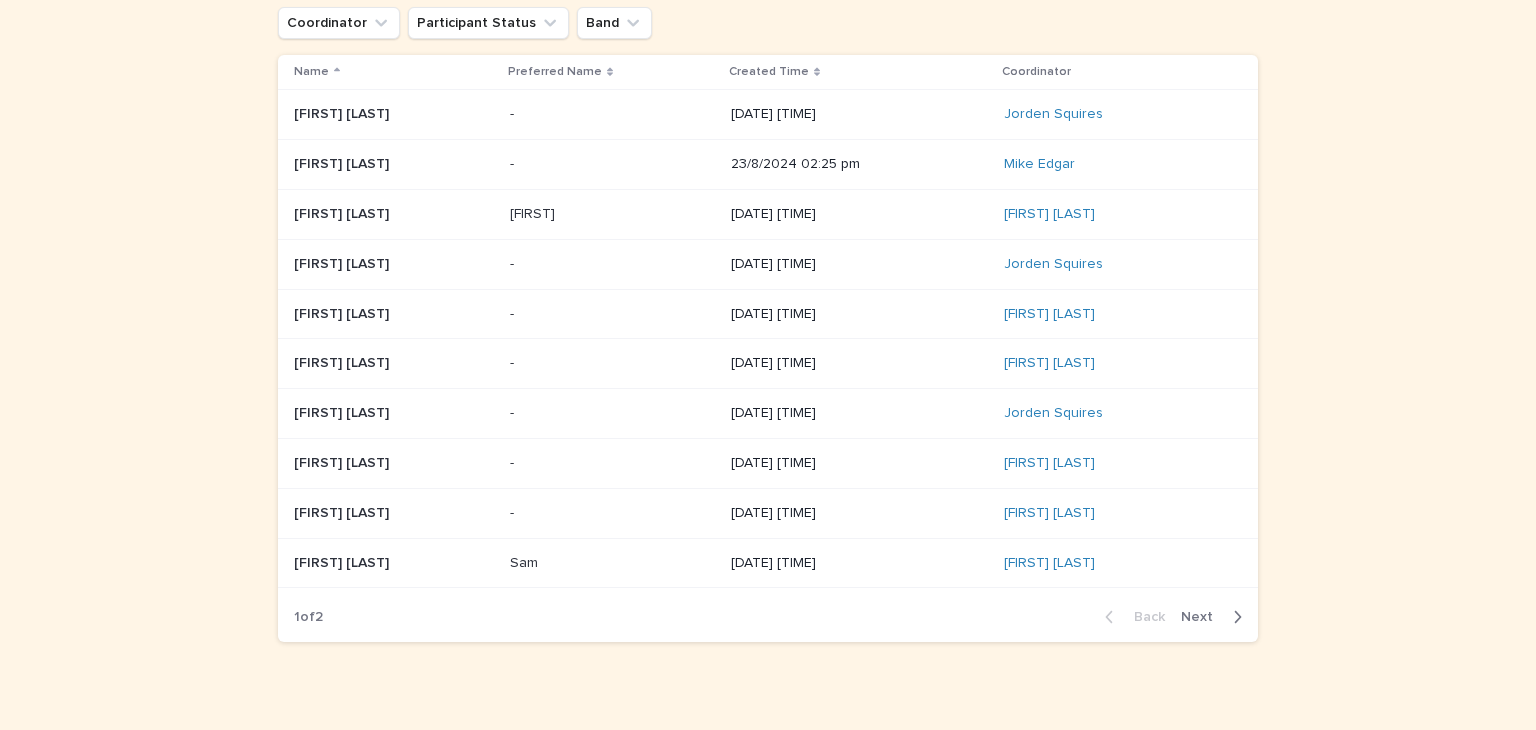 click on "Next" at bounding box center [1203, 617] 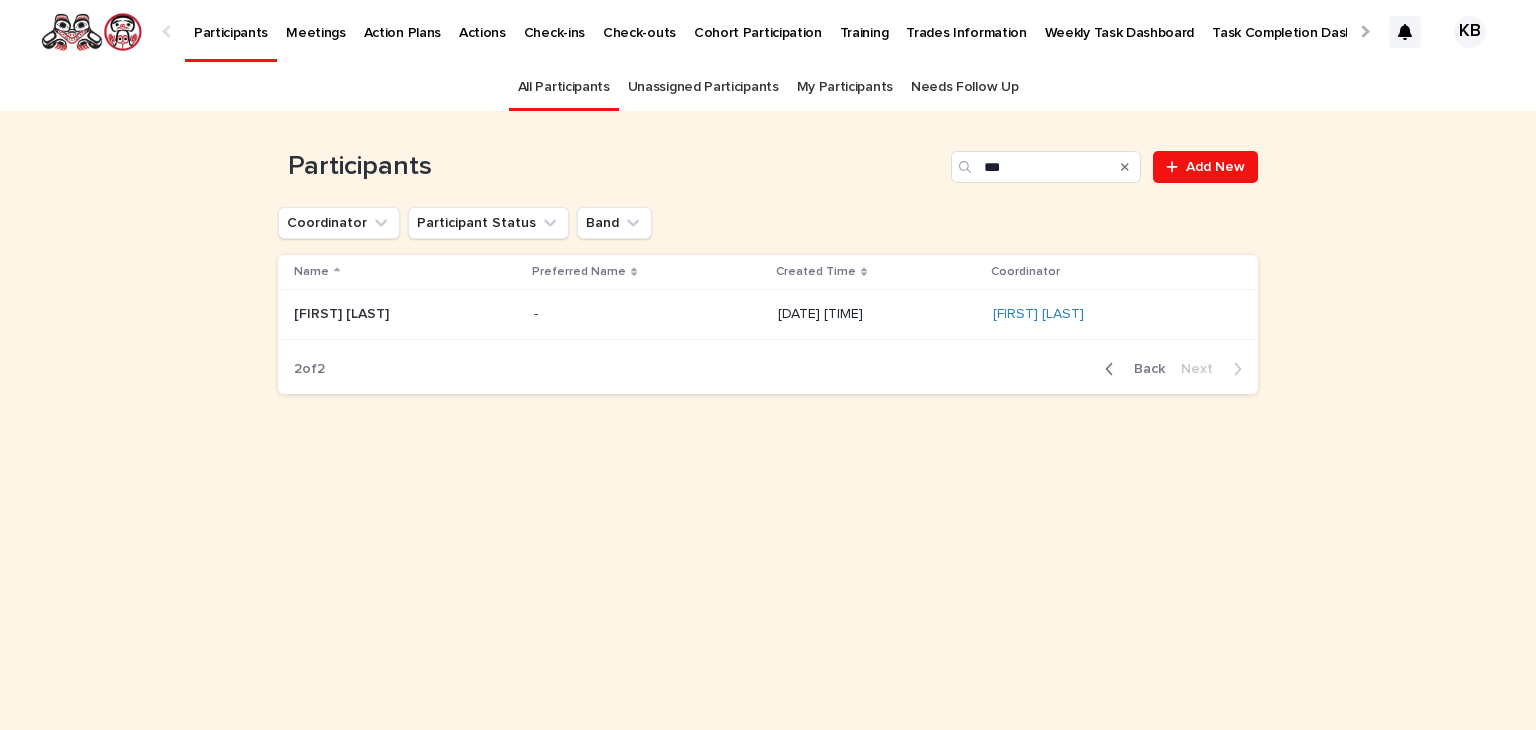 scroll, scrollTop: 0, scrollLeft: 0, axis: both 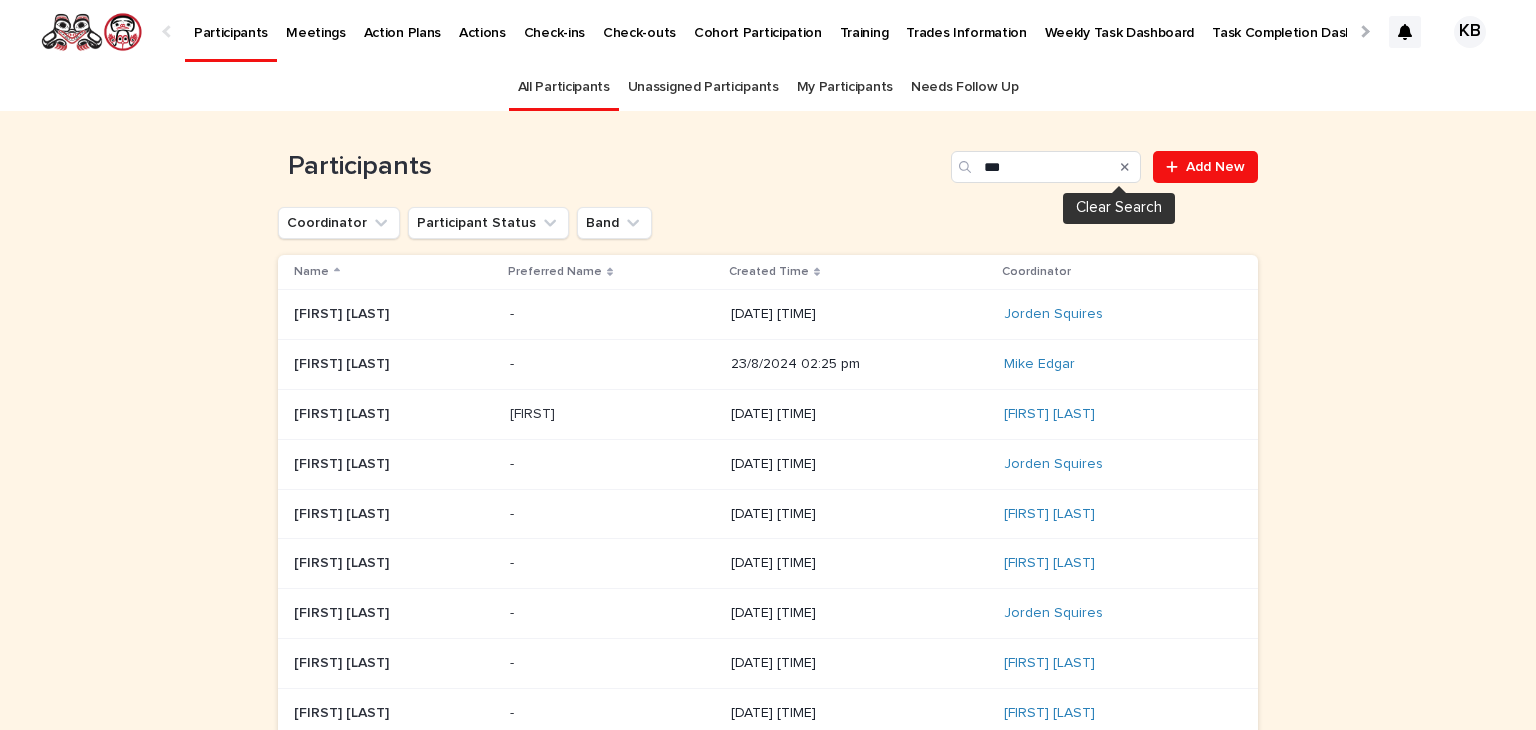 click 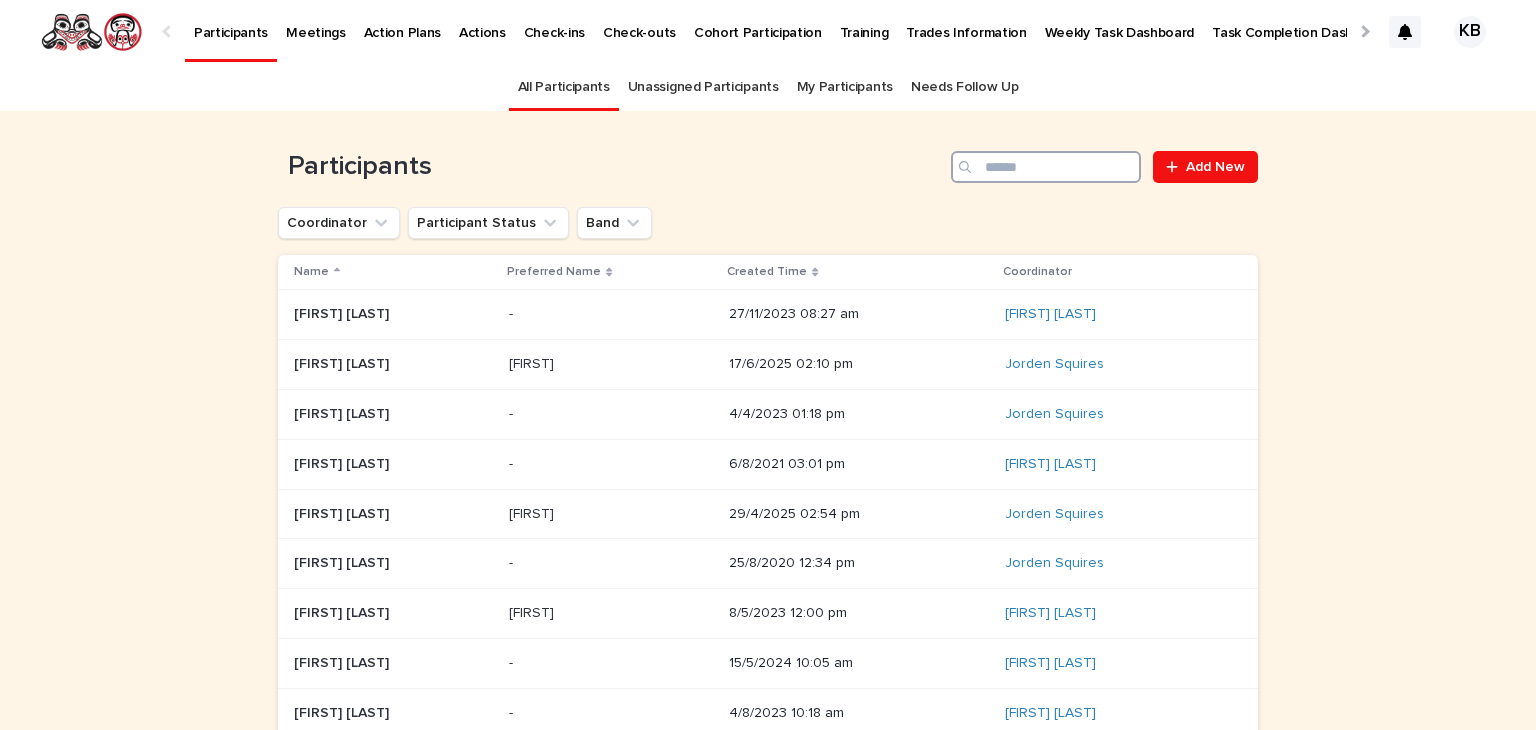click at bounding box center (1046, 167) 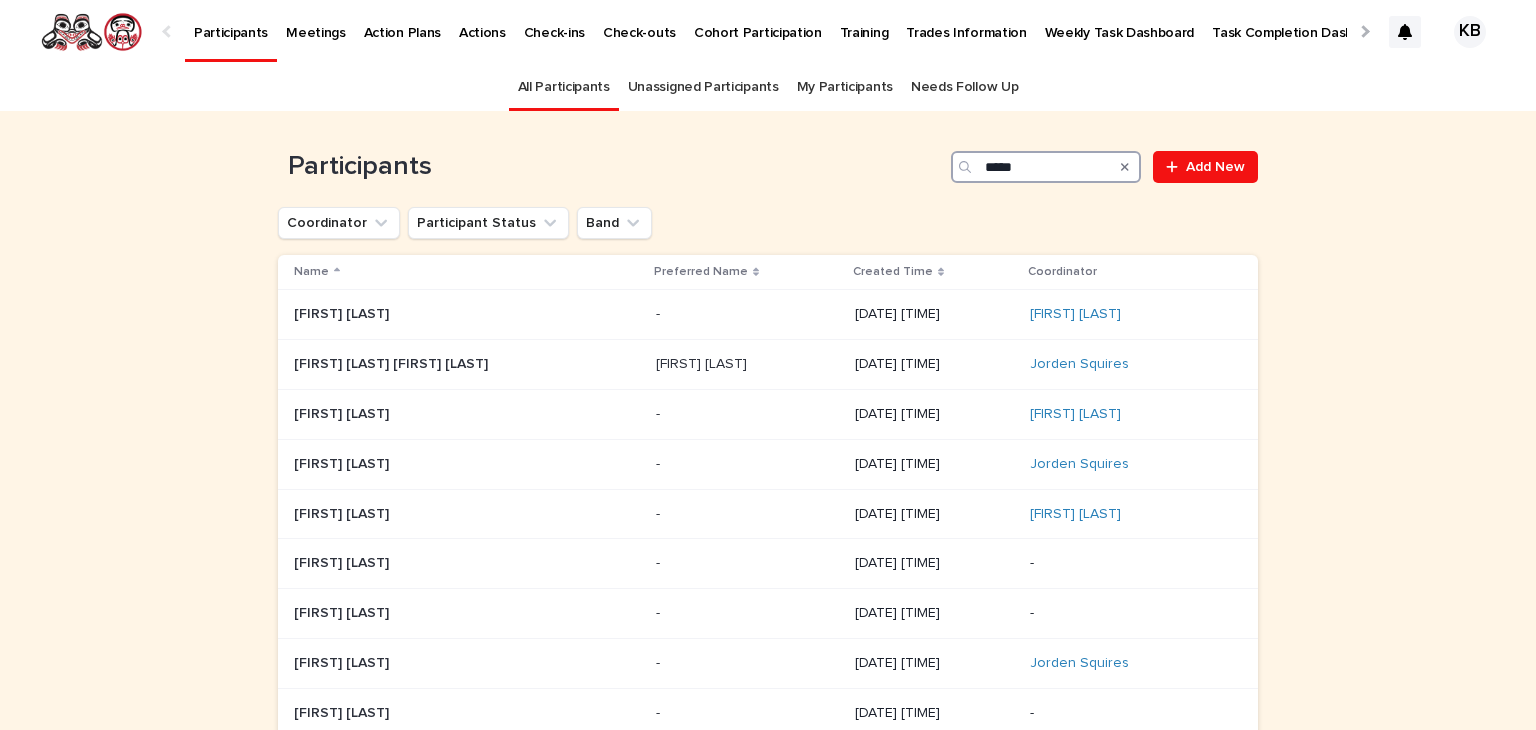 type on "****" 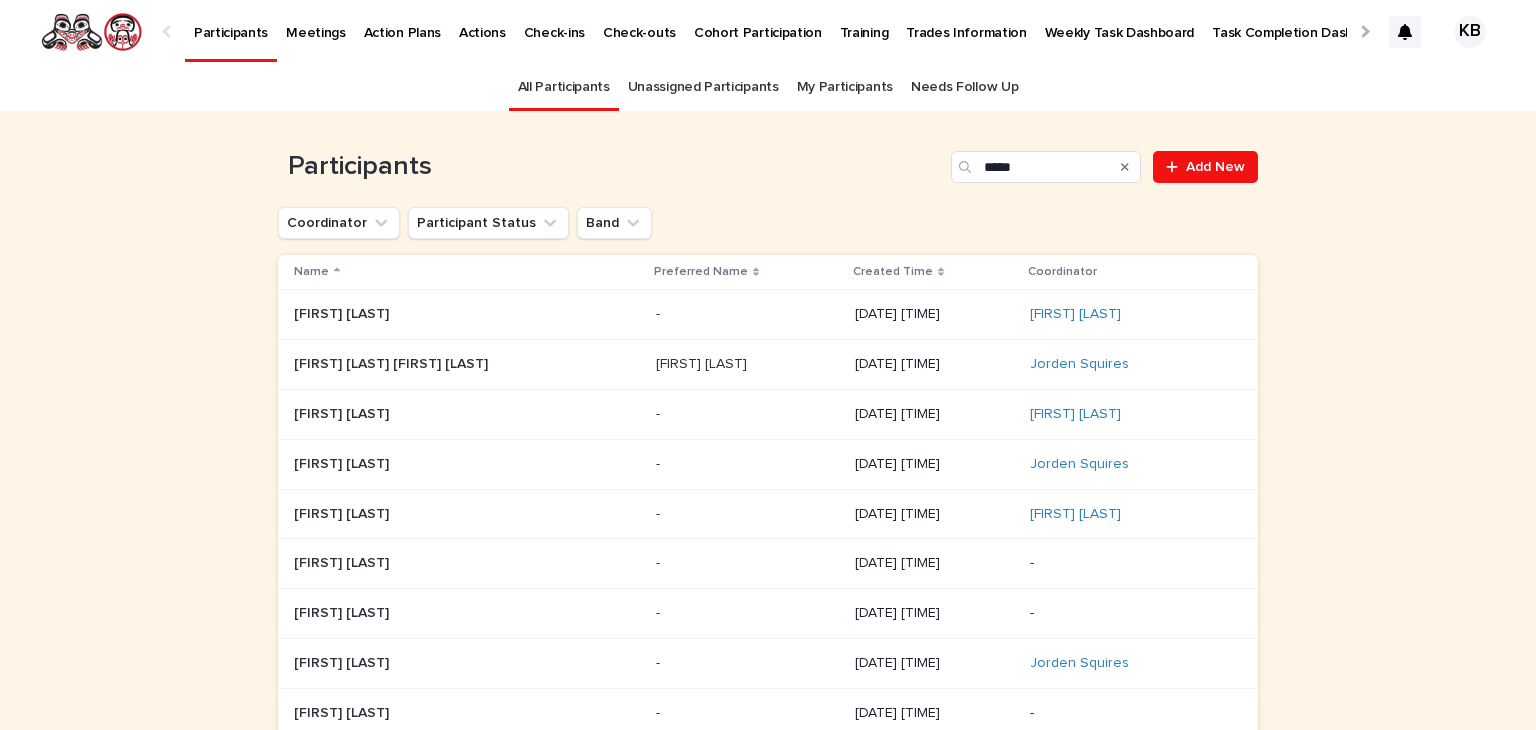 click at bounding box center (419, 464) 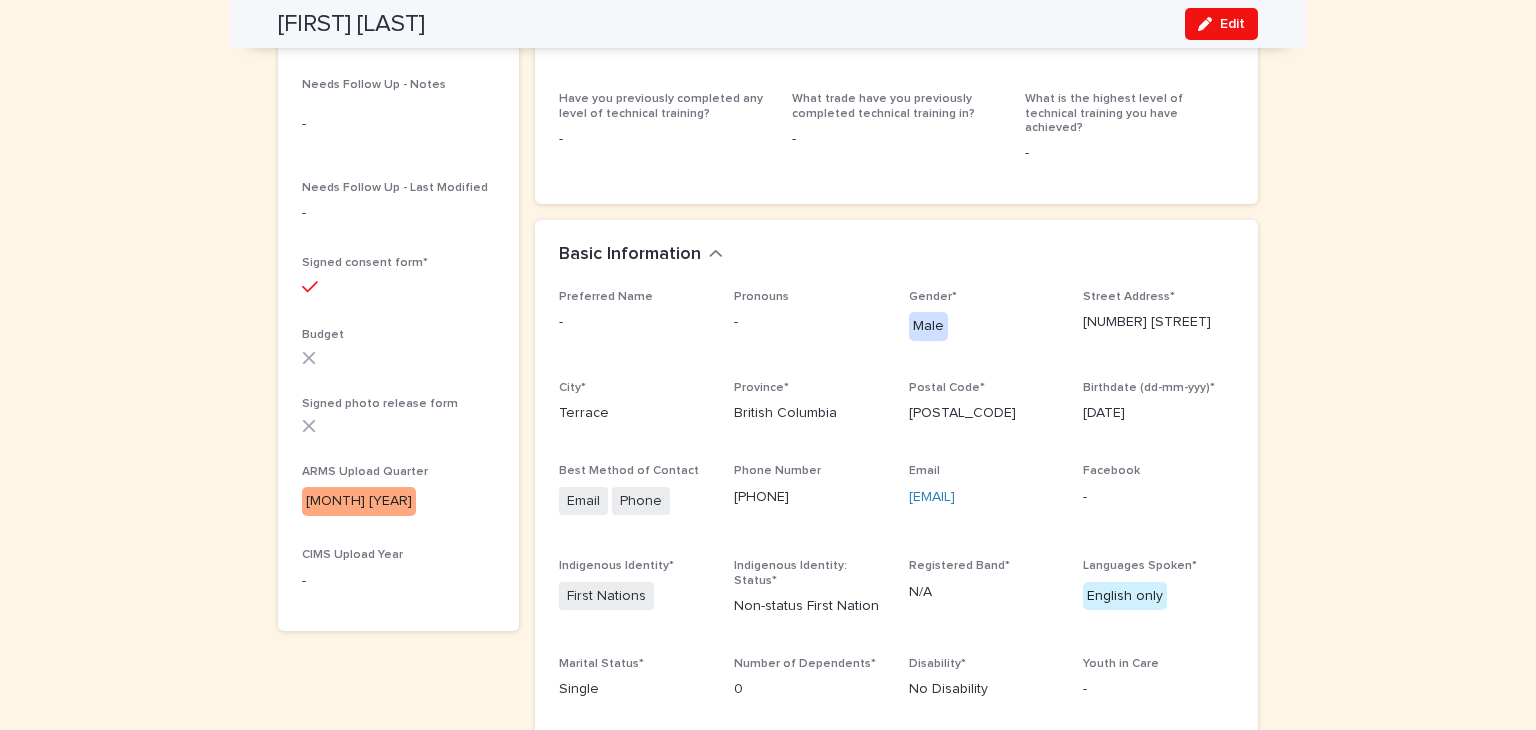 scroll, scrollTop: 716, scrollLeft: 0, axis: vertical 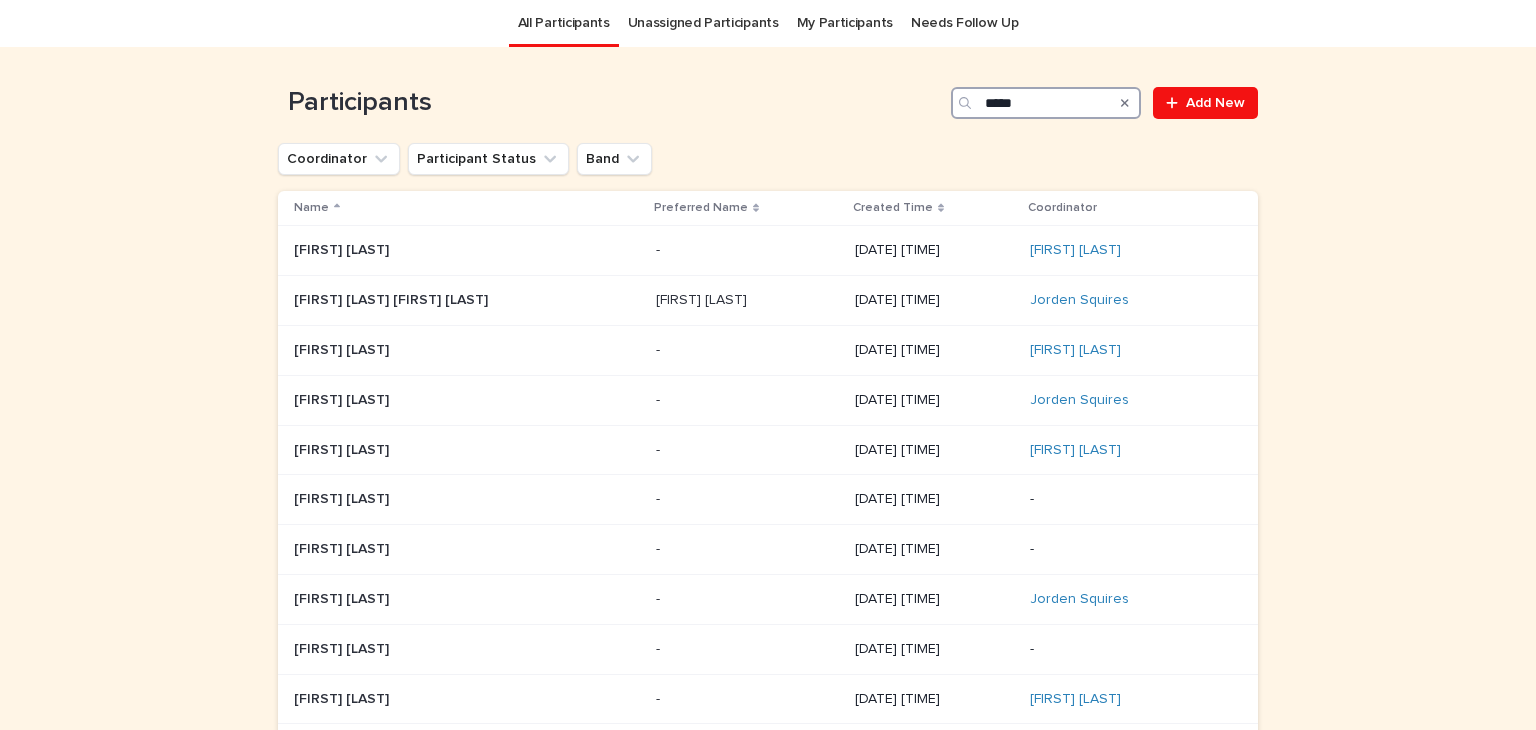 click on "****" at bounding box center (1046, 103) 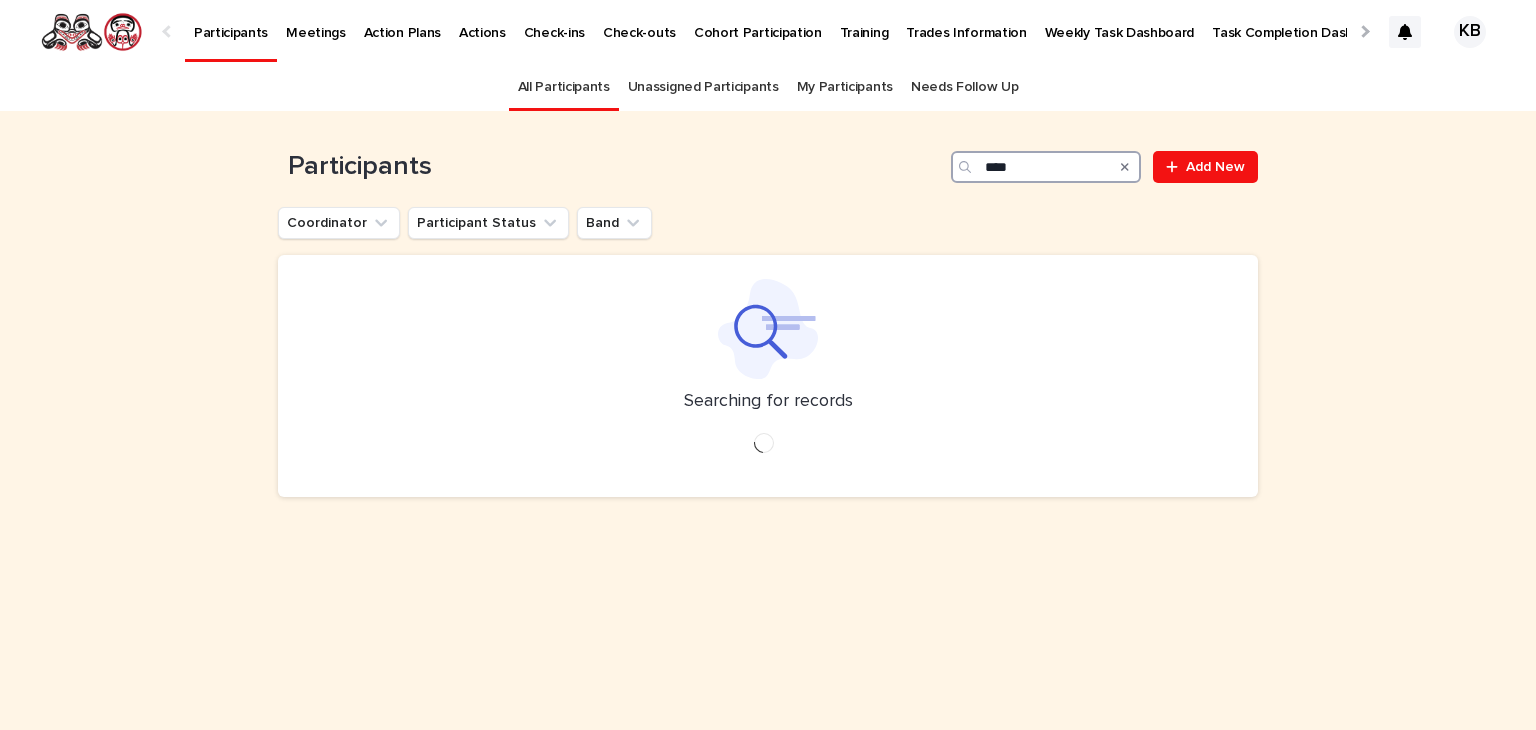 scroll, scrollTop: 0, scrollLeft: 0, axis: both 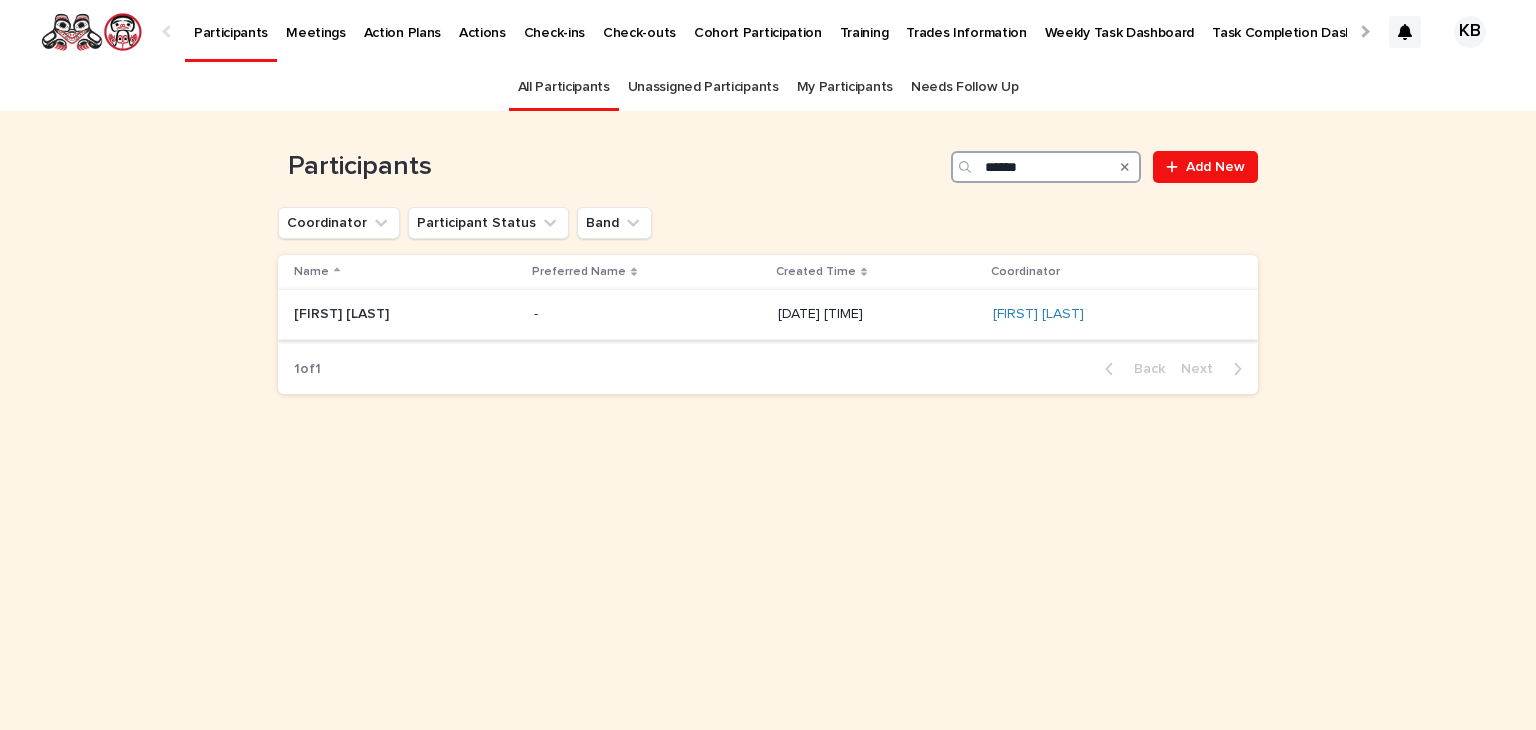 type on "******" 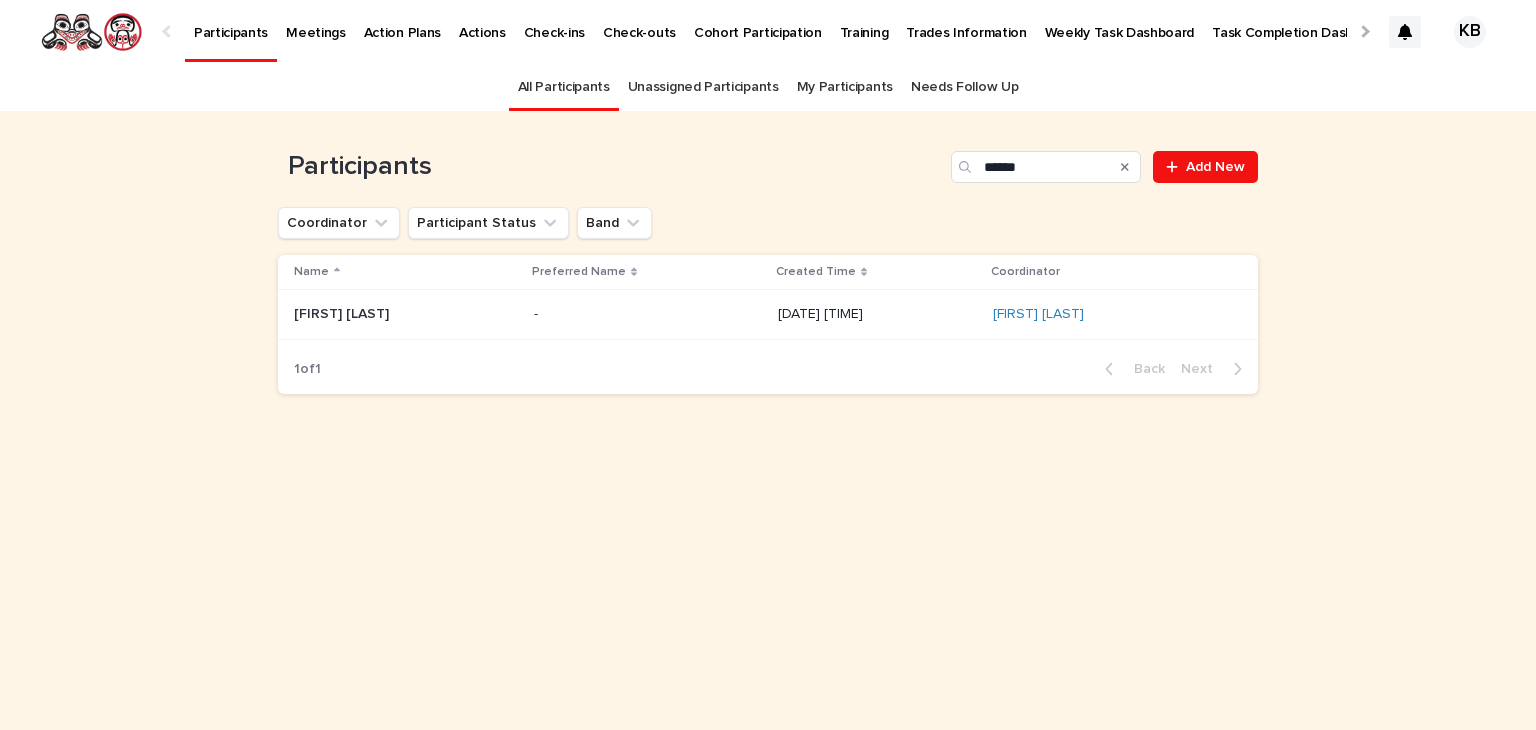 click on "[FIRST] [LAST] [FIRST] [LAST]" at bounding box center (406, 314) 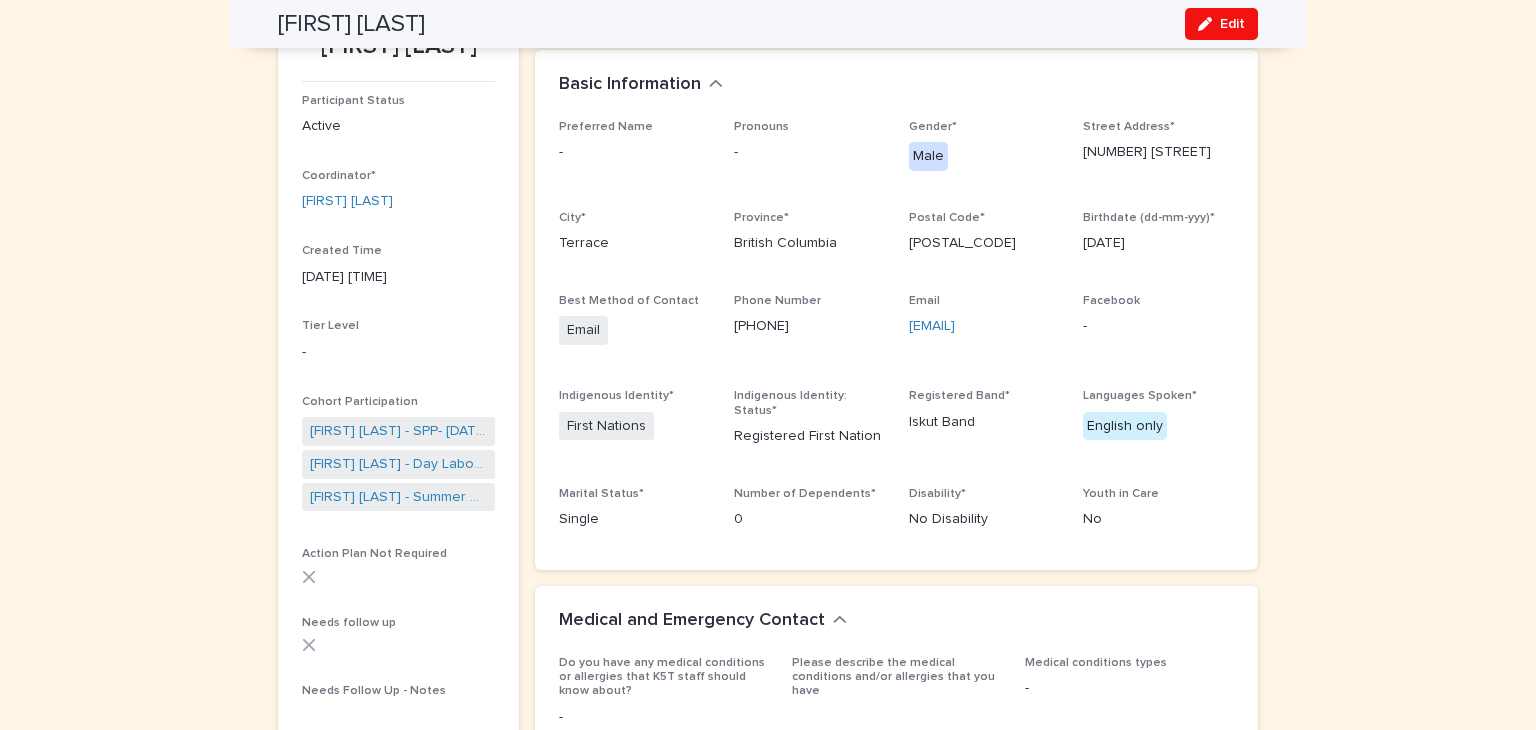 scroll, scrollTop: 196, scrollLeft: 0, axis: vertical 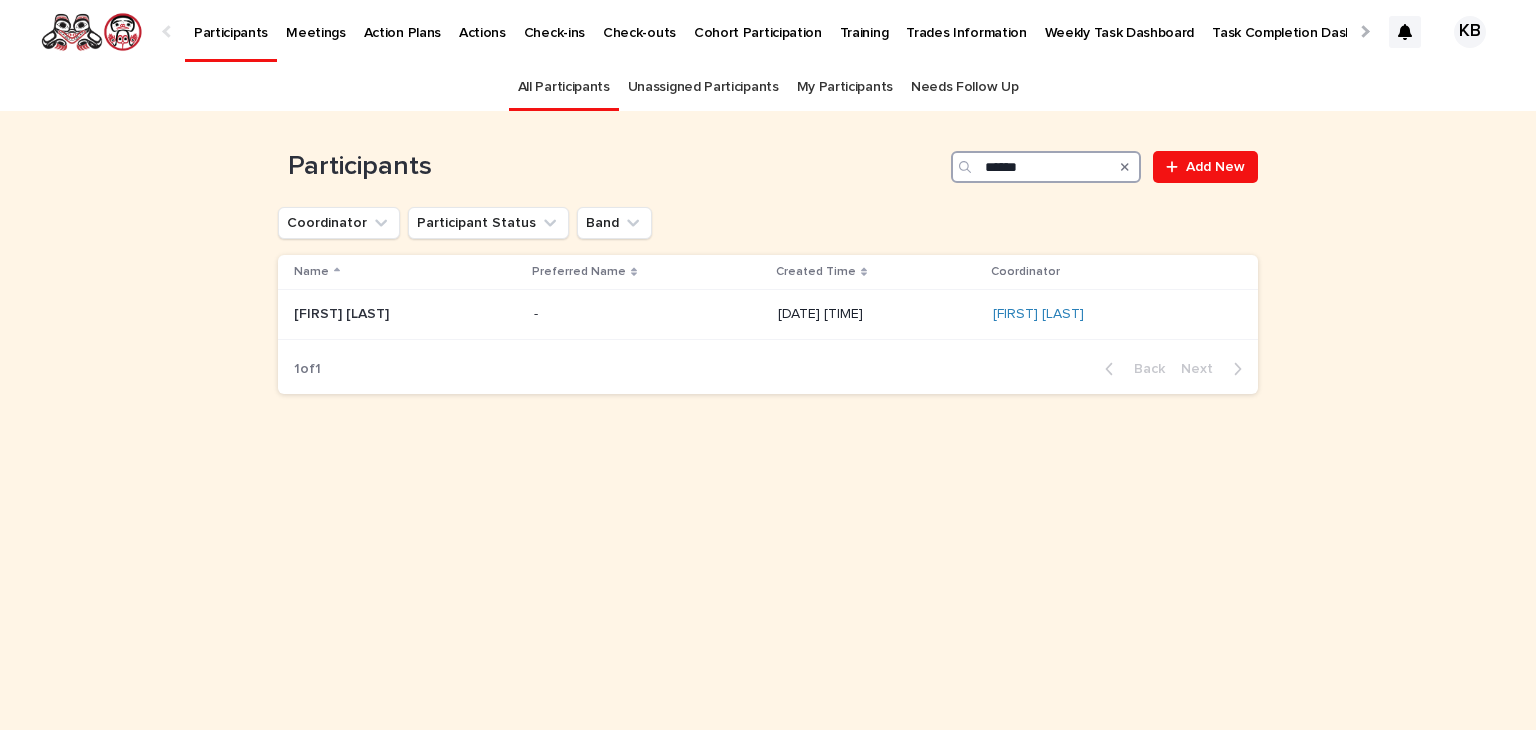 click on "******" at bounding box center (1046, 167) 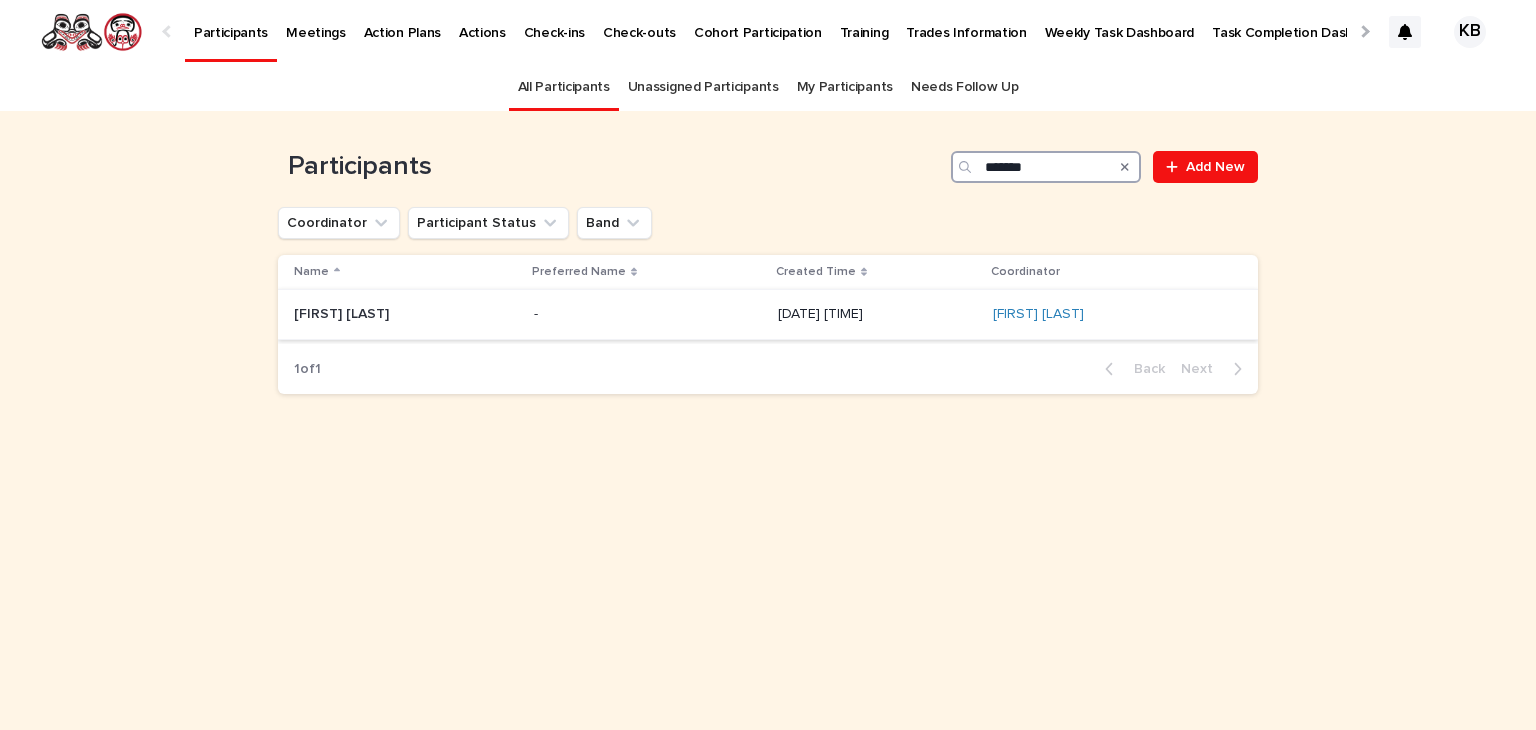 type on "*******" 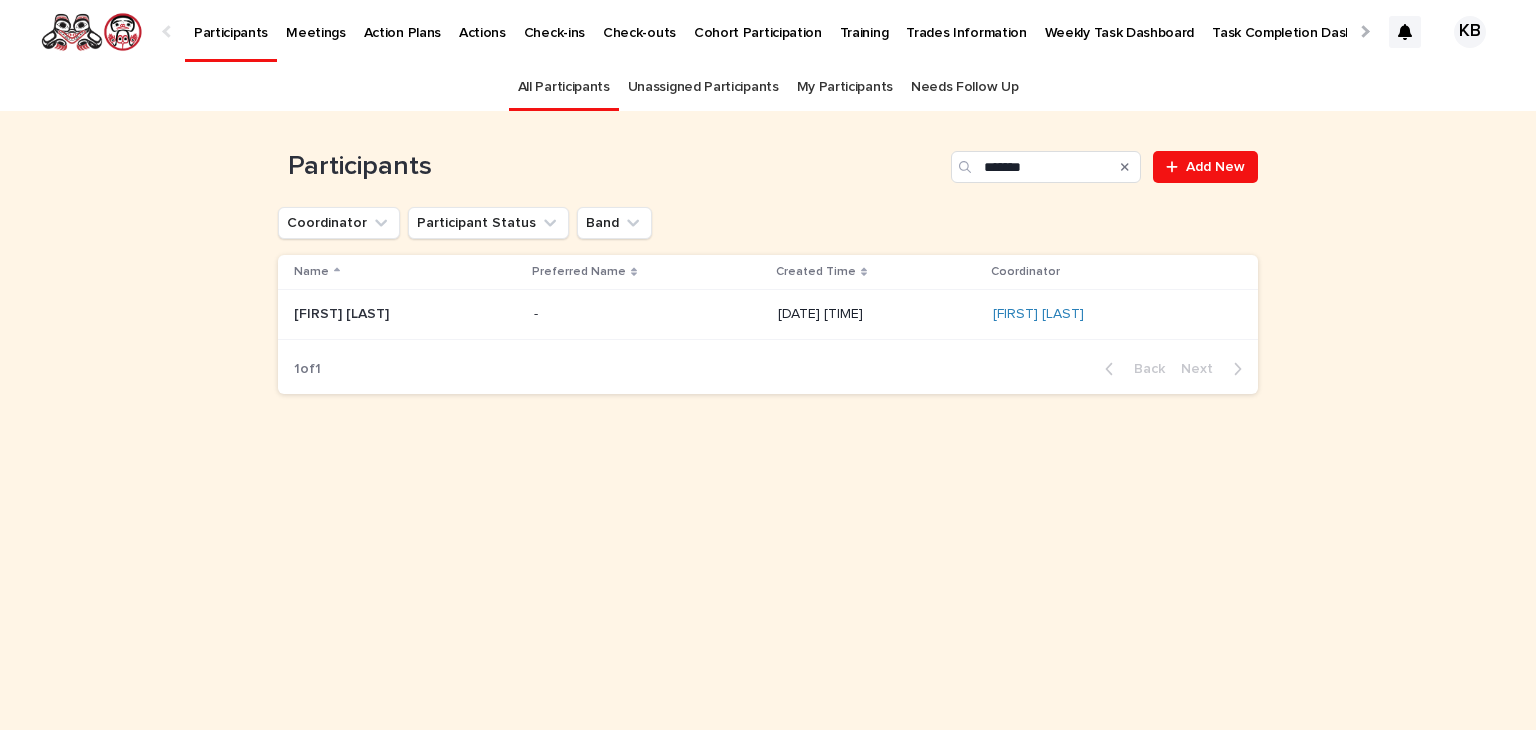 click on "[FIRST] [LAST]" at bounding box center [343, 312] 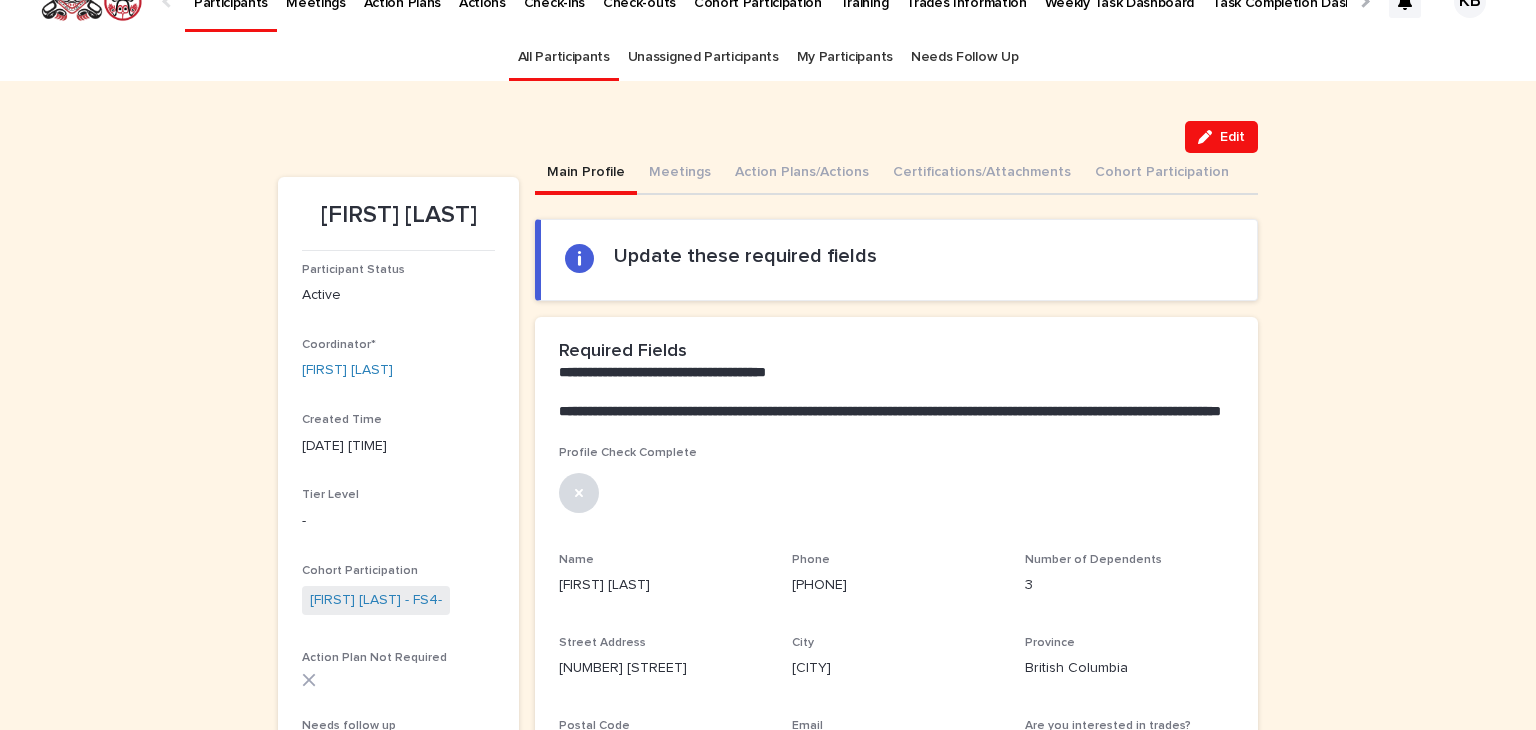 scroll, scrollTop: 0, scrollLeft: 0, axis: both 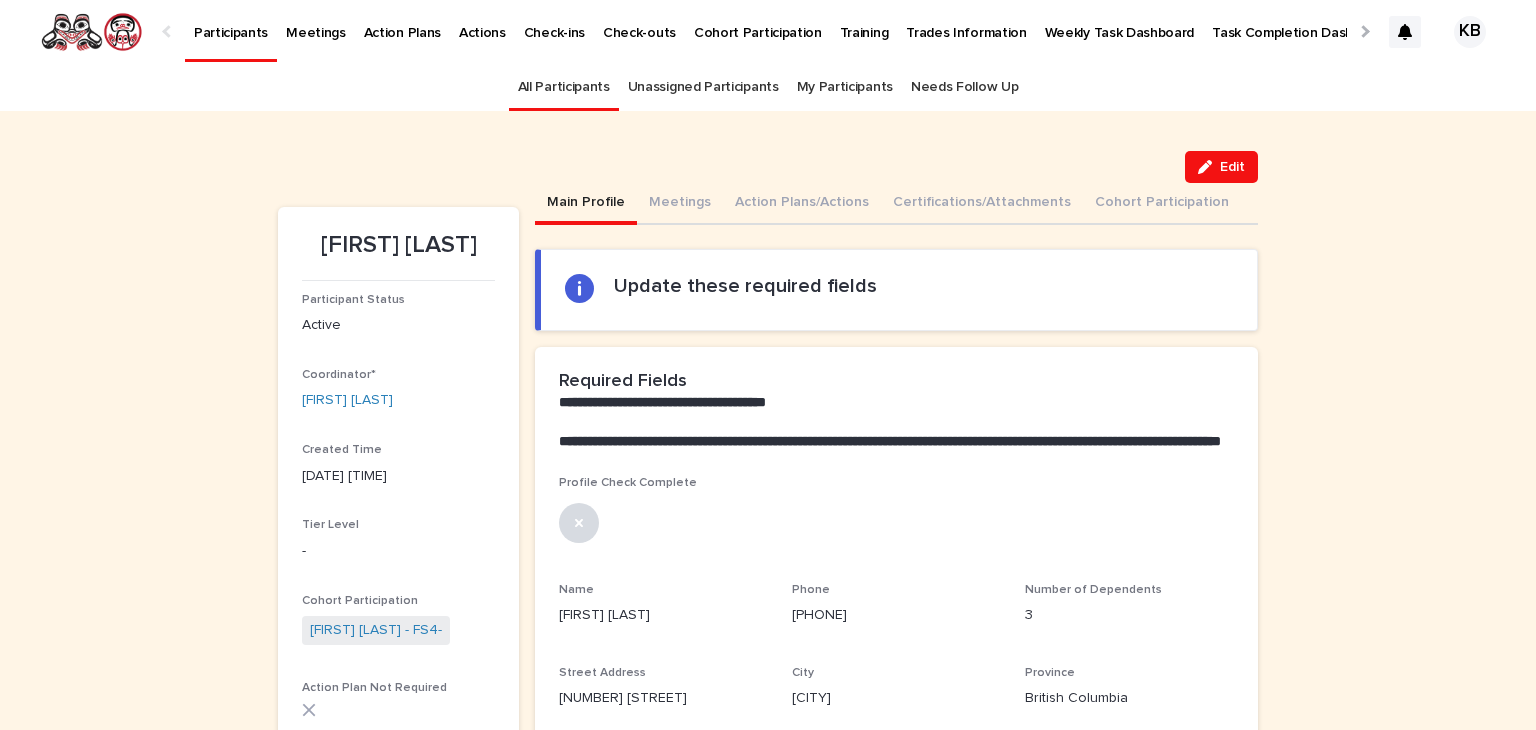 click on "Participants" at bounding box center [231, 21] 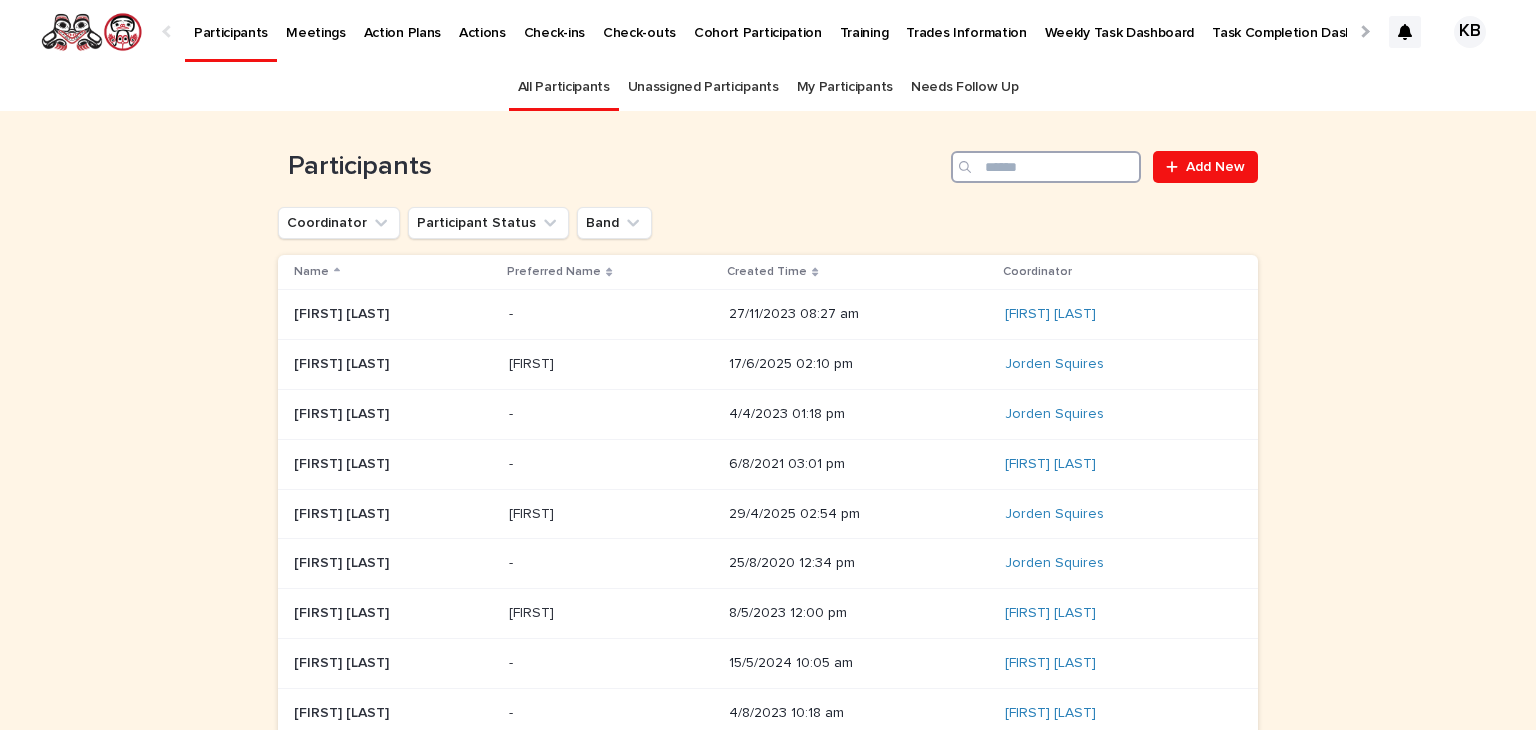 click at bounding box center [1046, 167] 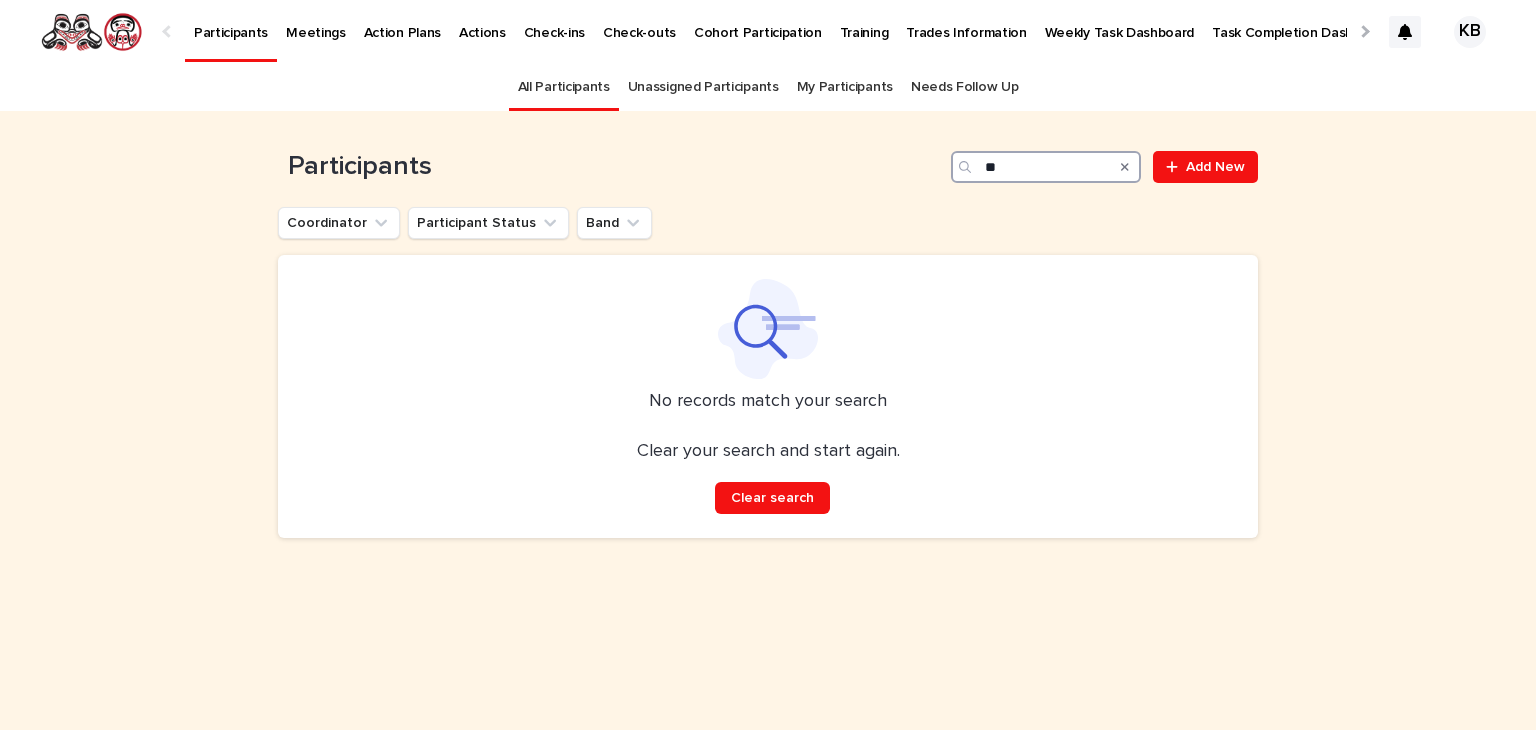 type on "*" 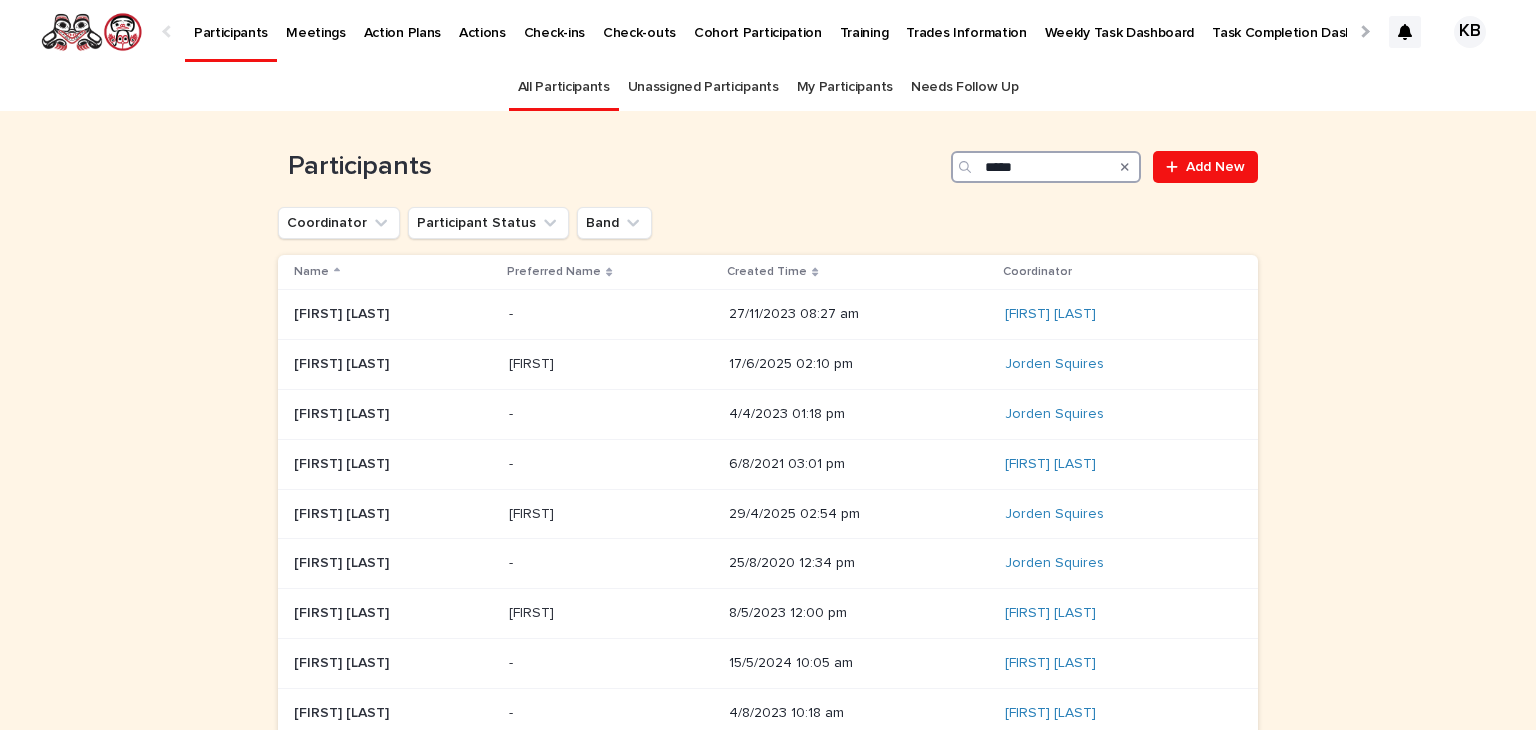 type on "******" 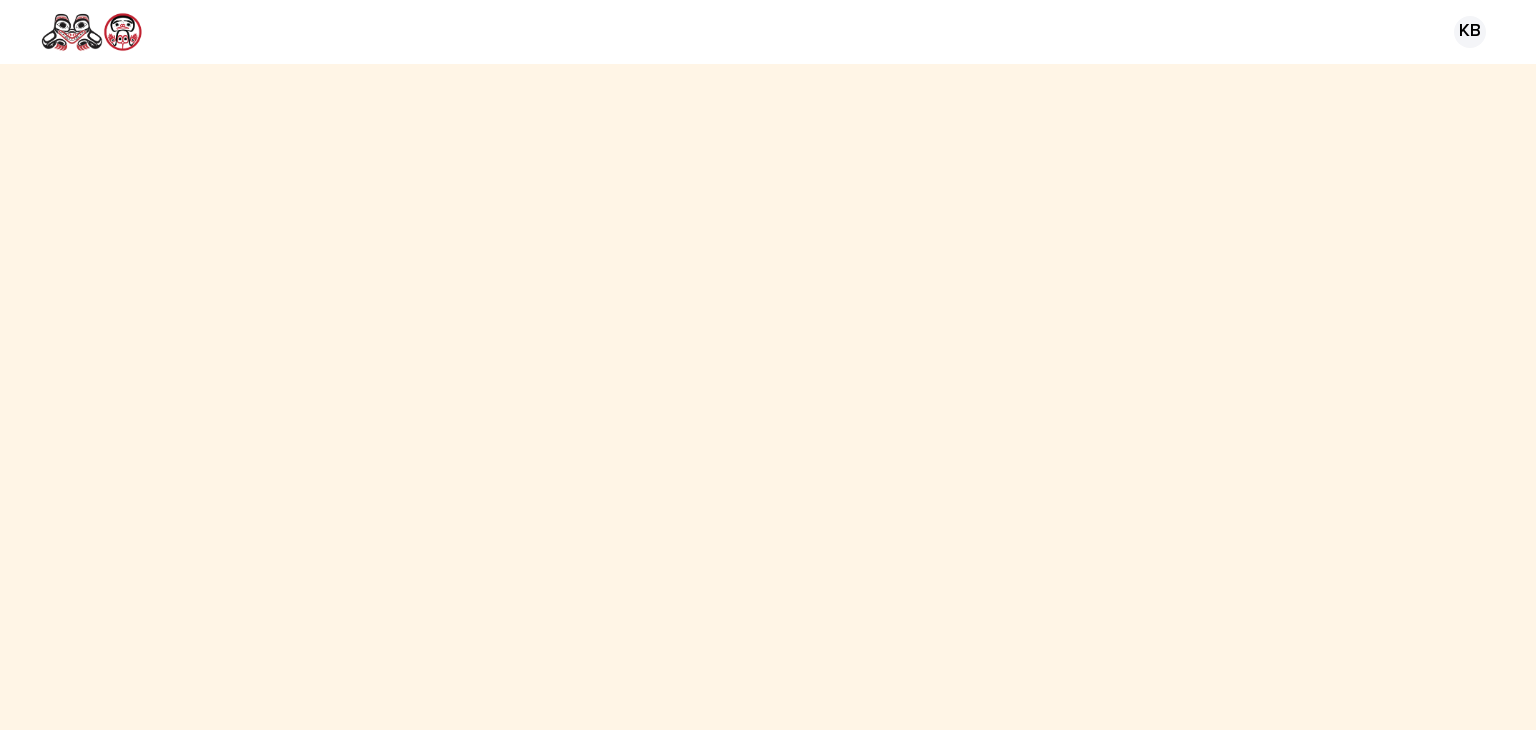 scroll, scrollTop: 0, scrollLeft: 0, axis: both 